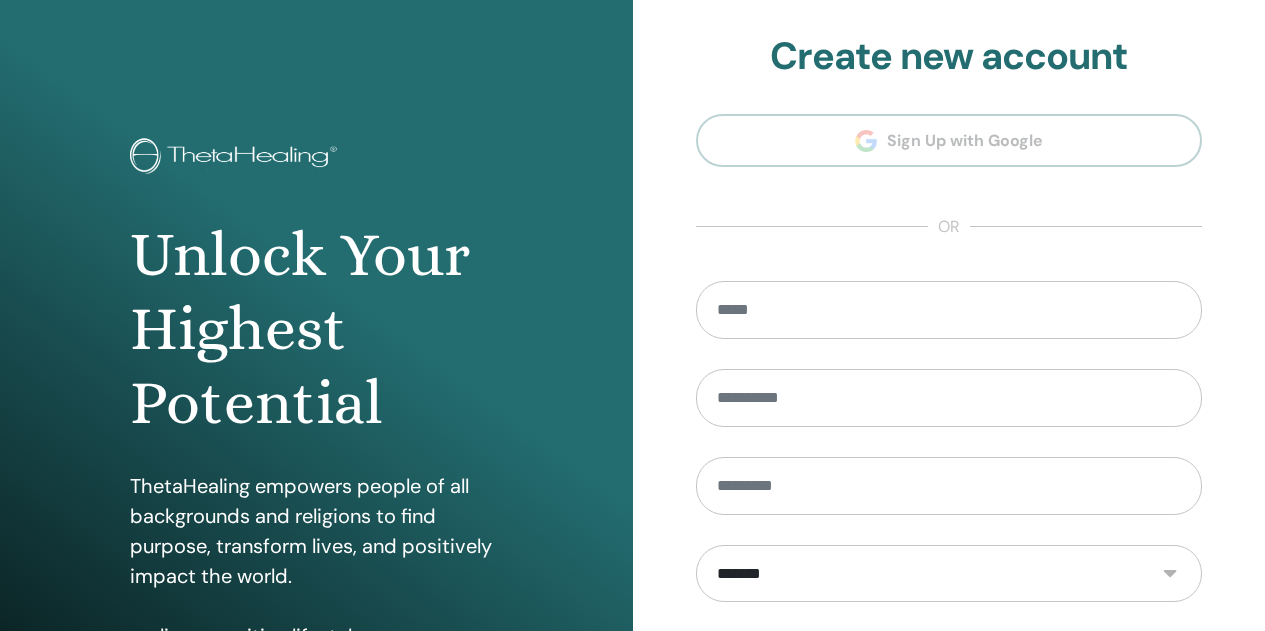 scroll, scrollTop: 0, scrollLeft: 0, axis: both 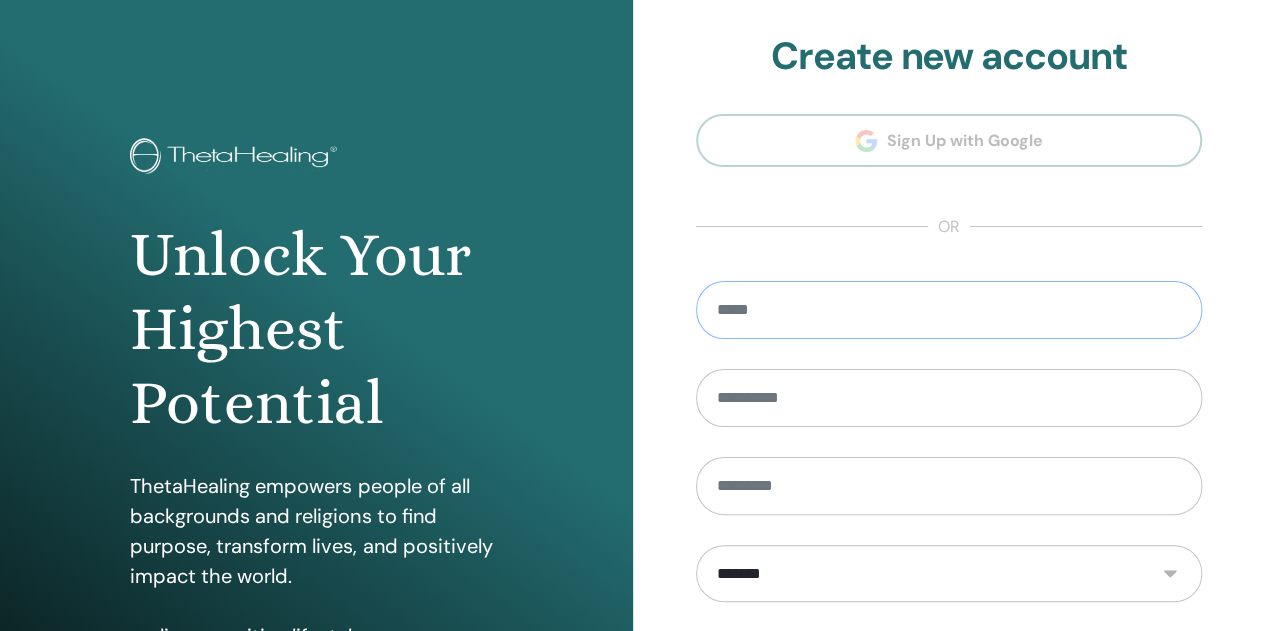 drag, startPoint x: 790, startPoint y: 325, endPoint x: 800, endPoint y: 320, distance: 11.18034 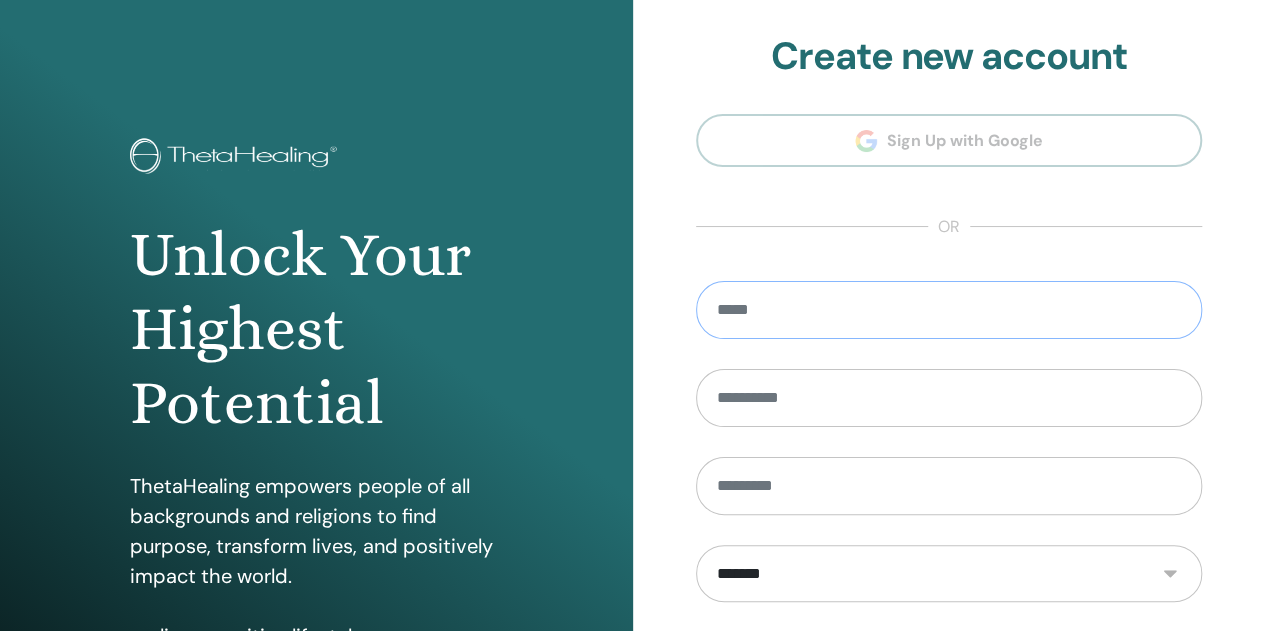 click at bounding box center (949, 310) 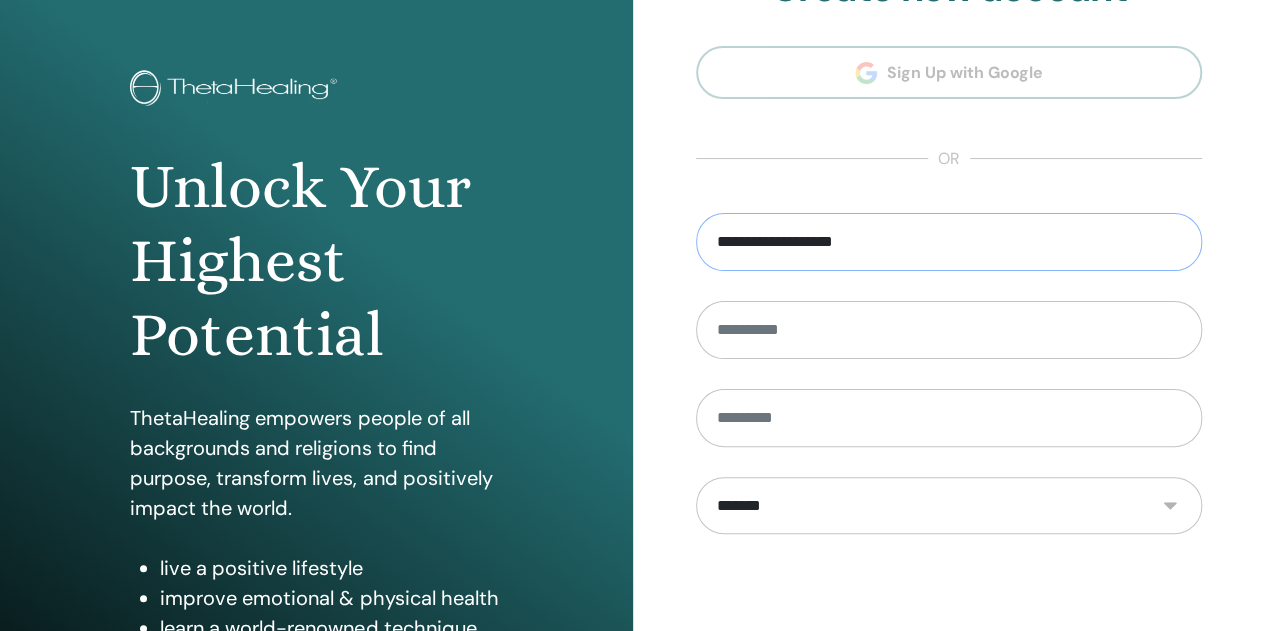scroll, scrollTop: 100, scrollLeft: 0, axis: vertical 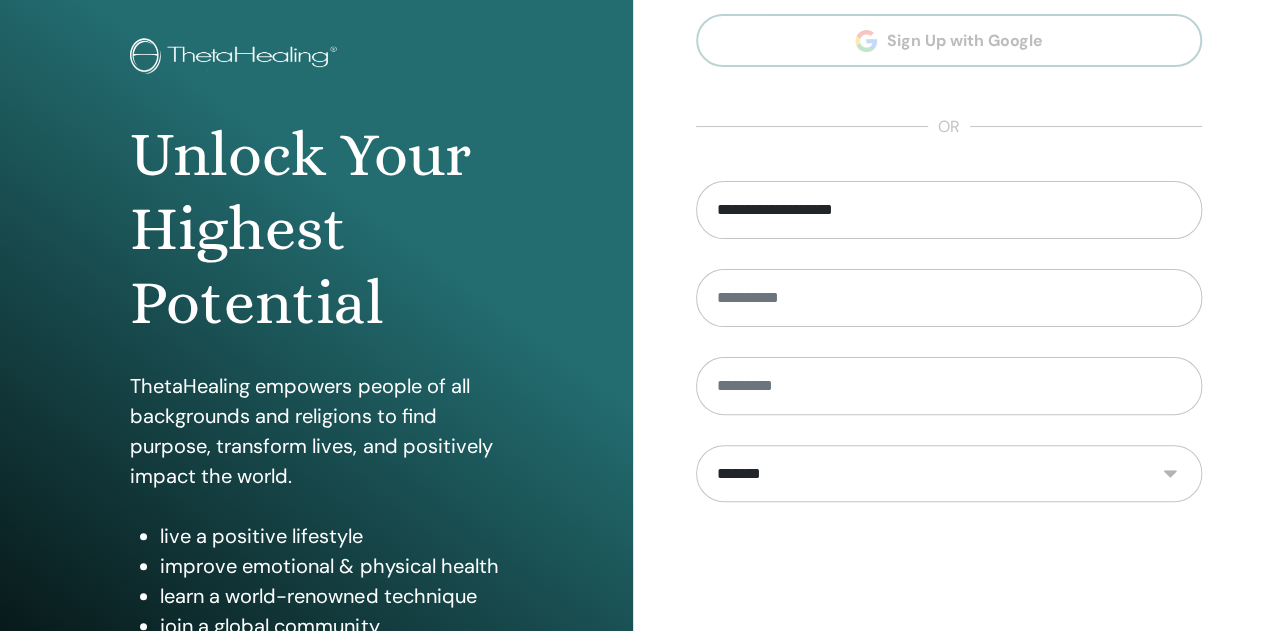 click on "**********" at bounding box center (949, 352) 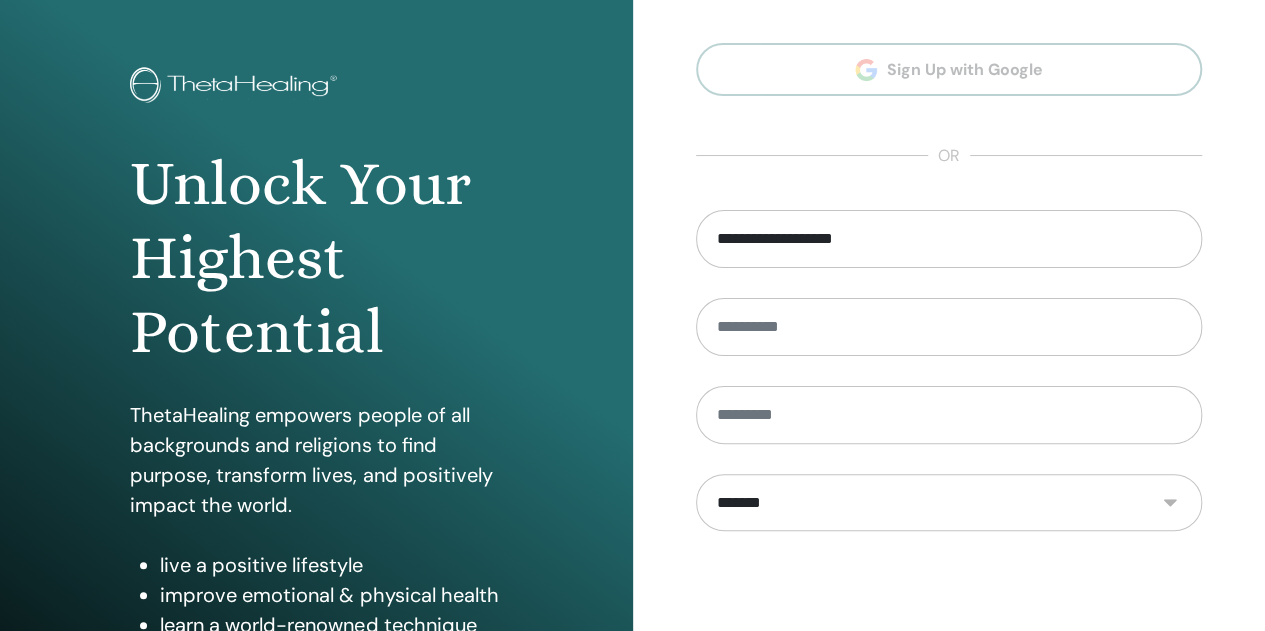 scroll, scrollTop: 0, scrollLeft: 0, axis: both 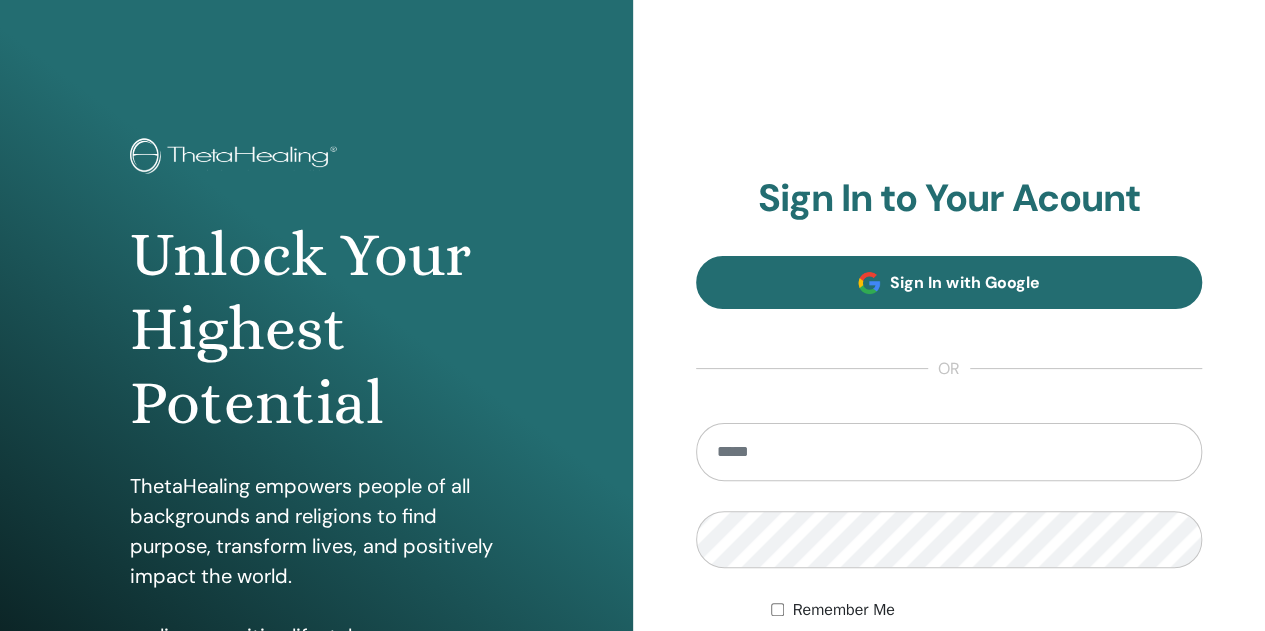 type on "**********" 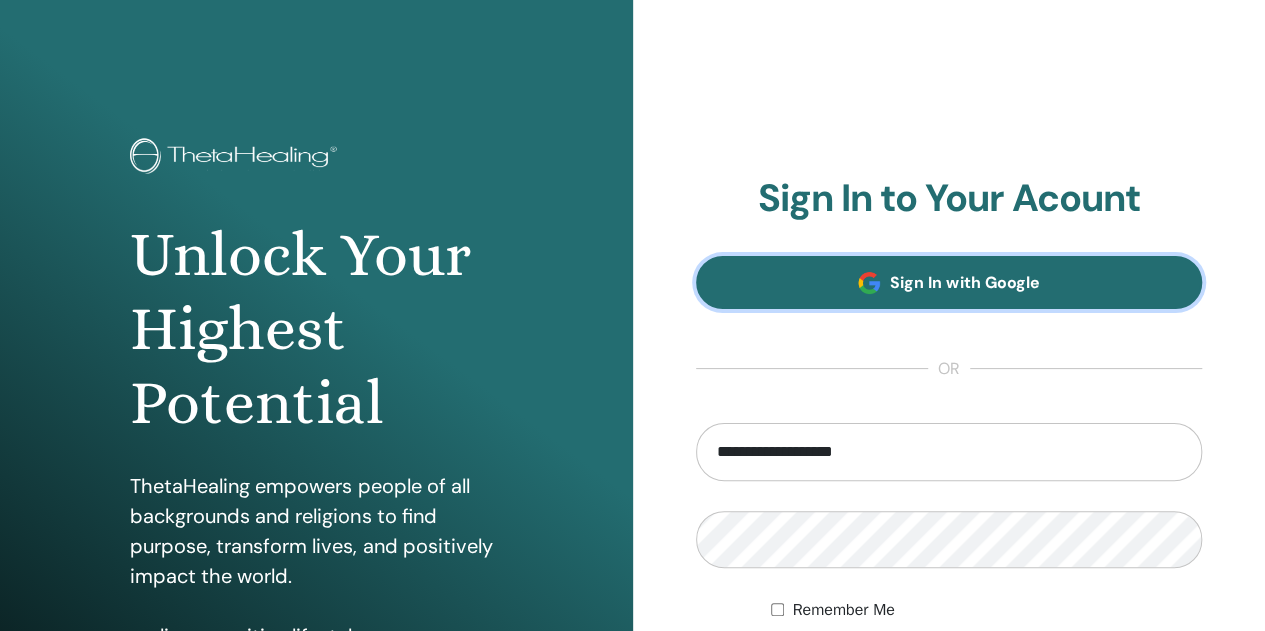 click on "Sign In with Google" at bounding box center (964, 282) 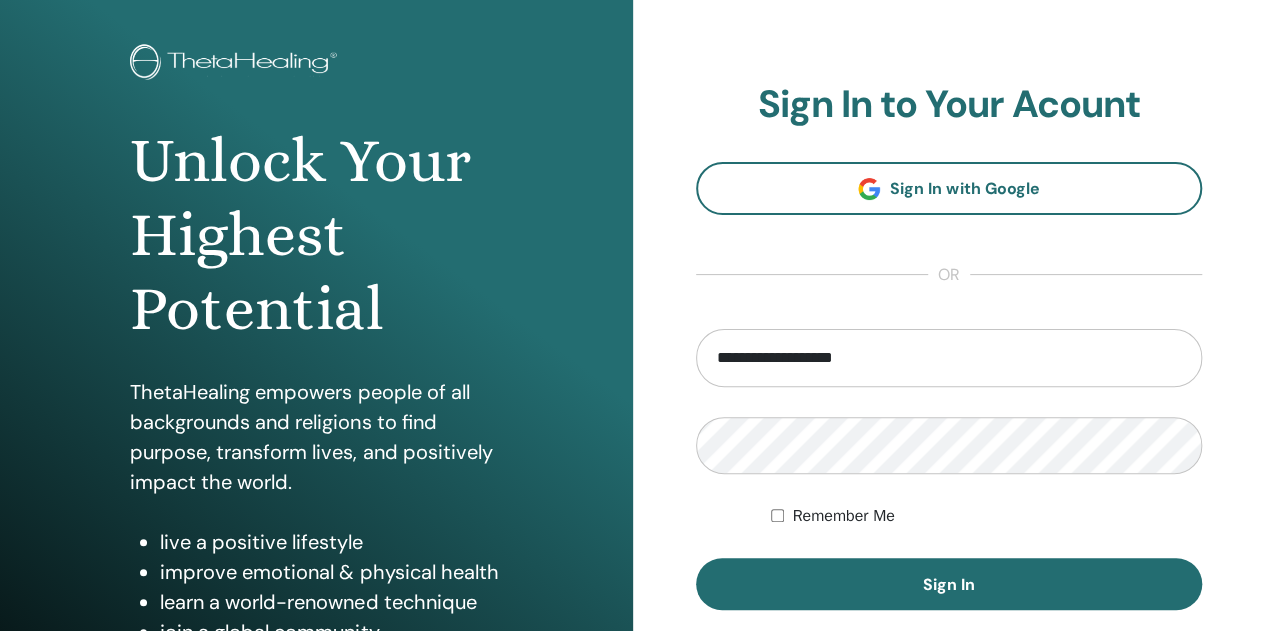 scroll, scrollTop: 200, scrollLeft: 0, axis: vertical 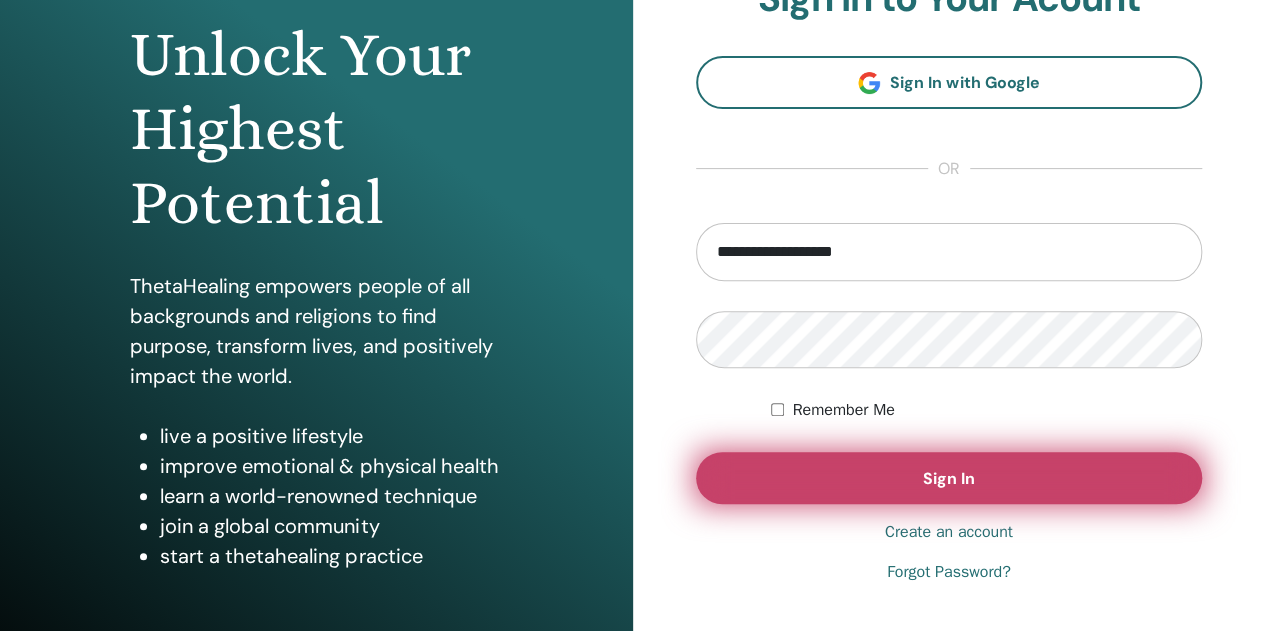 click on "Sign In" at bounding box center [949, 478] 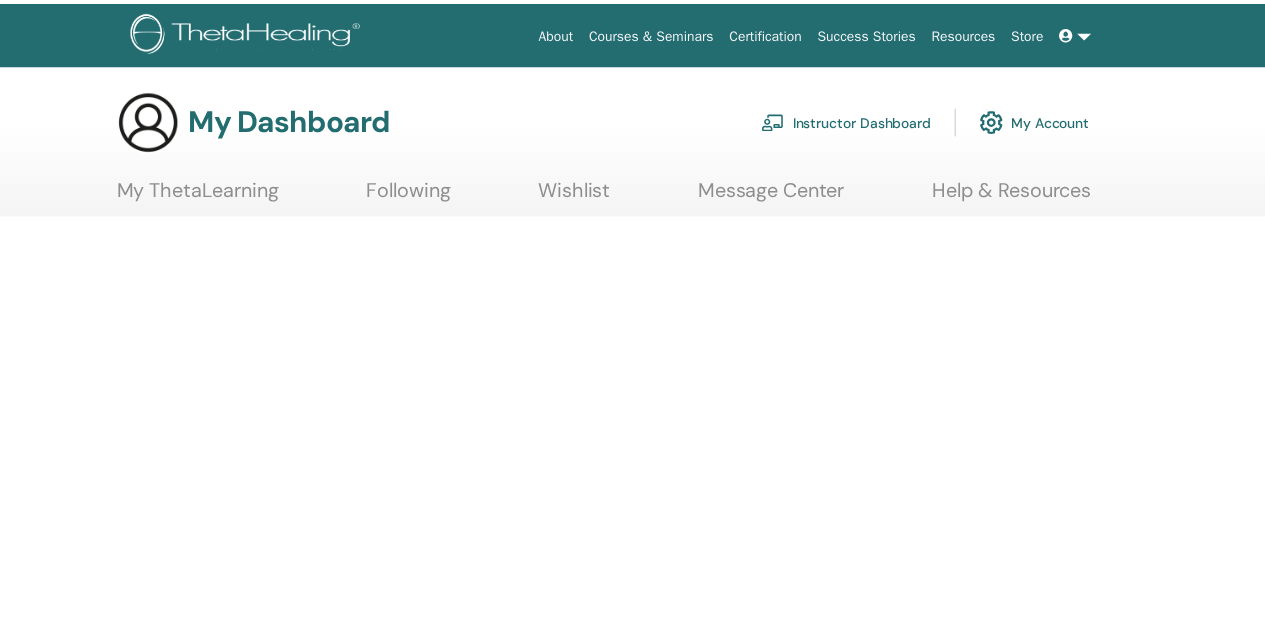 scroll, scrollTop: 0, scrollLeft: 0, axis: both 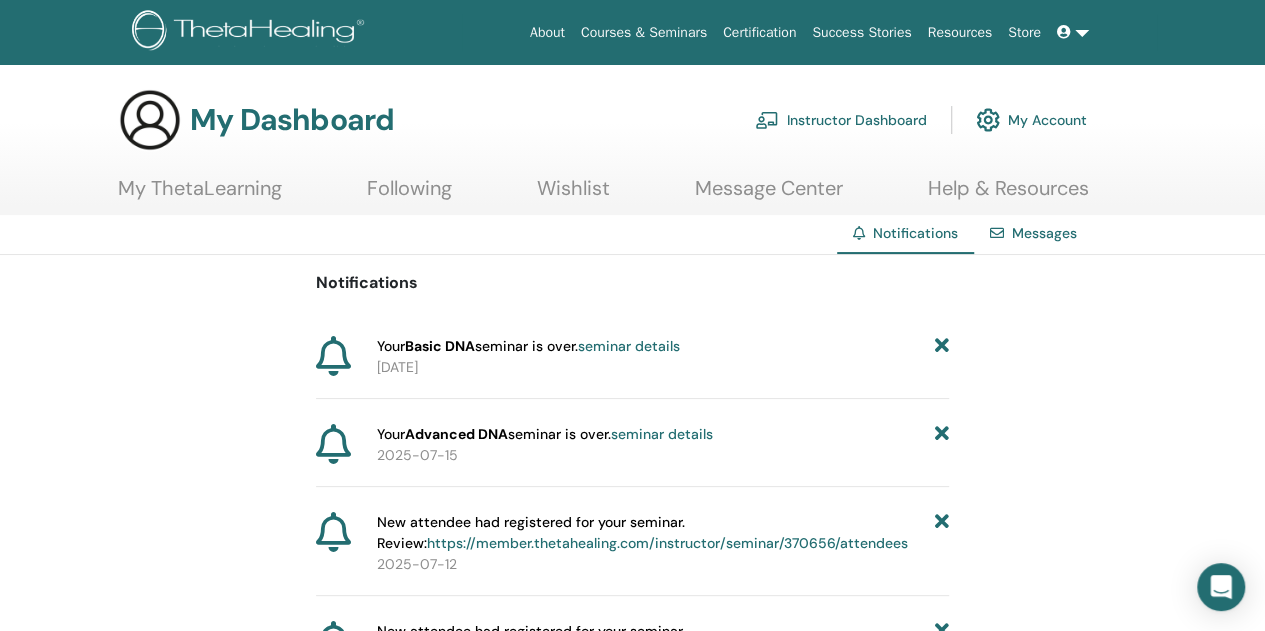 click on "Instructor Dashboard" at bounding box center [841, 120] 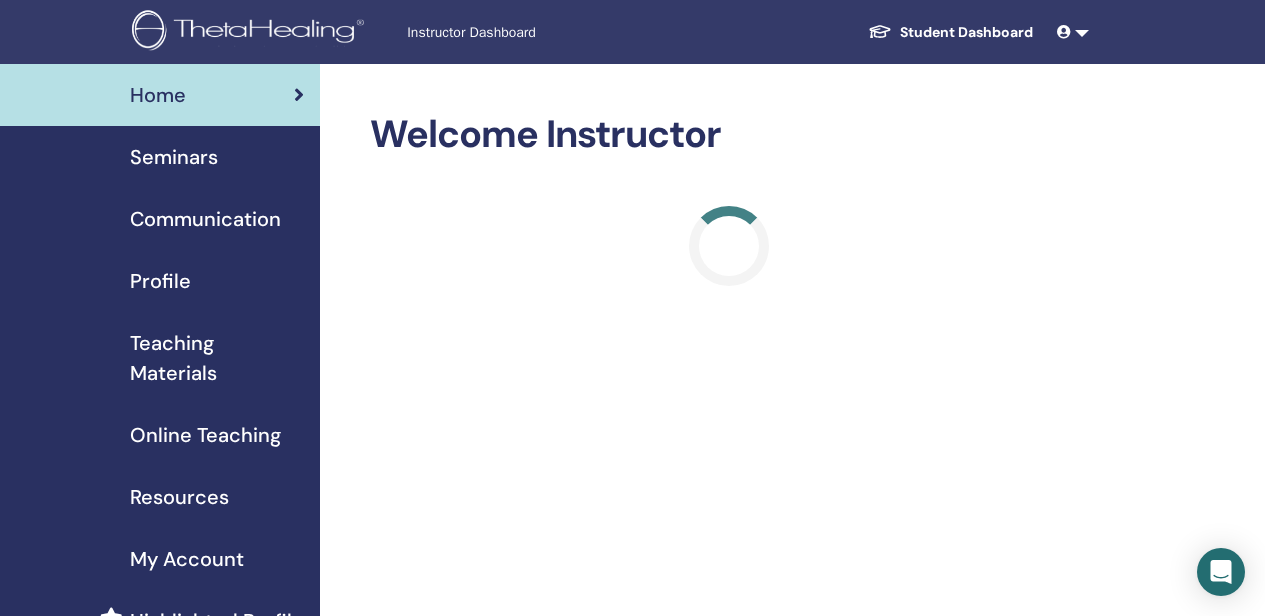 scroll, scrollTop: 0, scrollLeft: 0, axis: both 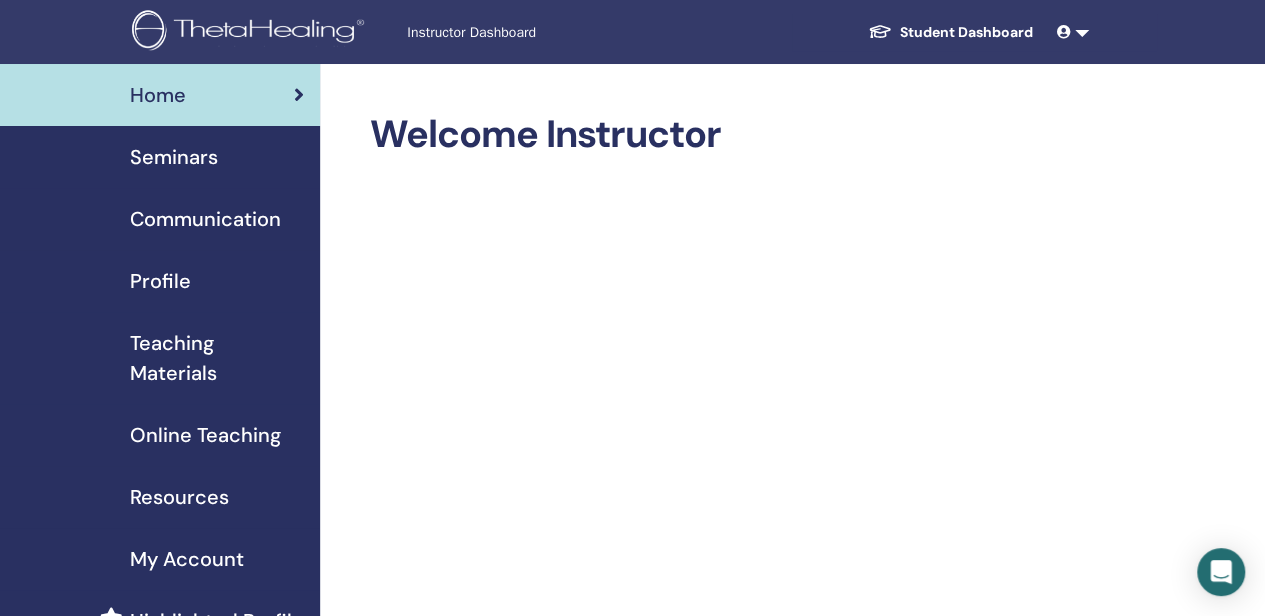 click on "Seminars" at bounding box center (174, 157) 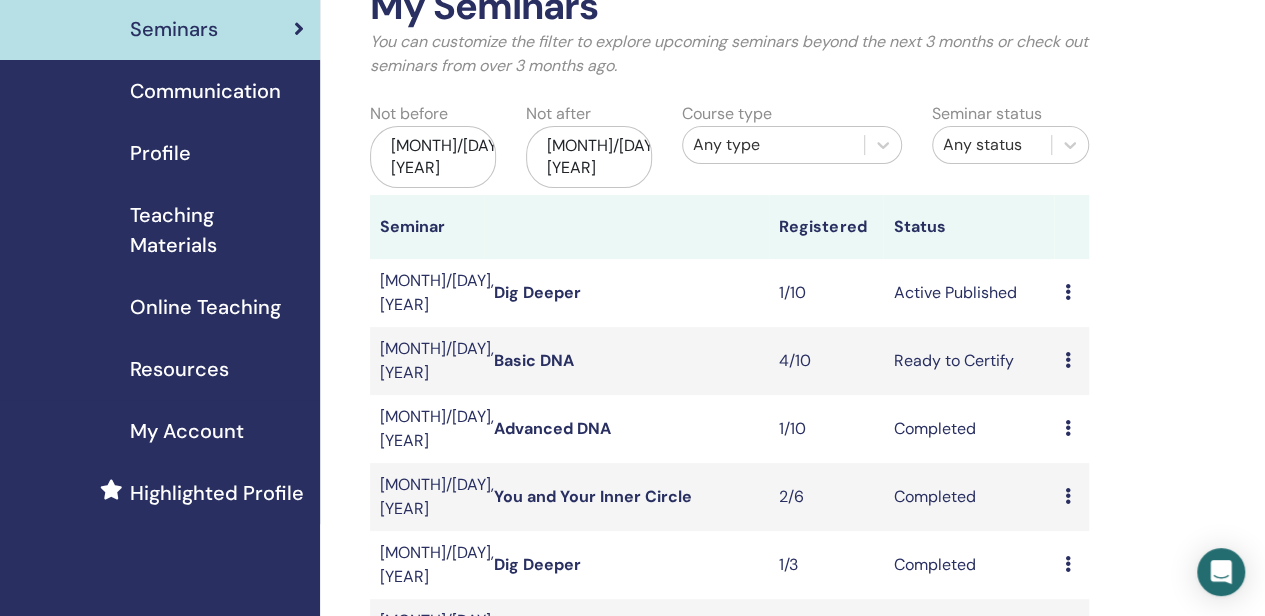 scroll, scrollTop: 200, scrollLeft: 0, axis: vertical 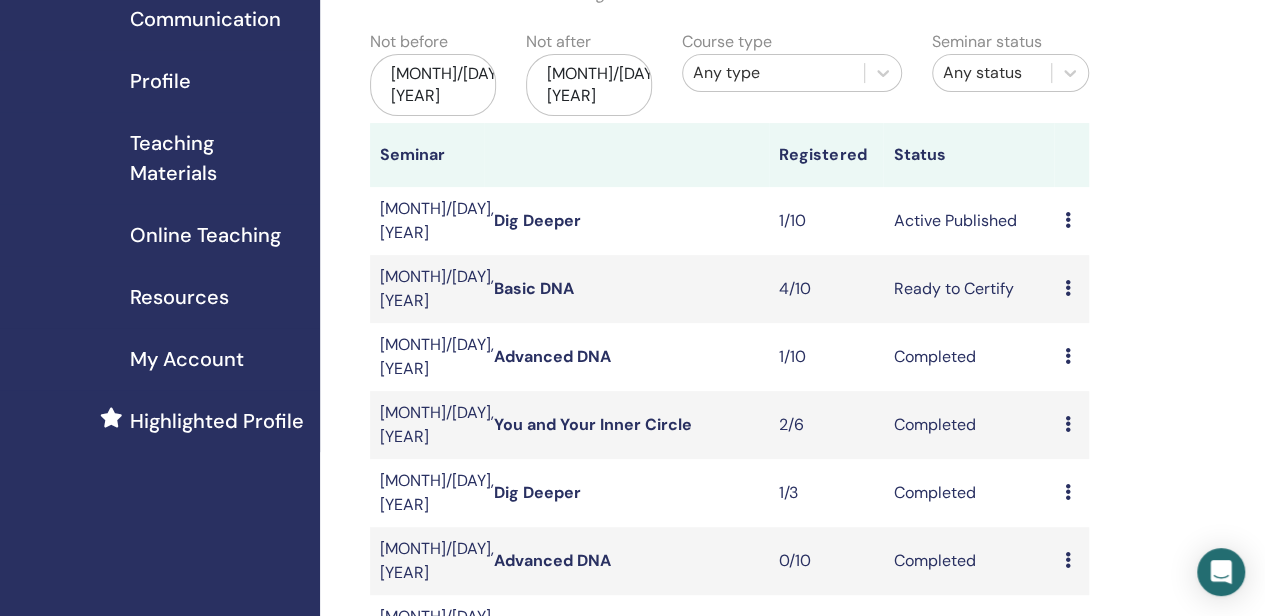 click on "Dig Deeper" at bounding box center (626, 221) 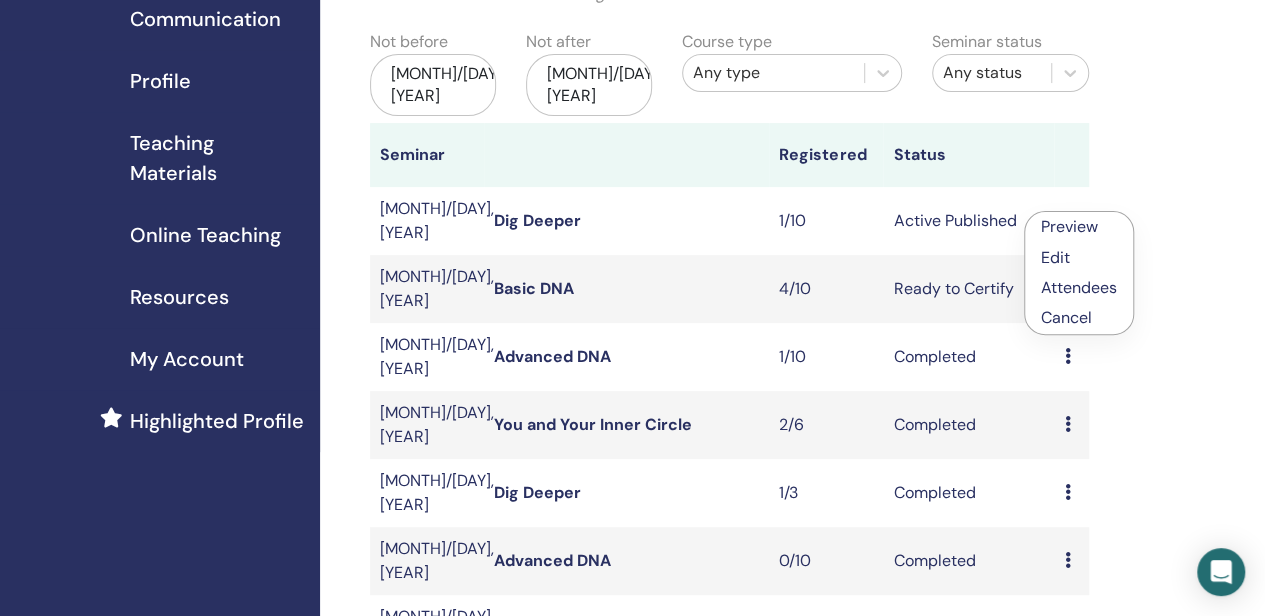 click on "Attendees" at bounding box center (1079, 287) 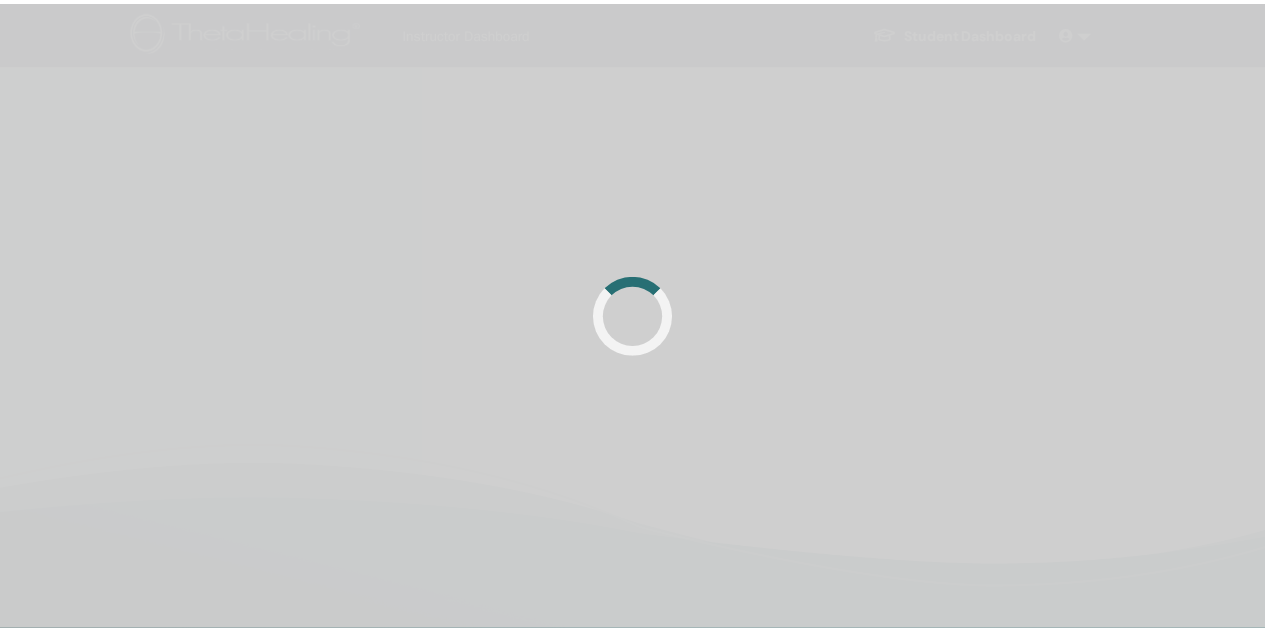 scroll, scrollTop: 0, scrollLeft: 0, axis: both 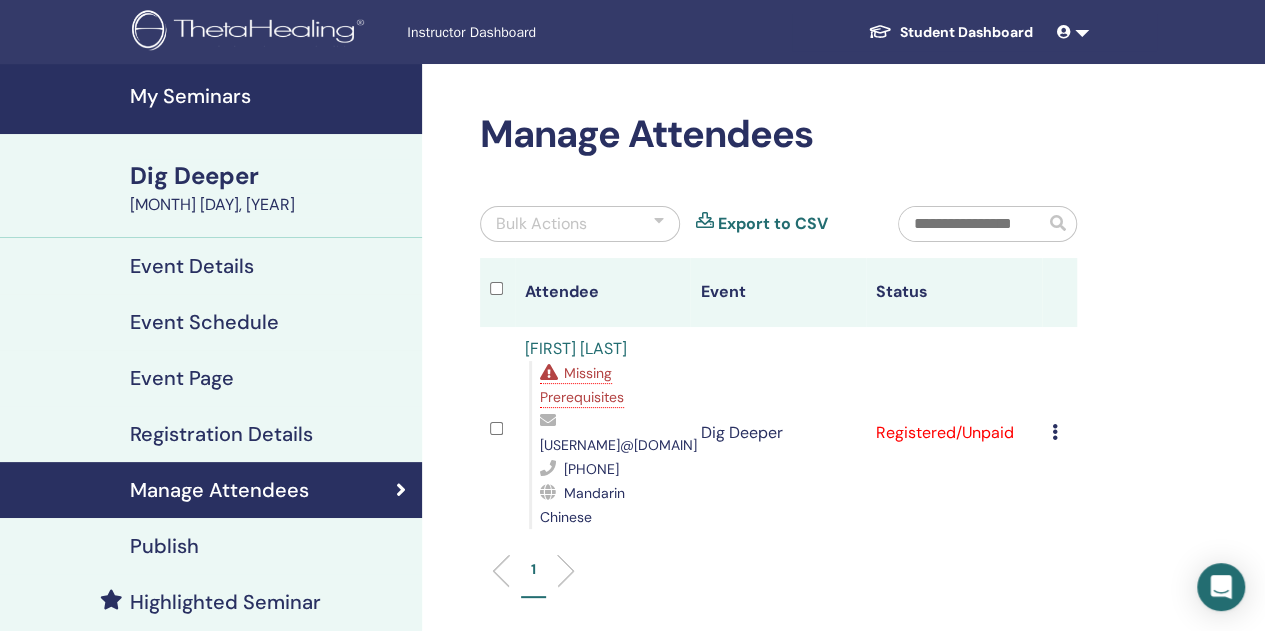 click on "[FIRST] [LAST]" at bounding box center (576, 348) 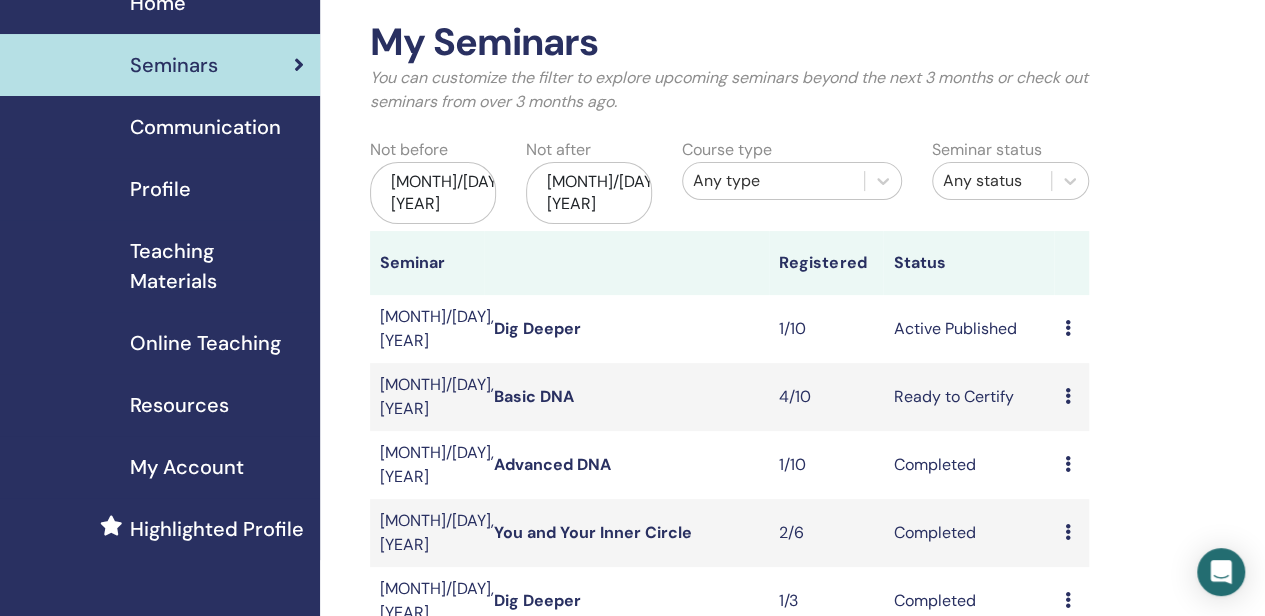 scroll, scrollTop: 0, scrollLeft: 0, axis: both 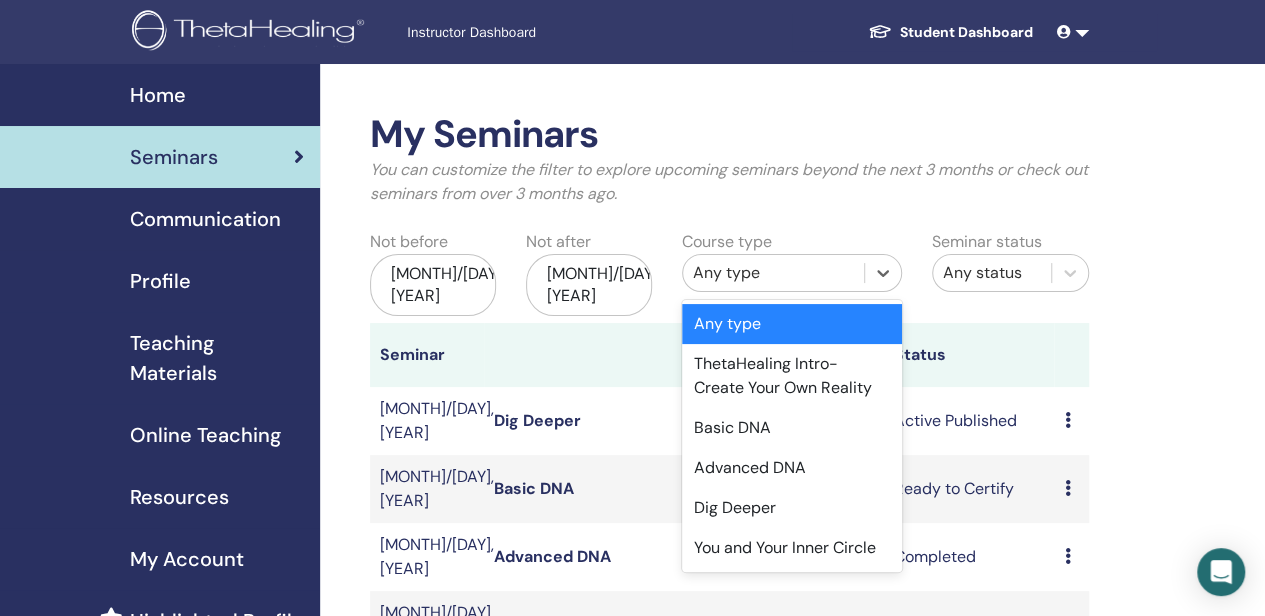 click on "Any type" at bounding box center [773, 273] 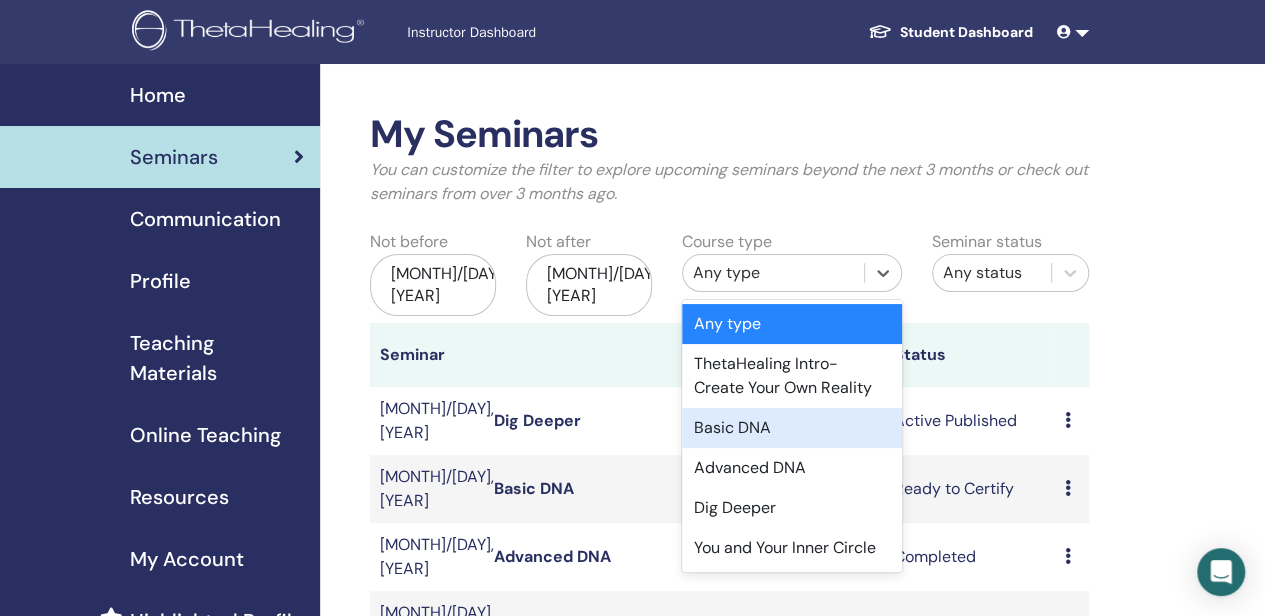 click on "Basic DNA" at bounding box center [792, 428] 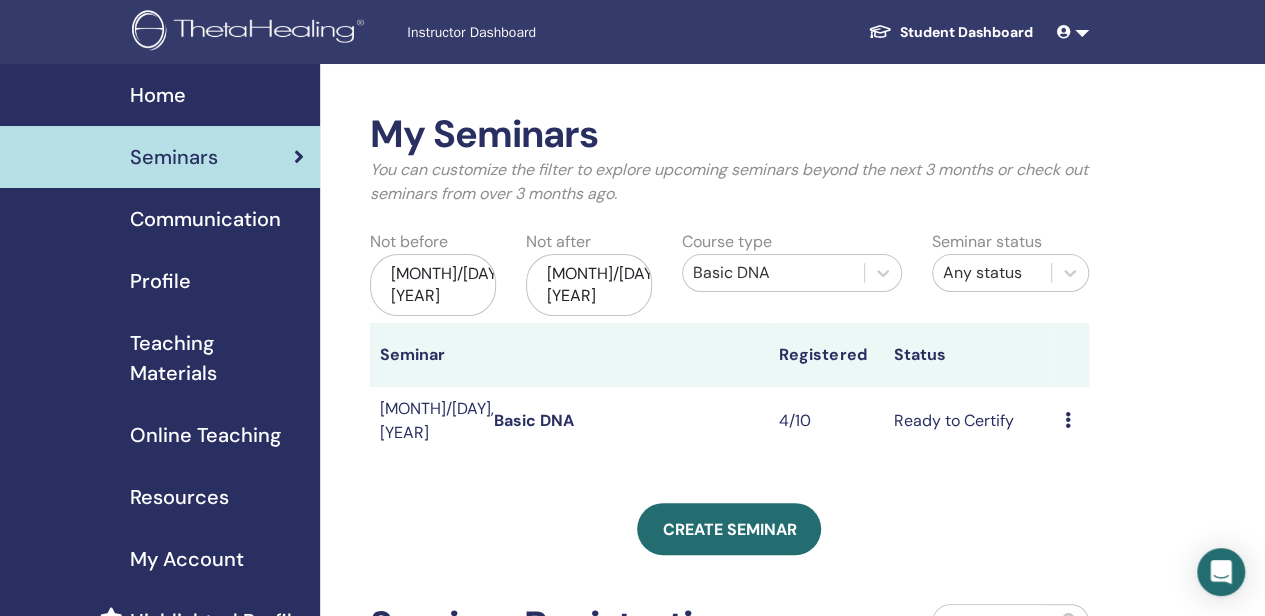 click on "Preview Edit Attendees Cancel" at bounding box center [1071, 421] 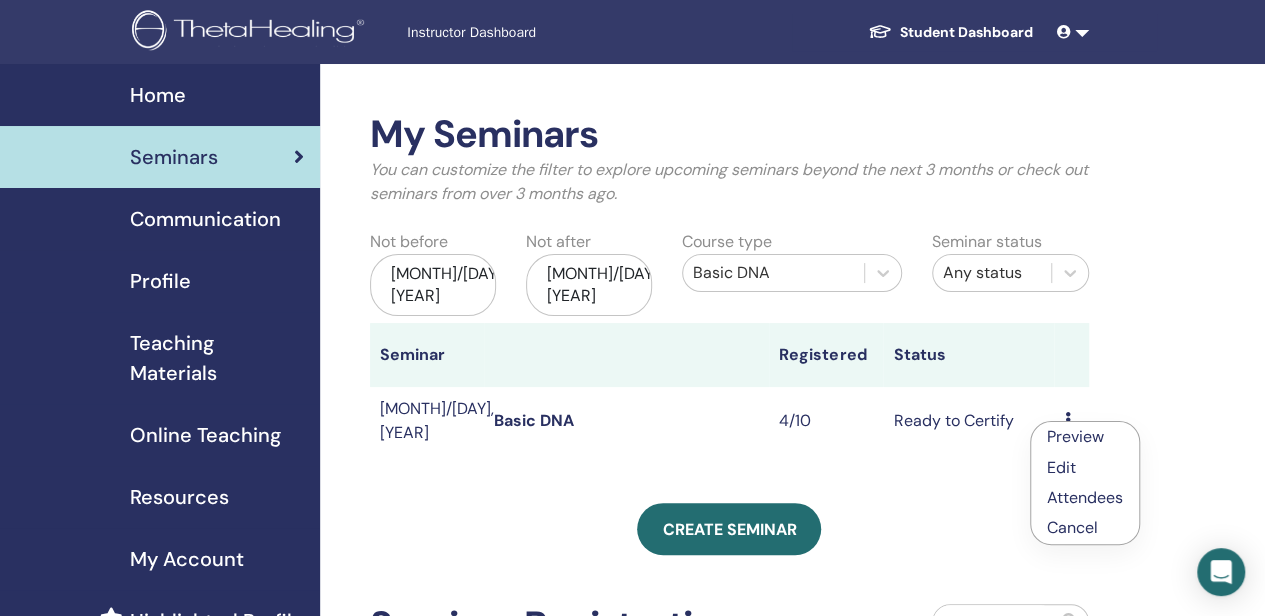 click at bounding box center [1067, 420] 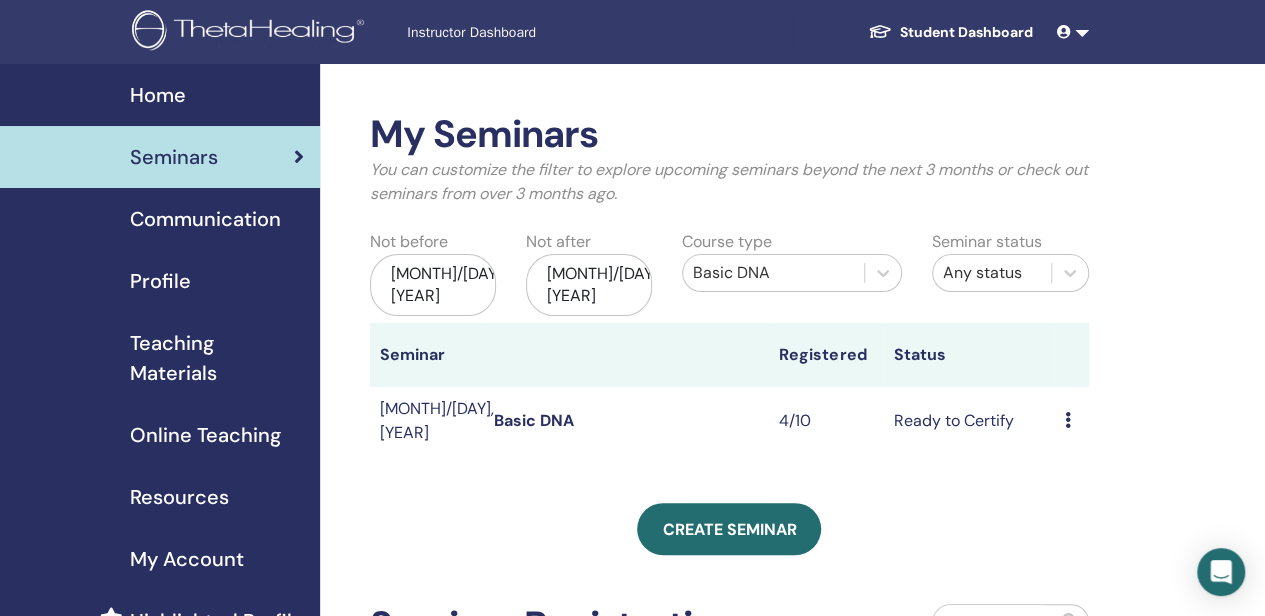 click on "Preview Edit Attendees Cancel" at bounding box center (1071, 421) 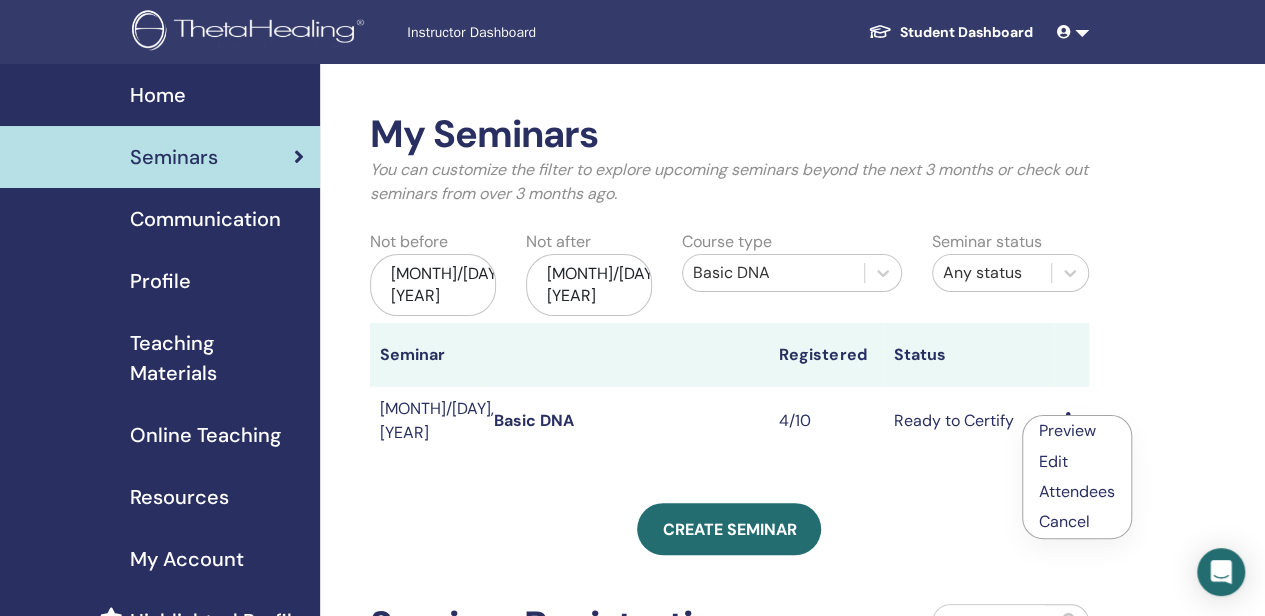 click on "Attendees" at bounding box center [1077, 491] 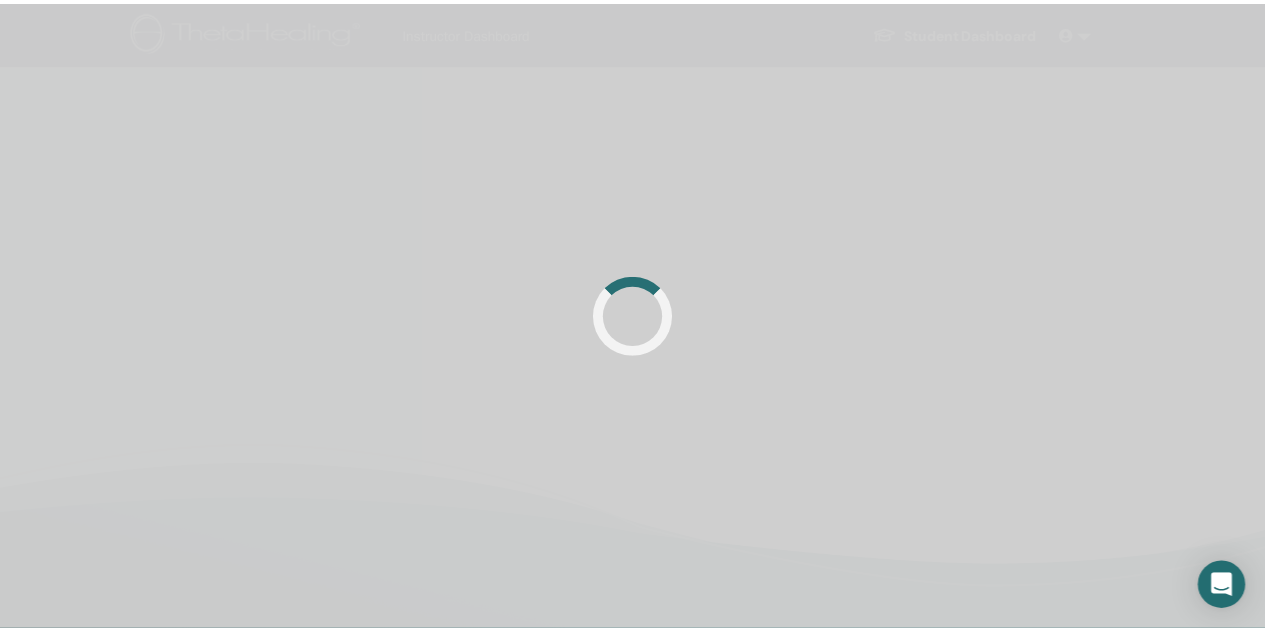 scroll, scrollTop: 0, scrollLeft: 0, axis: both 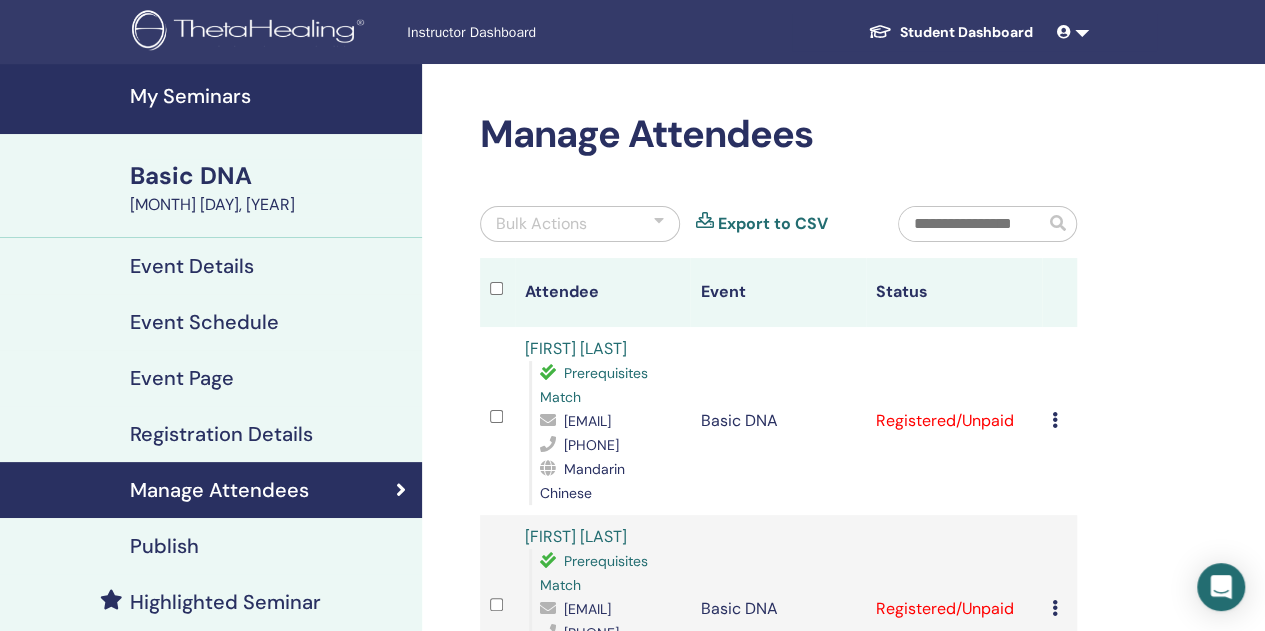 drag, startPoint x: 798, startPoint y: 384, endPoint x: 786, endPoint y: 383, distance: 12.0415945 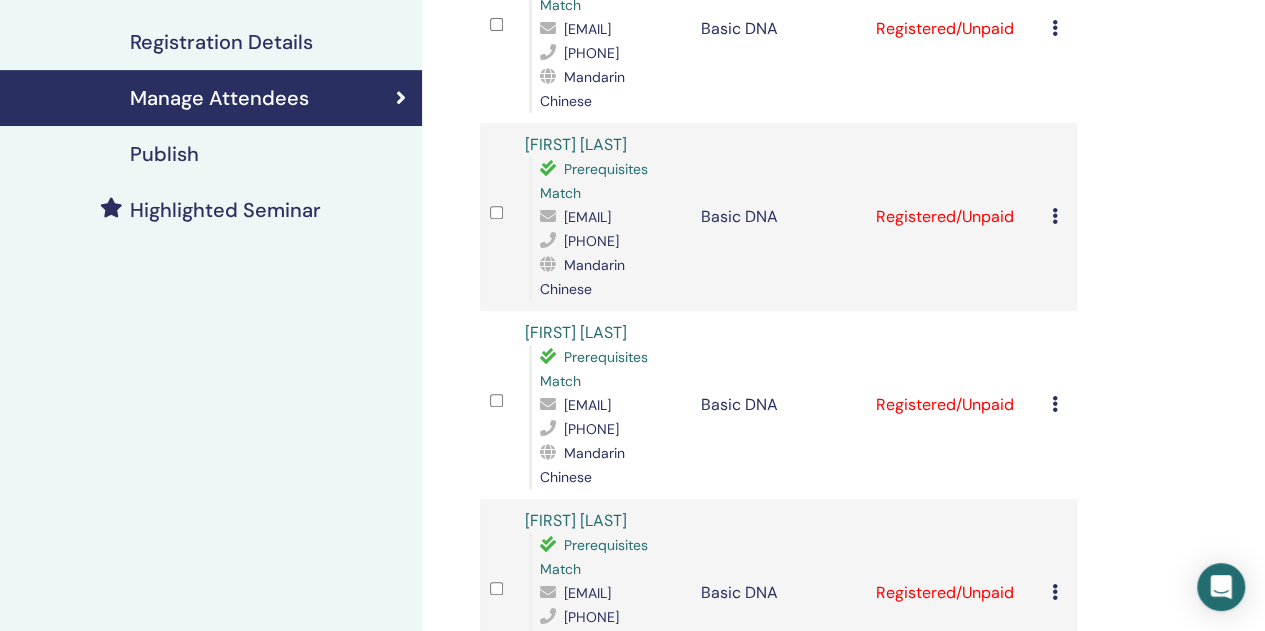 scroll, scrollTop: 500, scrollLeft: 0, axis: vertical 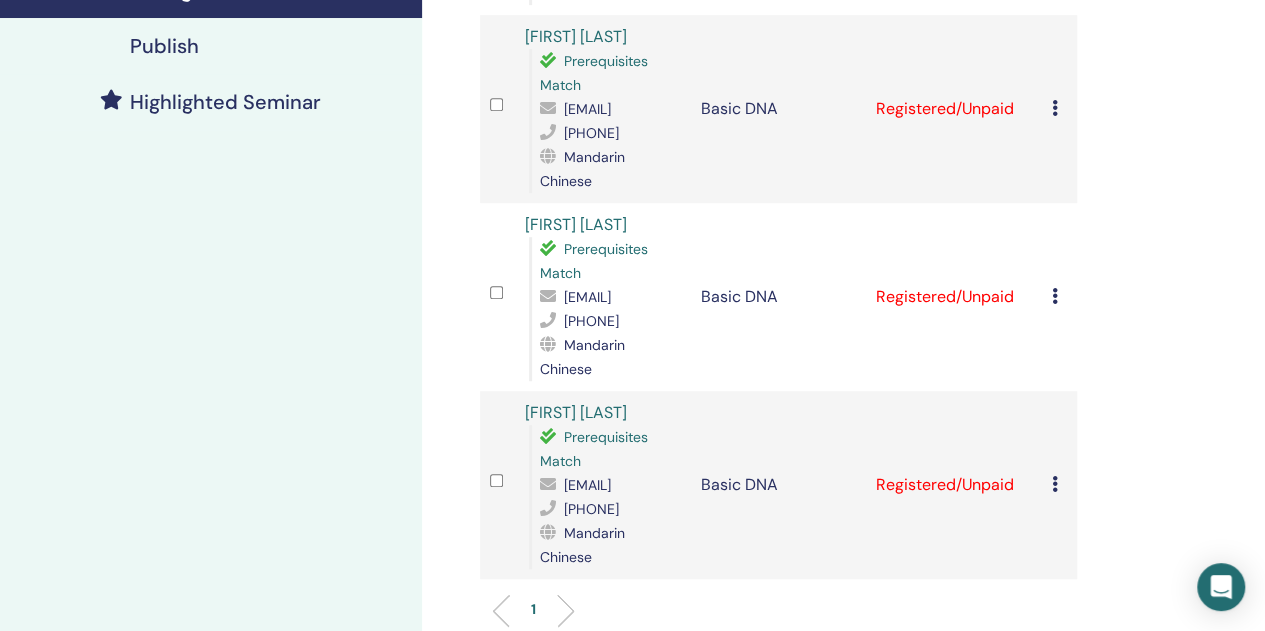 click on "[FIRST] [LAST]" at bounding box center (576, 412) 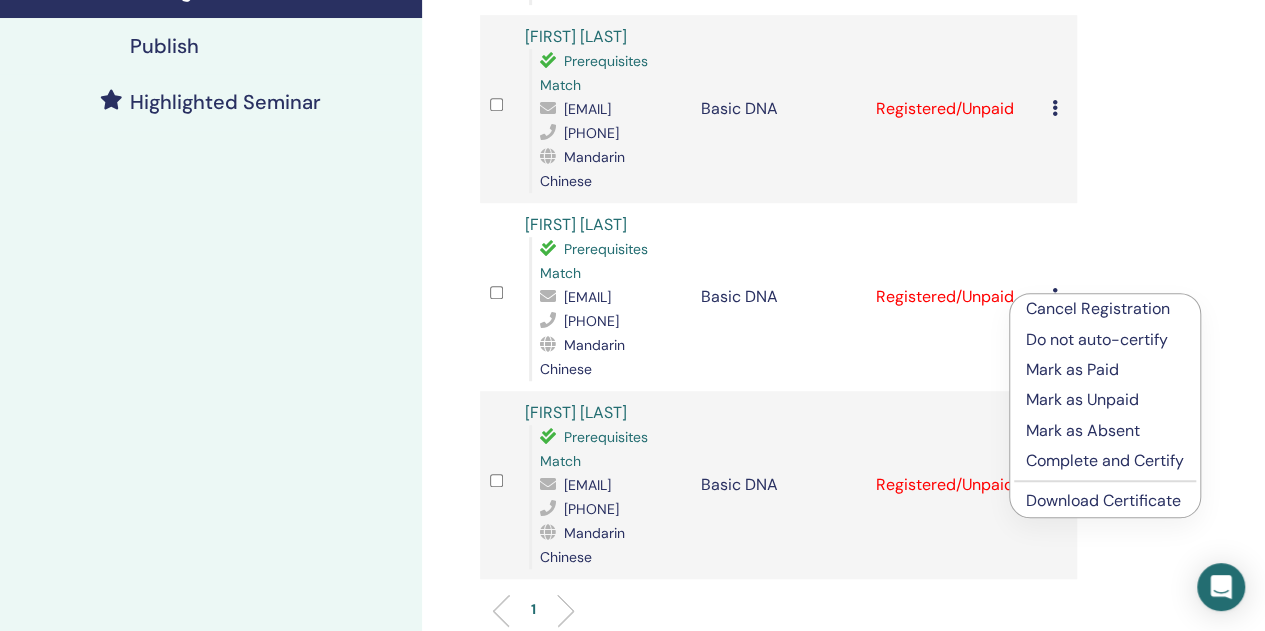 click on "Complete and Certify" at bounding box center [1105, 461] 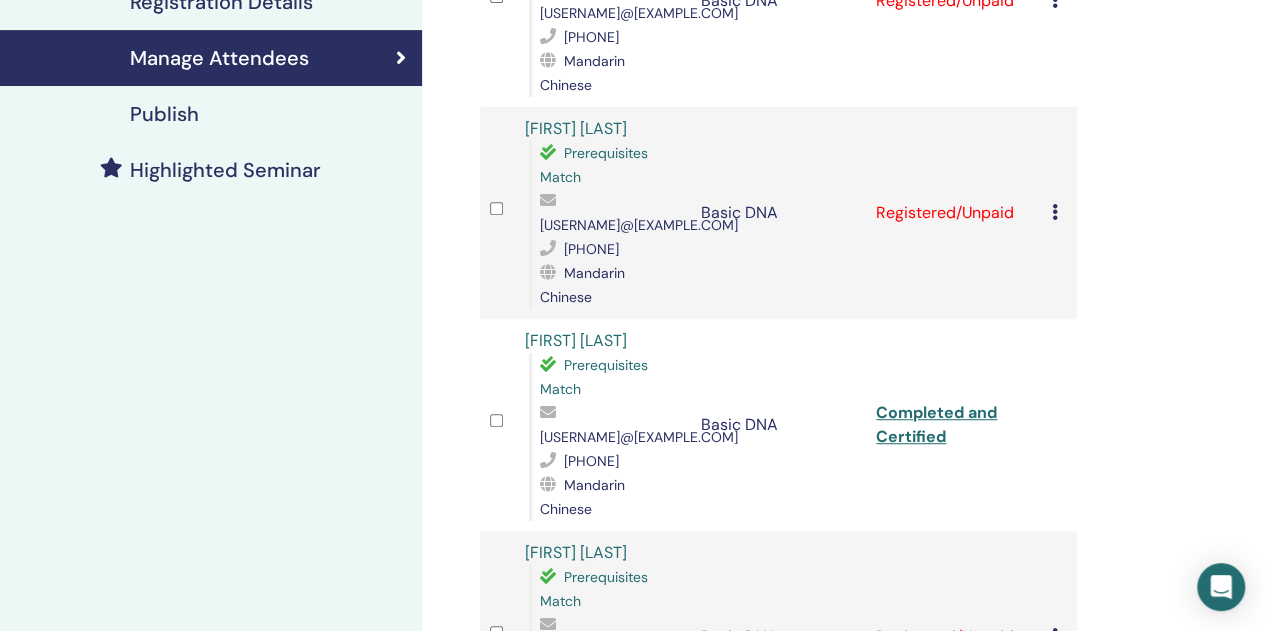 scroll, scrollTop: 476, scrollLeft: 0, axis: vertical 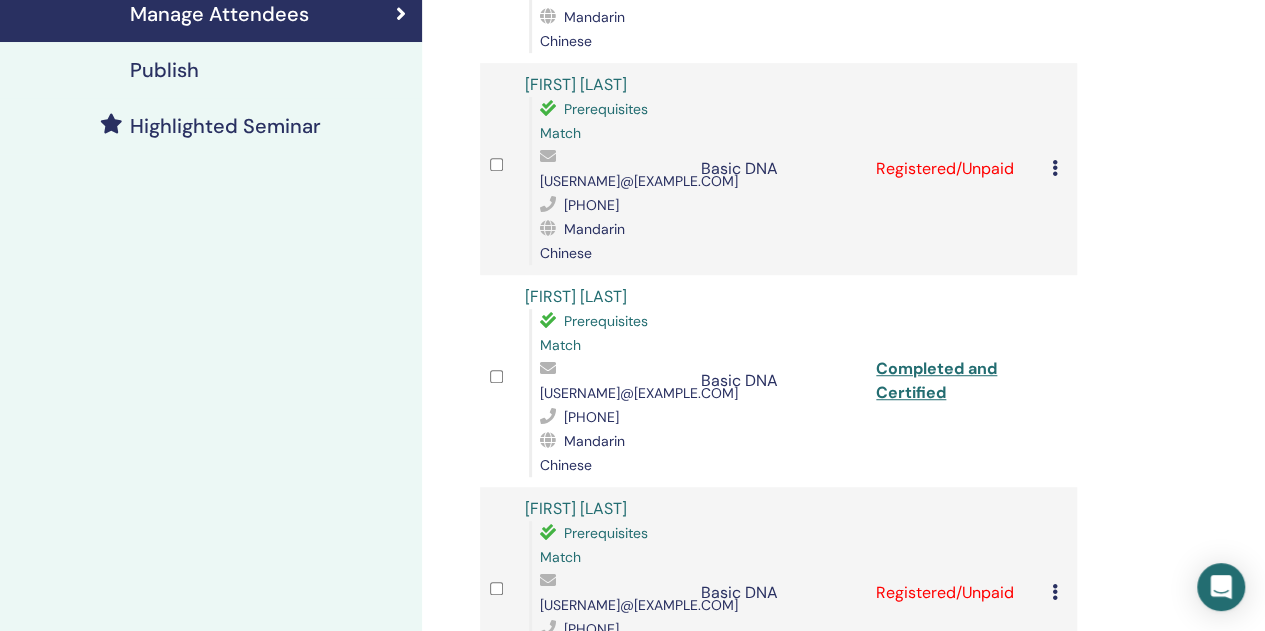 click at bounding box center [1055, 168] 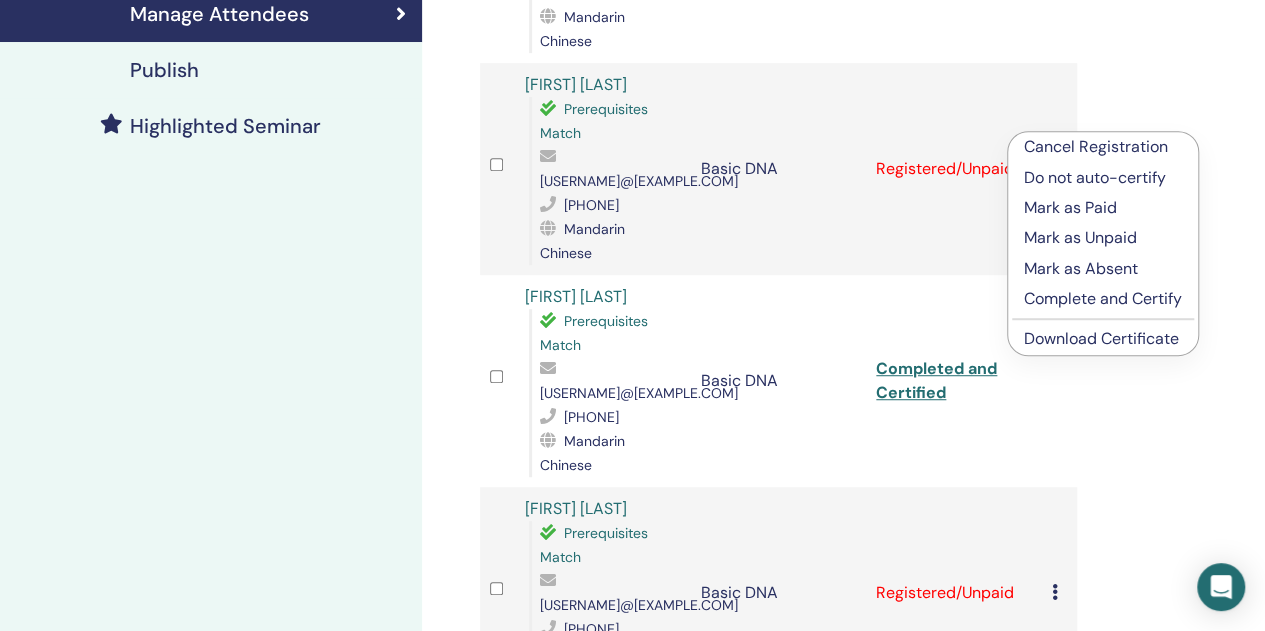 click on "Download Certificate" at bounding box center (1101, 338) 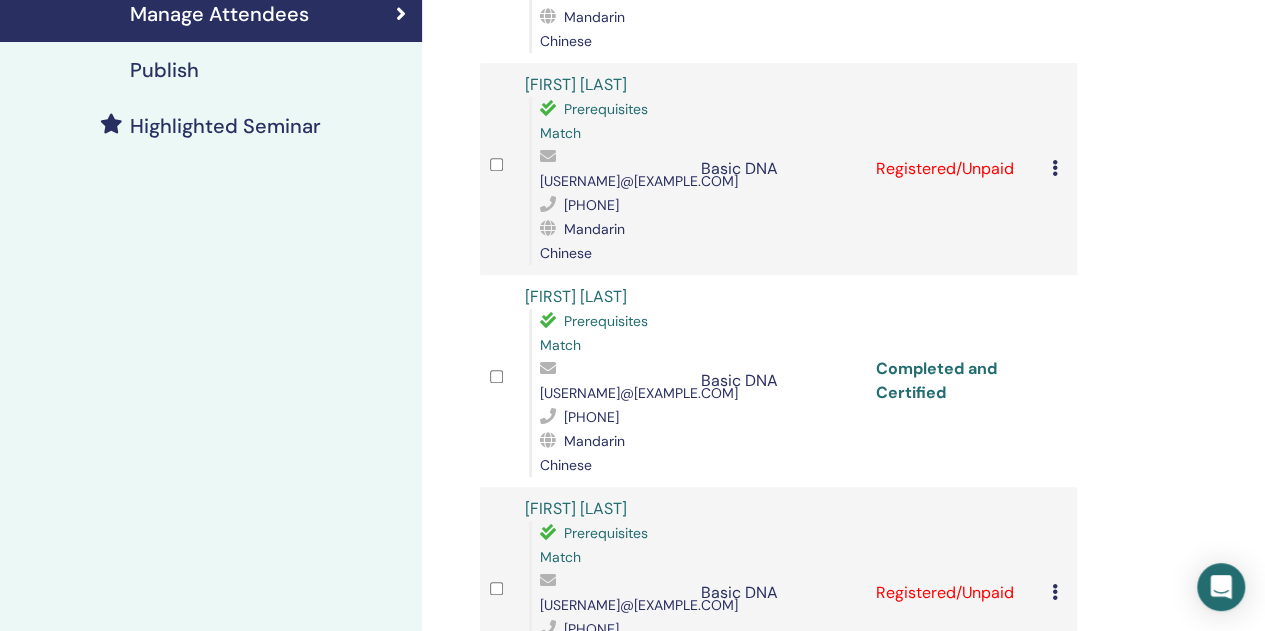 click on "Completed and Certified" at bounding box center (936, 380) 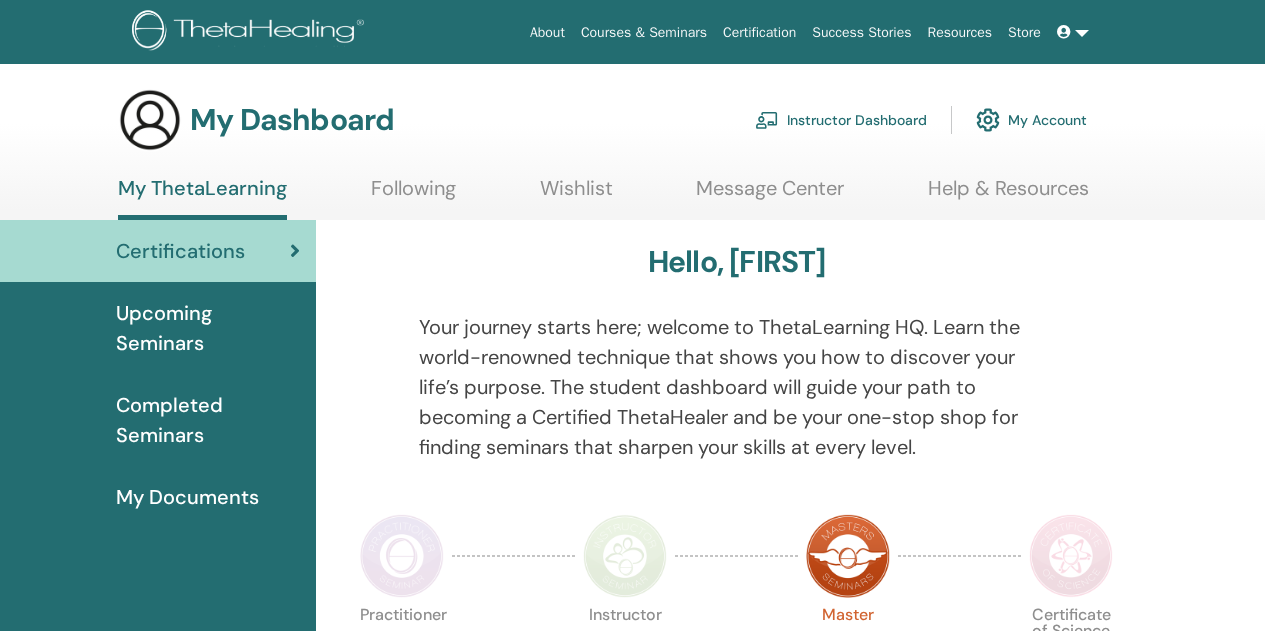 scroll, scrollTop: 0, scrollLeft: 0, axis: both 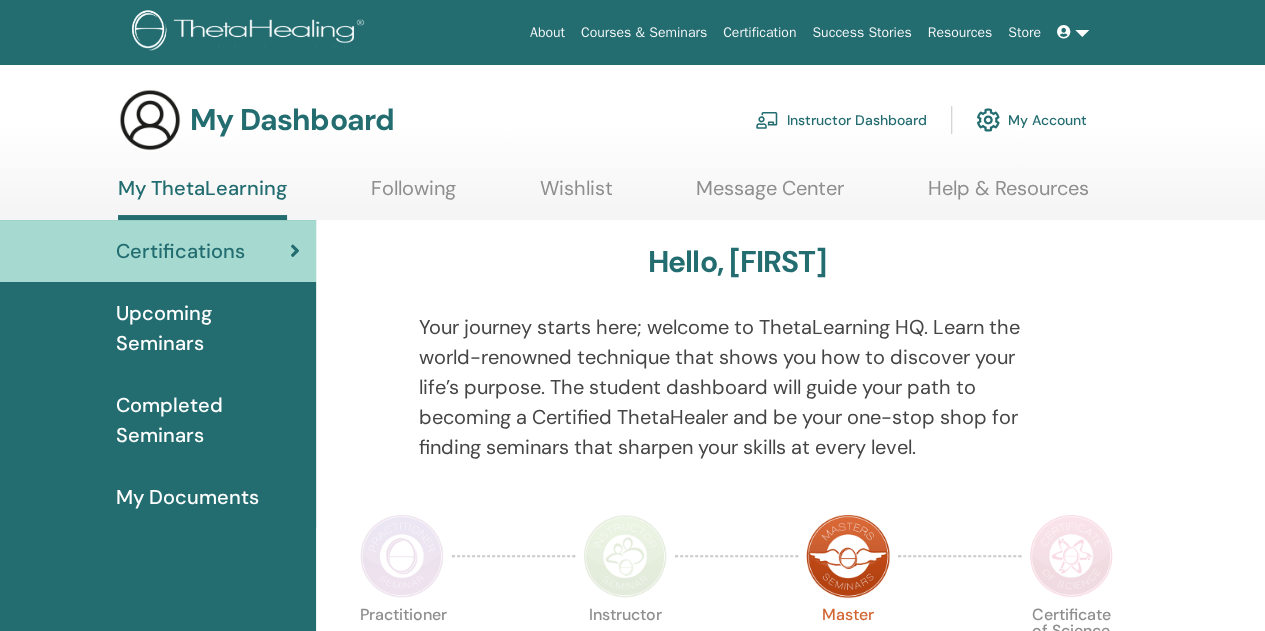 click on "Instructor Dashboard" at bounding box center (841, 120) 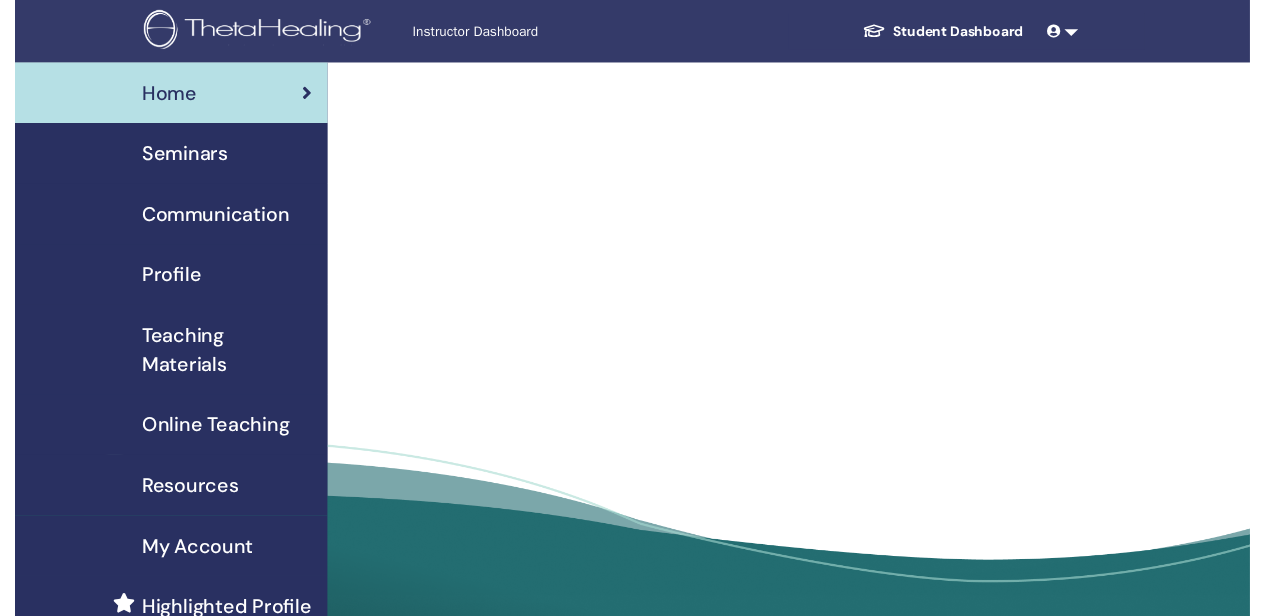 scroll, scrollTop: 0, scrollLeft: 0, axis: both 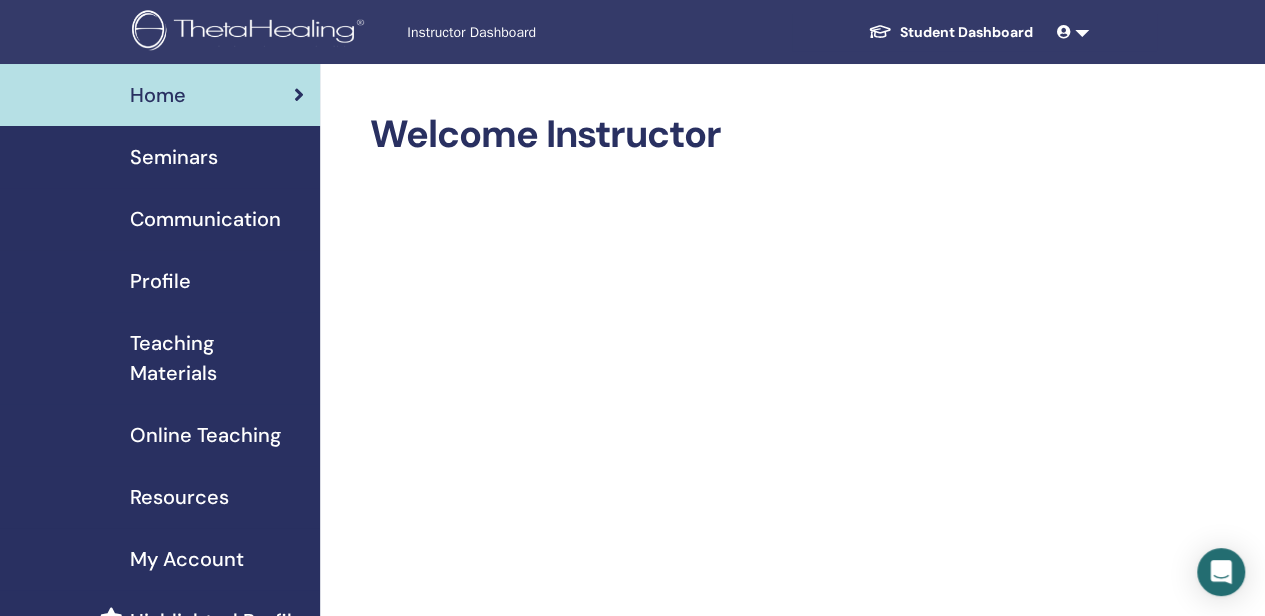 click on "Communication" at bounding box center [205, 219] 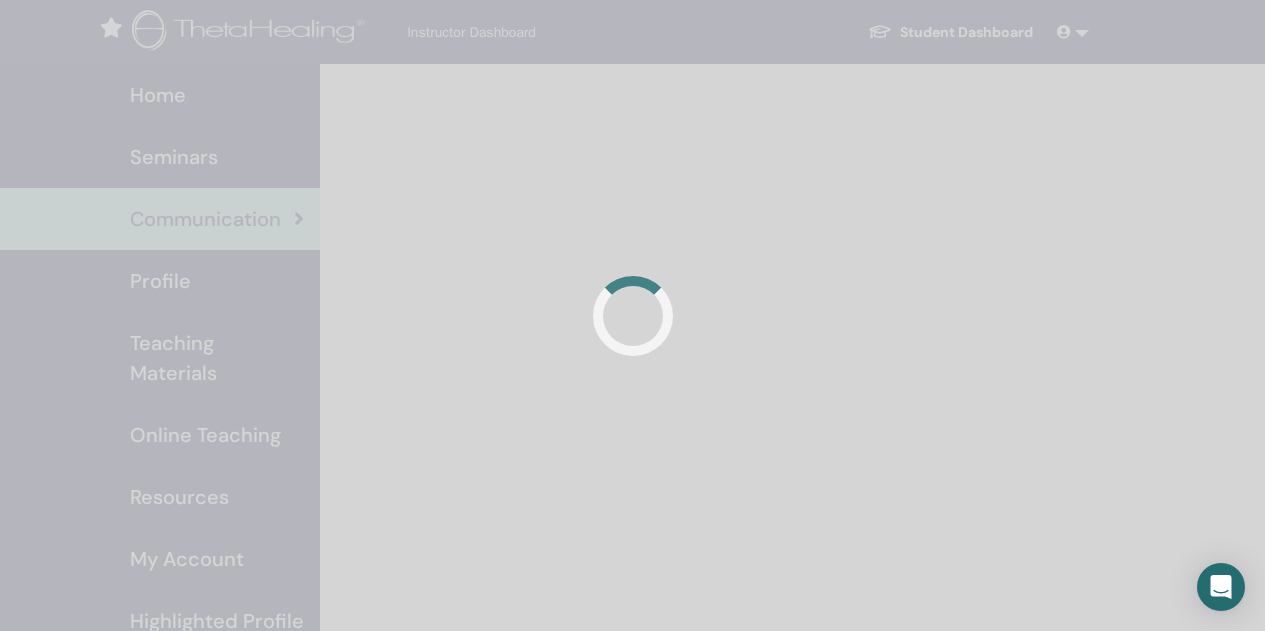 scroll, scrollTop: 0, scrollLeft: 0, axis: both 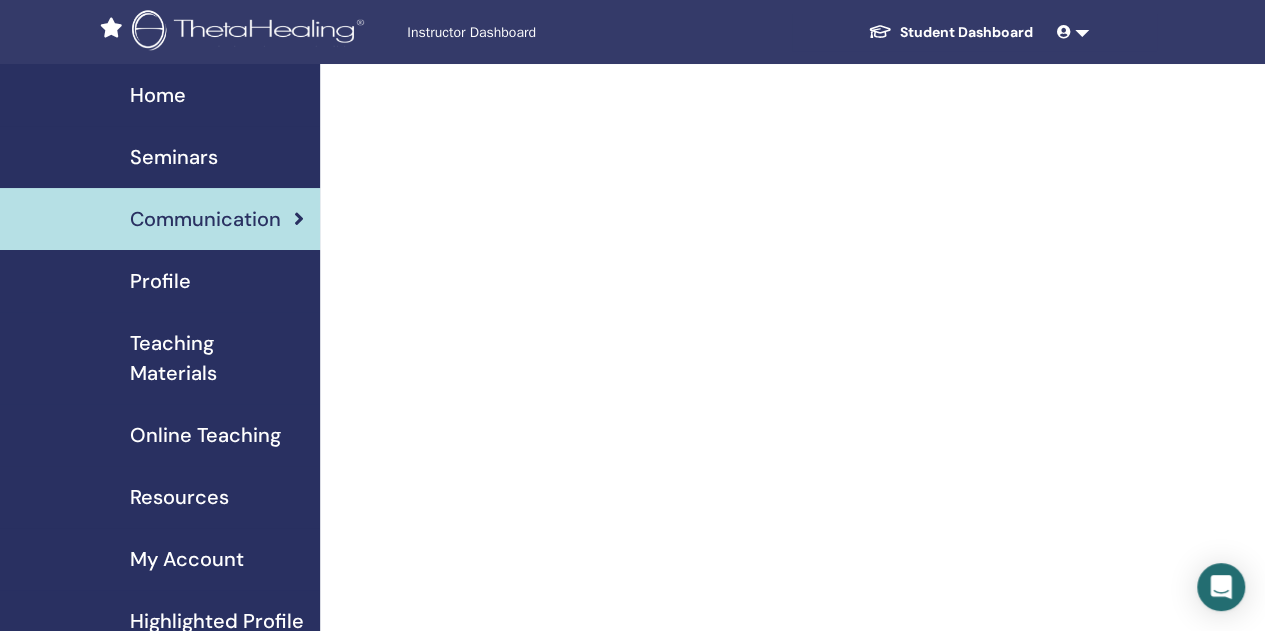 click on "Seminars" at bounding box center [160, 157] 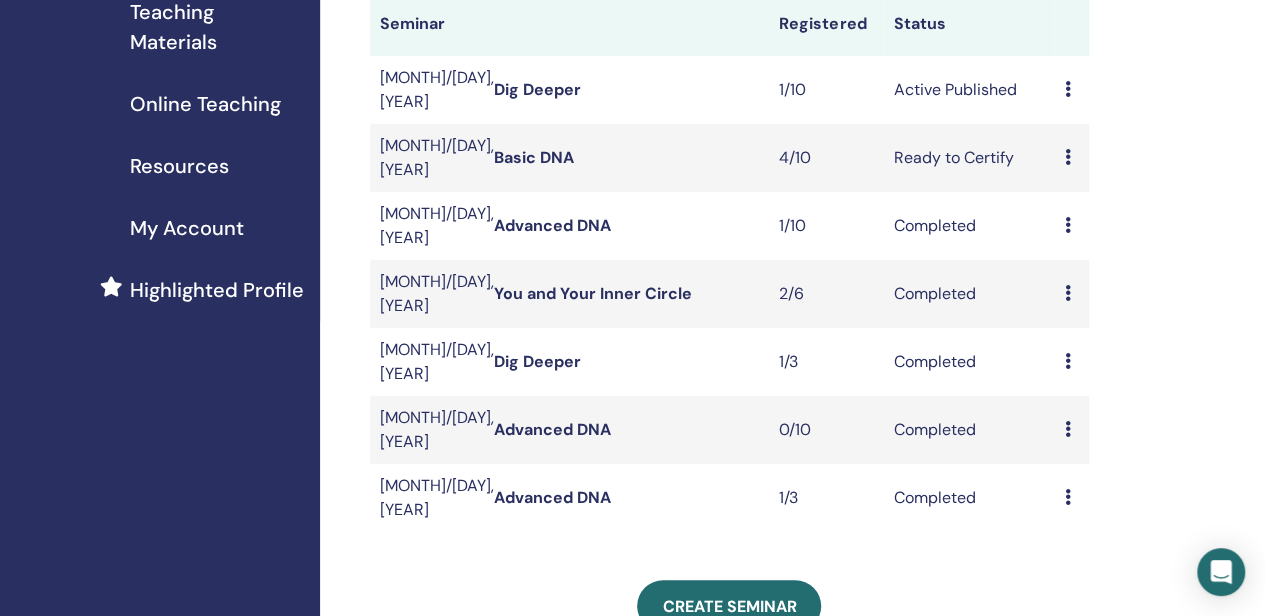 scroll, scrollTop: 300, scrollLeft: 0, axis: vertical 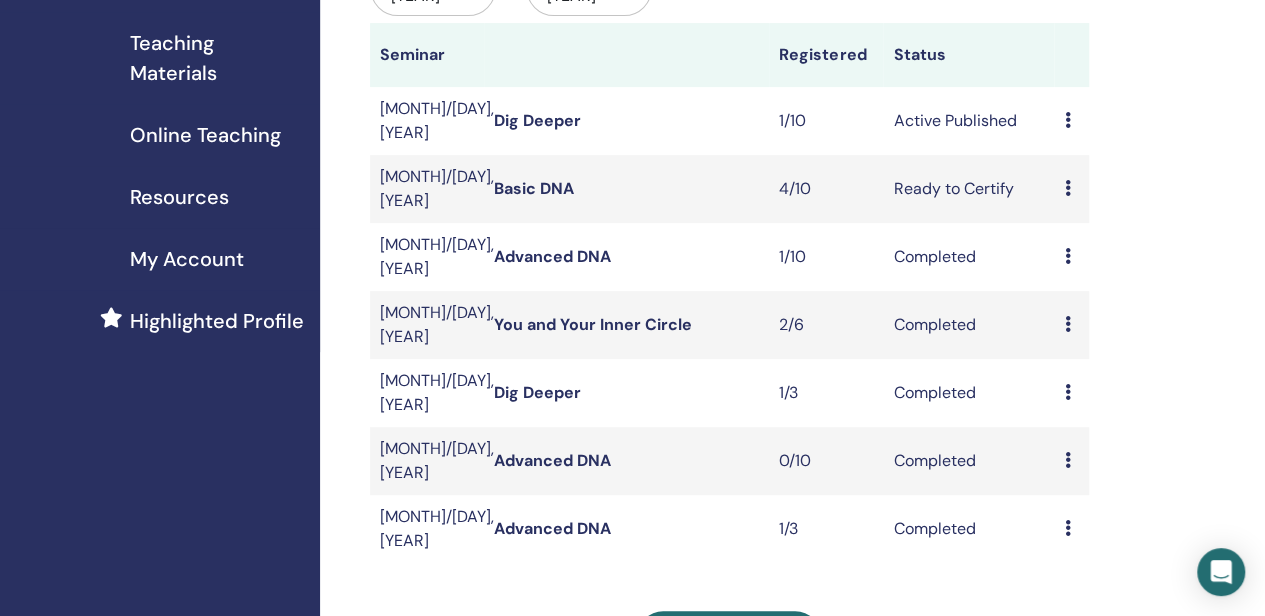 click on "Dig Deeper" at bounding box center (537, 120) 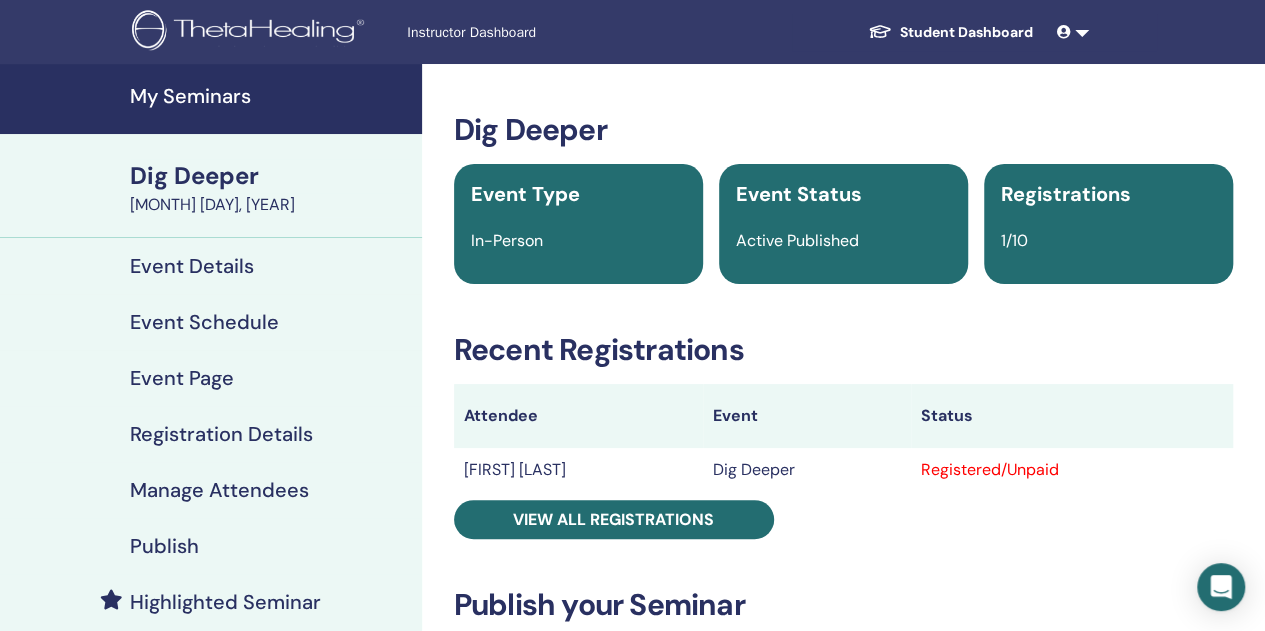 scroll, scrollTop: 200, scrollLeft: 0, axis: vertical 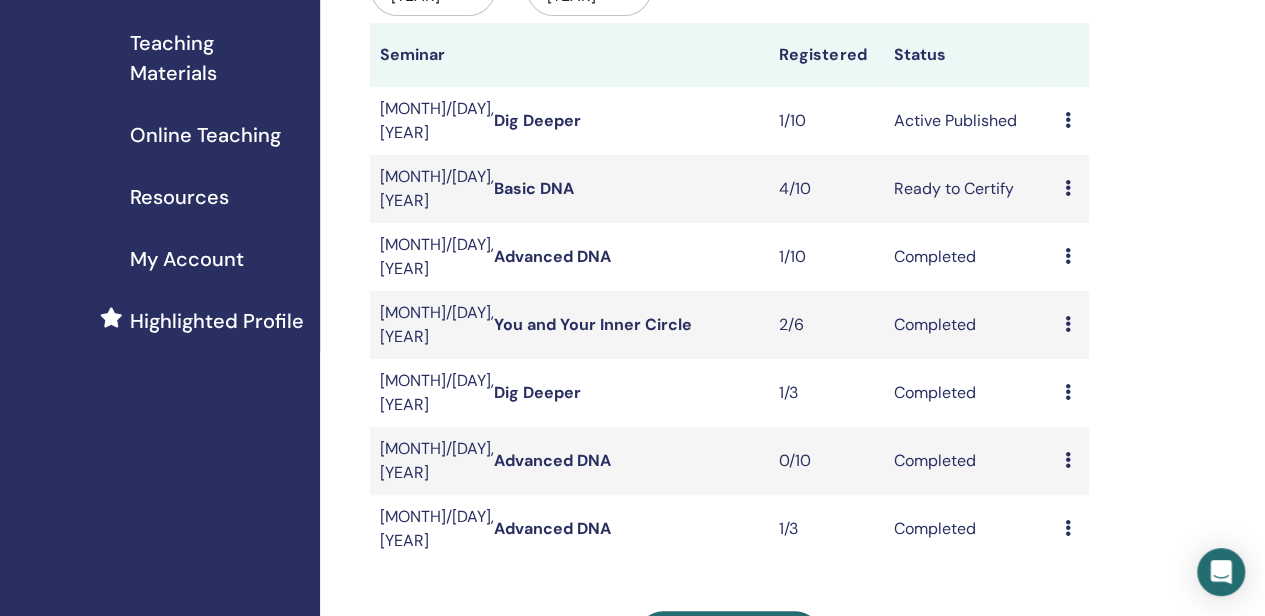 click at bounding box center [1067, 256] 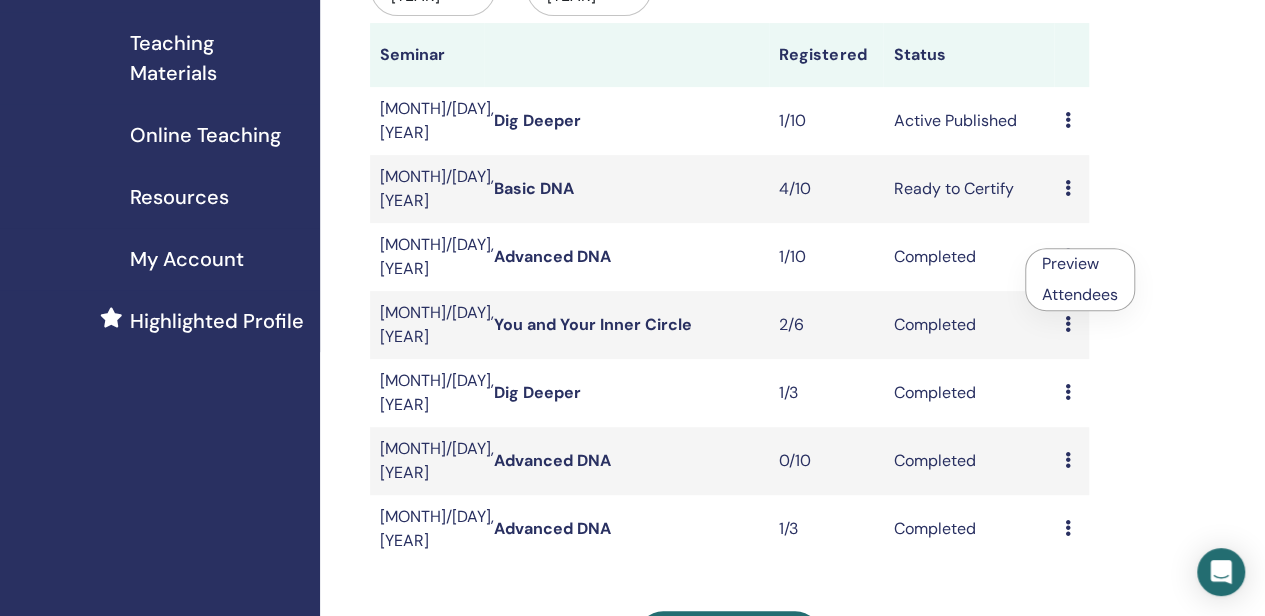 click on "Attendees" at bounding box center [1080, 294] 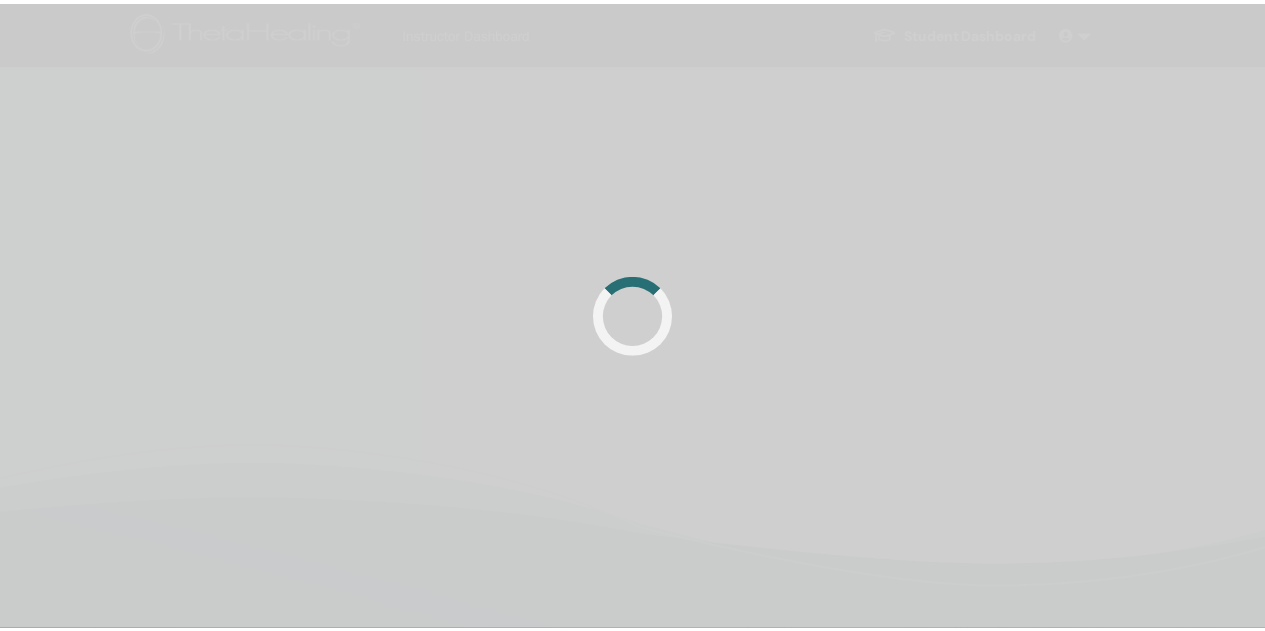 scroll, scrollTop: 0, scrollLeft: 0, axis: both 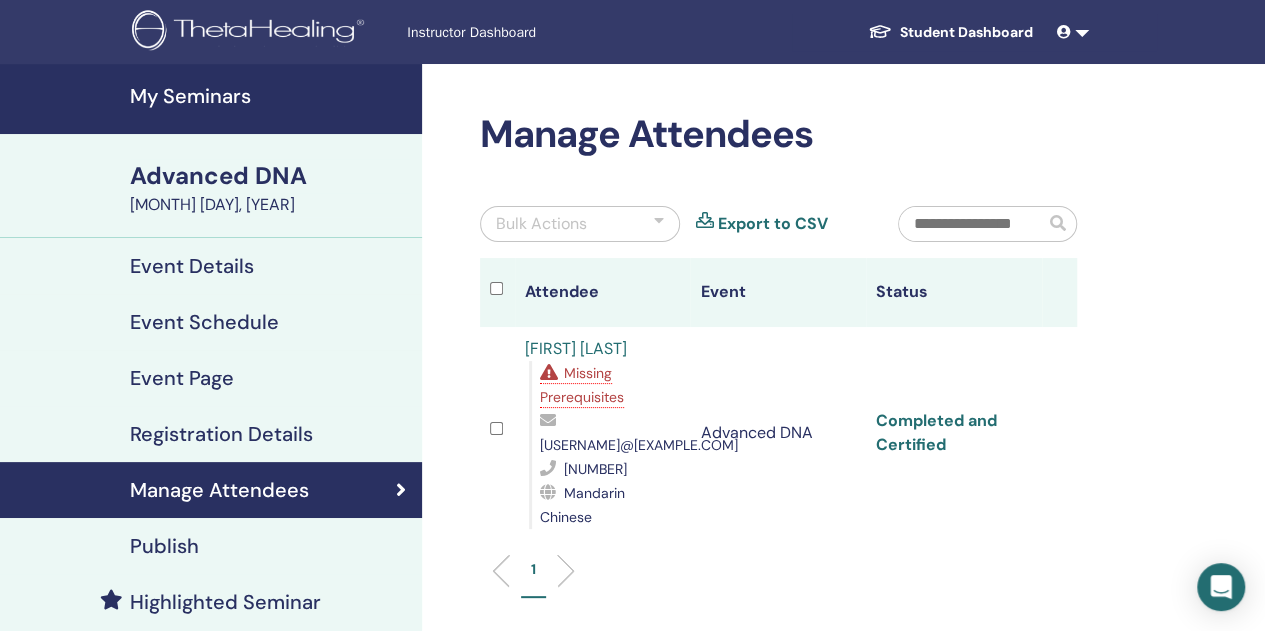 click on "Completed and Certified" at bounding box center [936, 432] 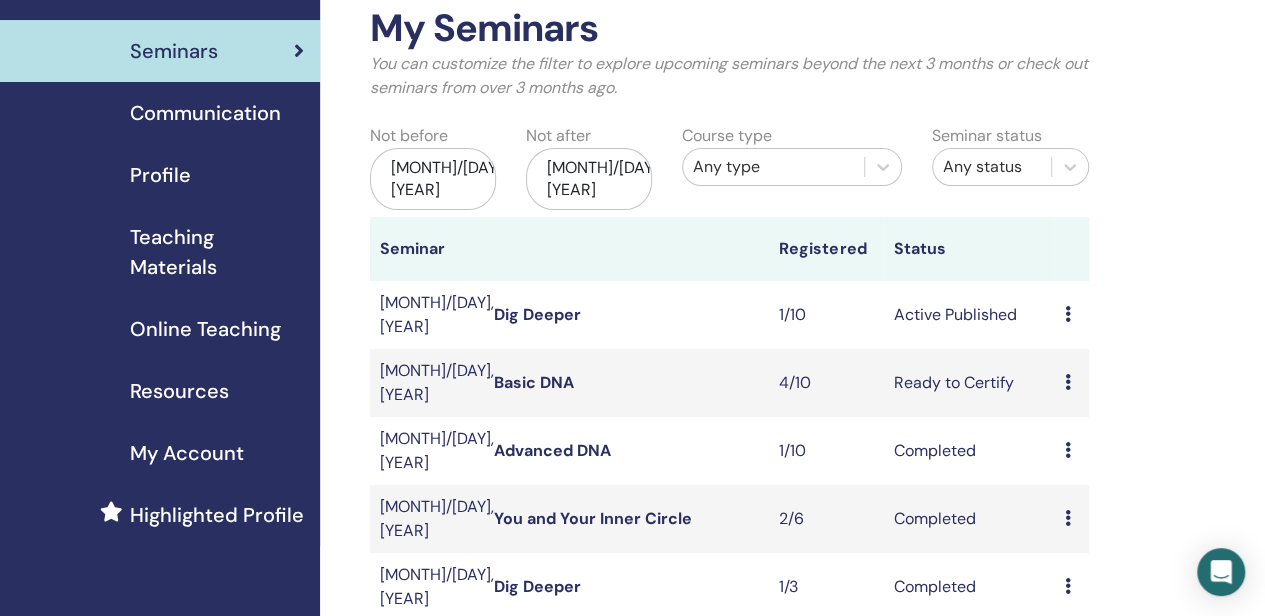 scroll, scrollTop: 100, scrollLeft: 0, axis: vertical 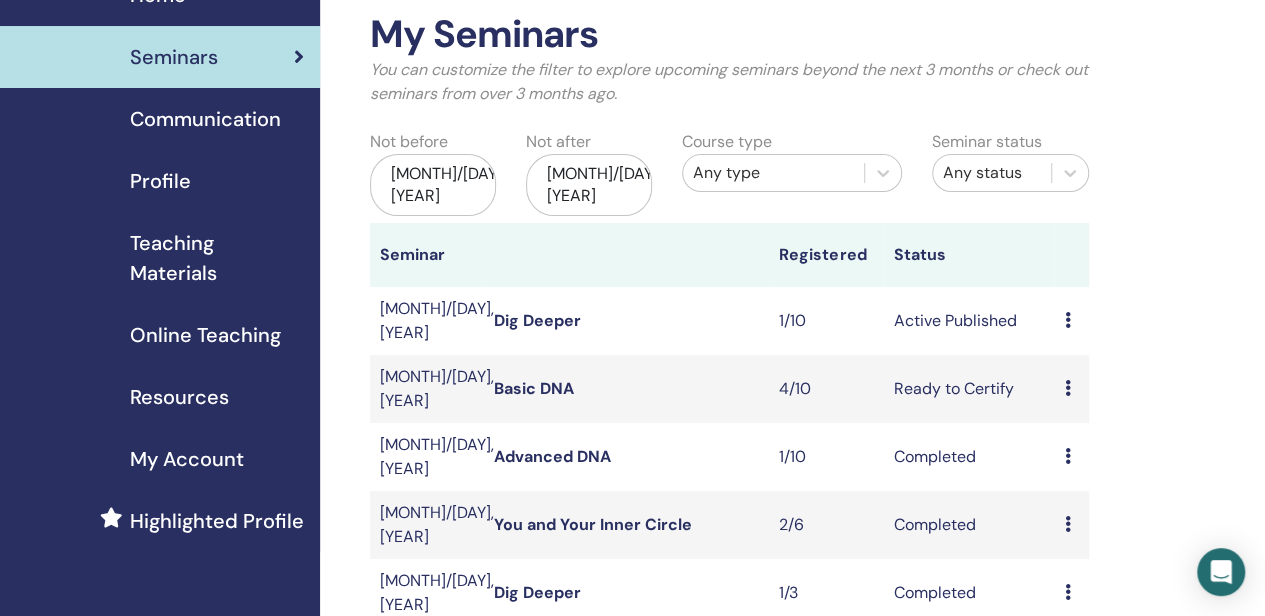 click on "Preview Edit Attendees Cancel" at bounding box center [1071, 389] 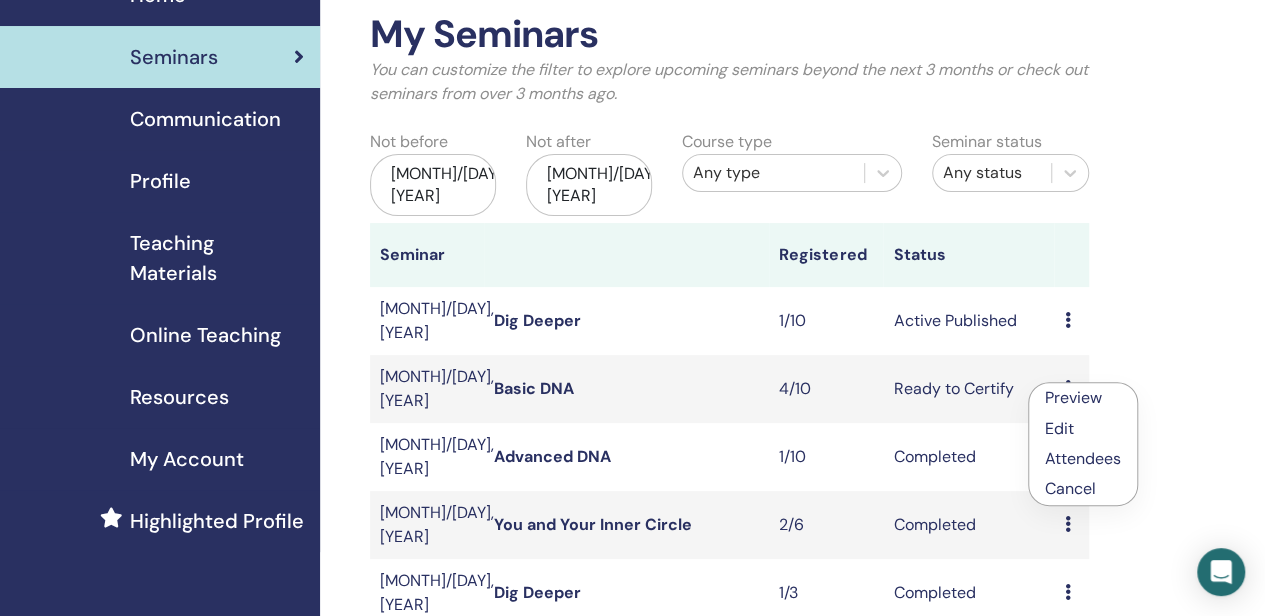 click on "Attendees" at bounding box center (1083, 458) 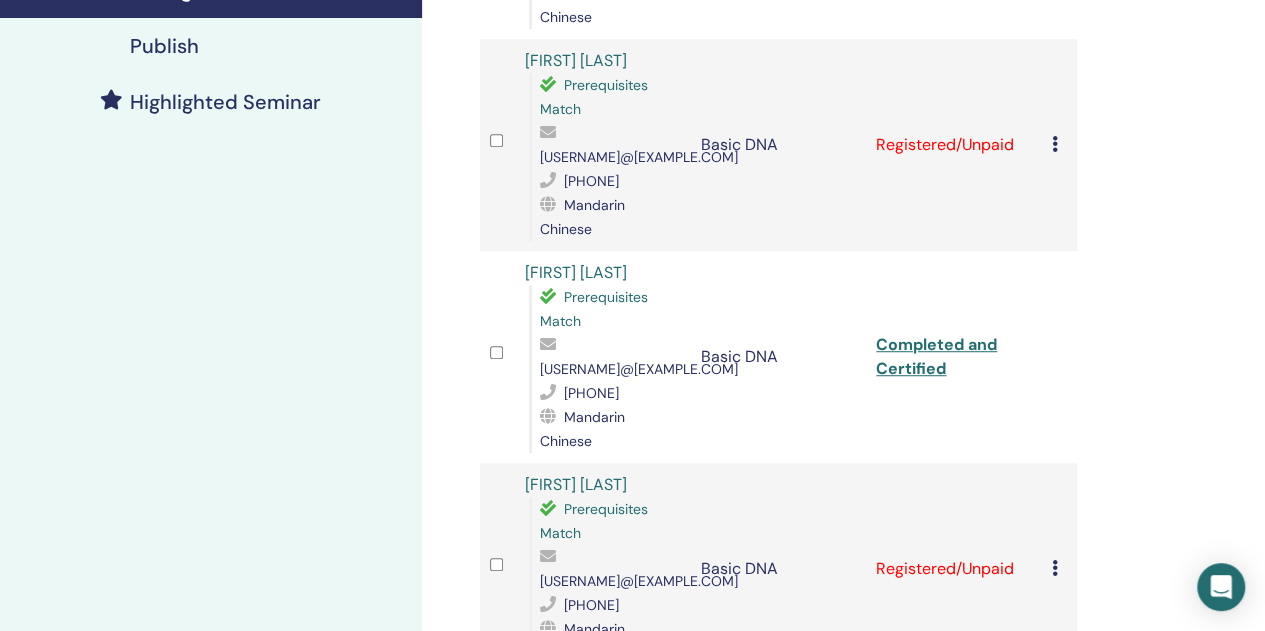scroll, scrollTop: 0, scrollLeft: 0, axis: both 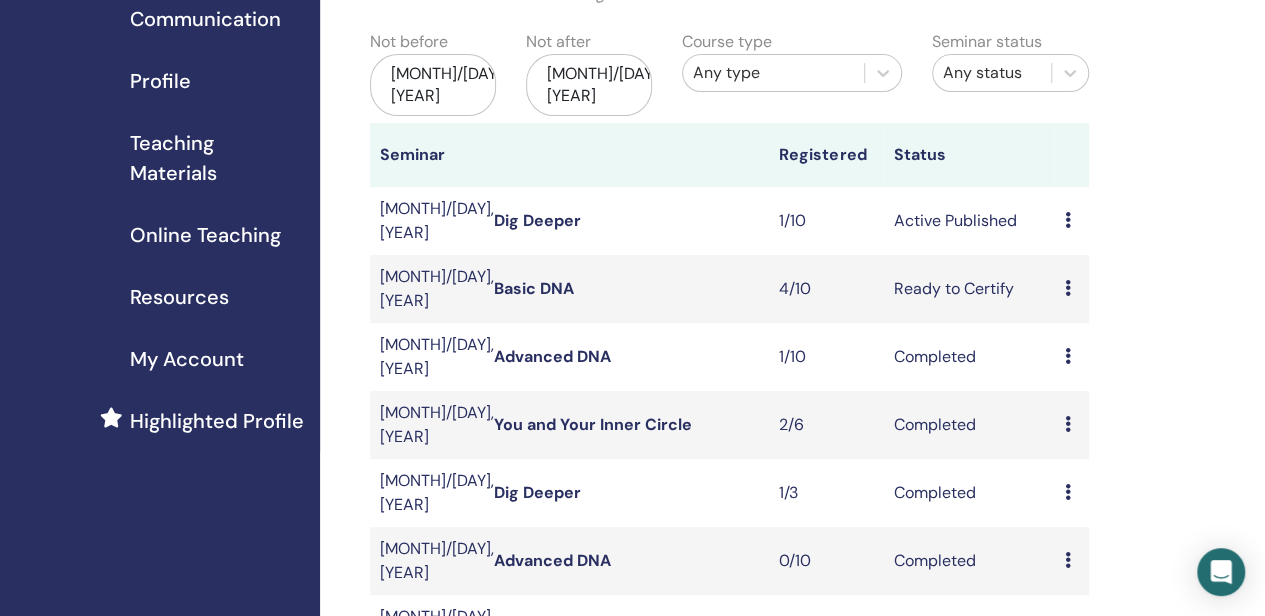 click at bounding box center (1067, 356) 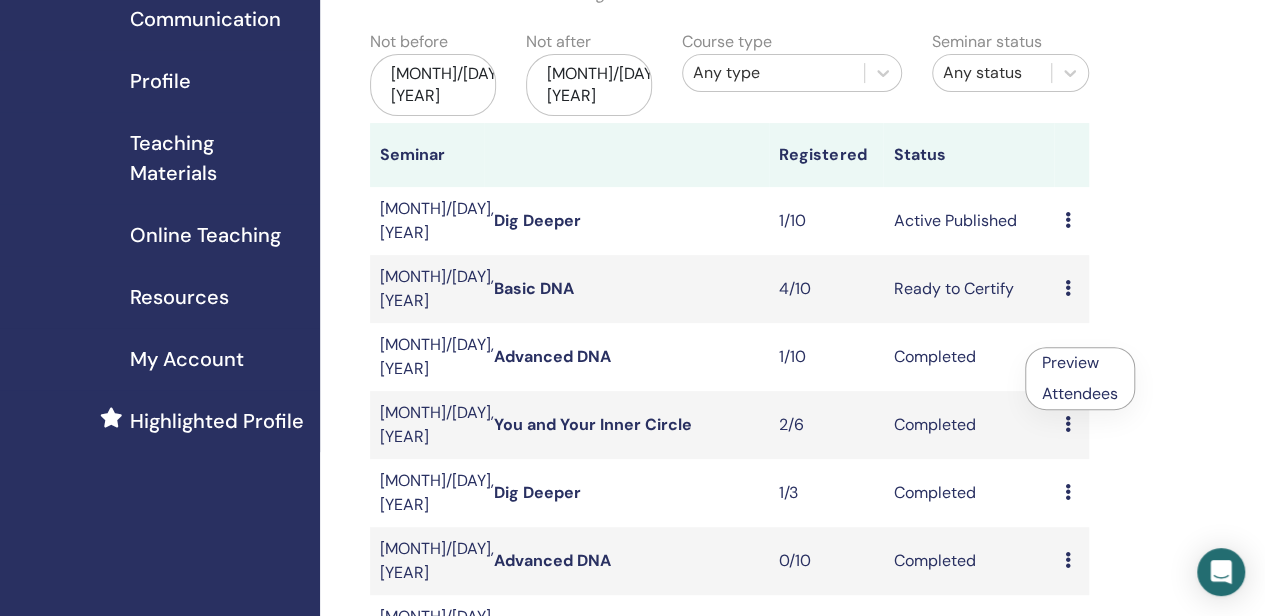 click on "Preview" at bounding box center [1070, 362] 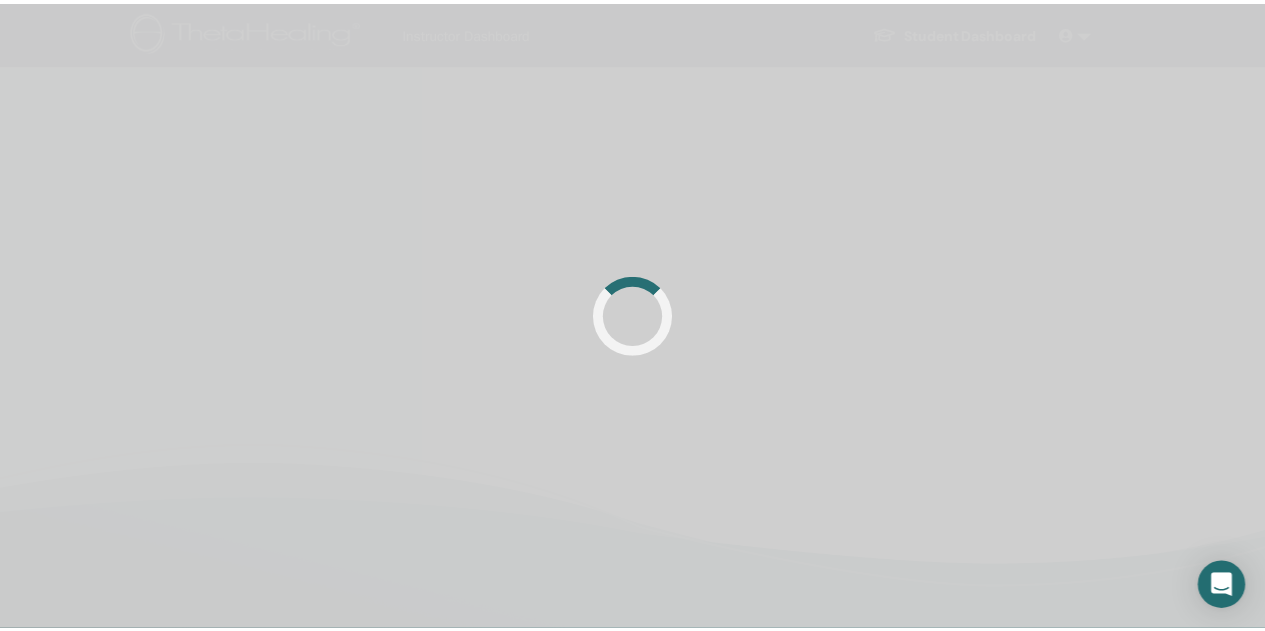 scroll, scrollTop: 0, scrollLeft: 0, axis: both 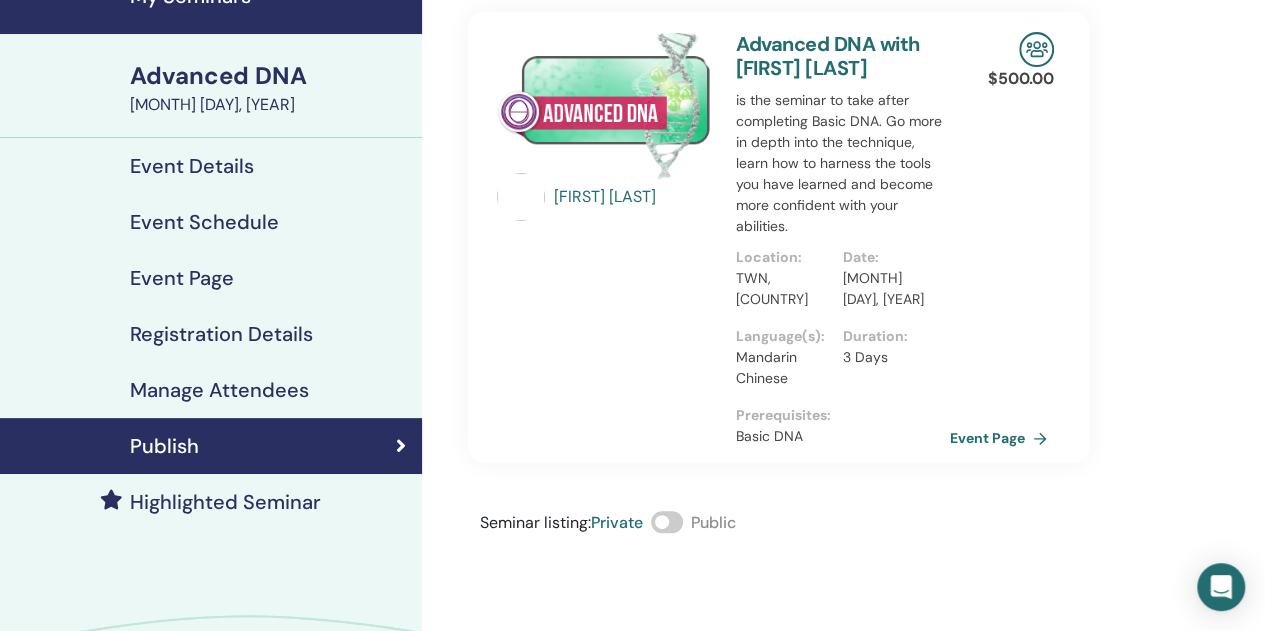 click at bounding box center [604, 105] 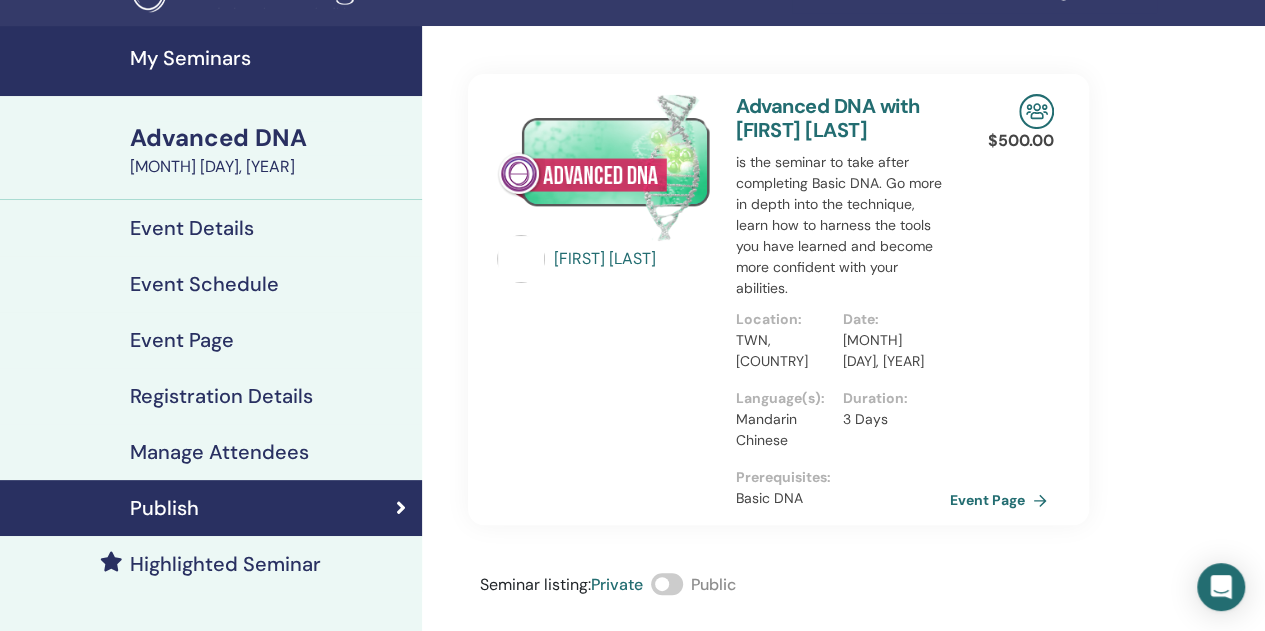 scroll, scrollTop: 0, scrollLeft: 0, axis: both 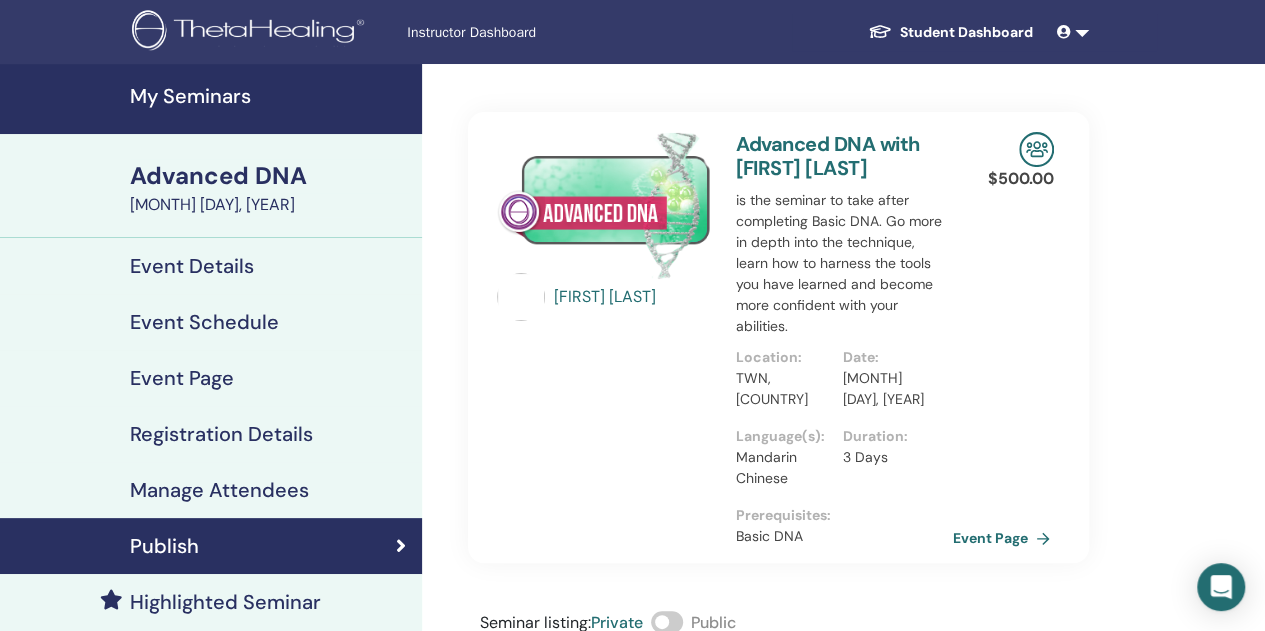 click on "Event Page" at bounding box center [1005, 538] 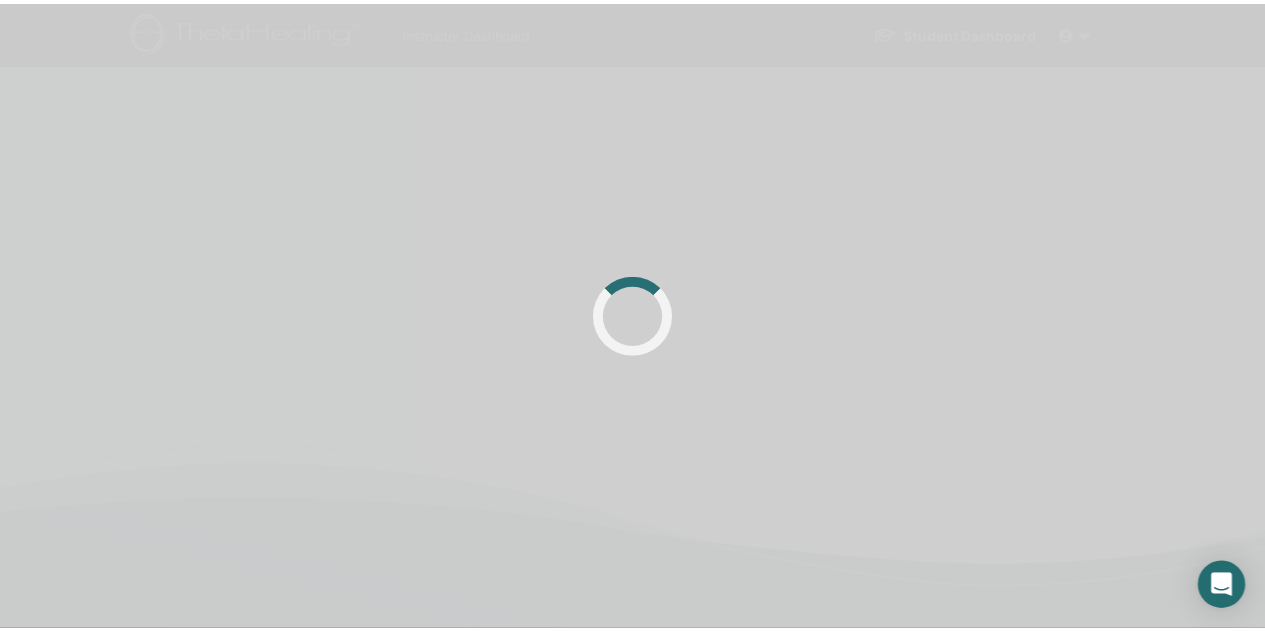 scroll, scrollTop: 0, scrollLeft: 0, axis: both 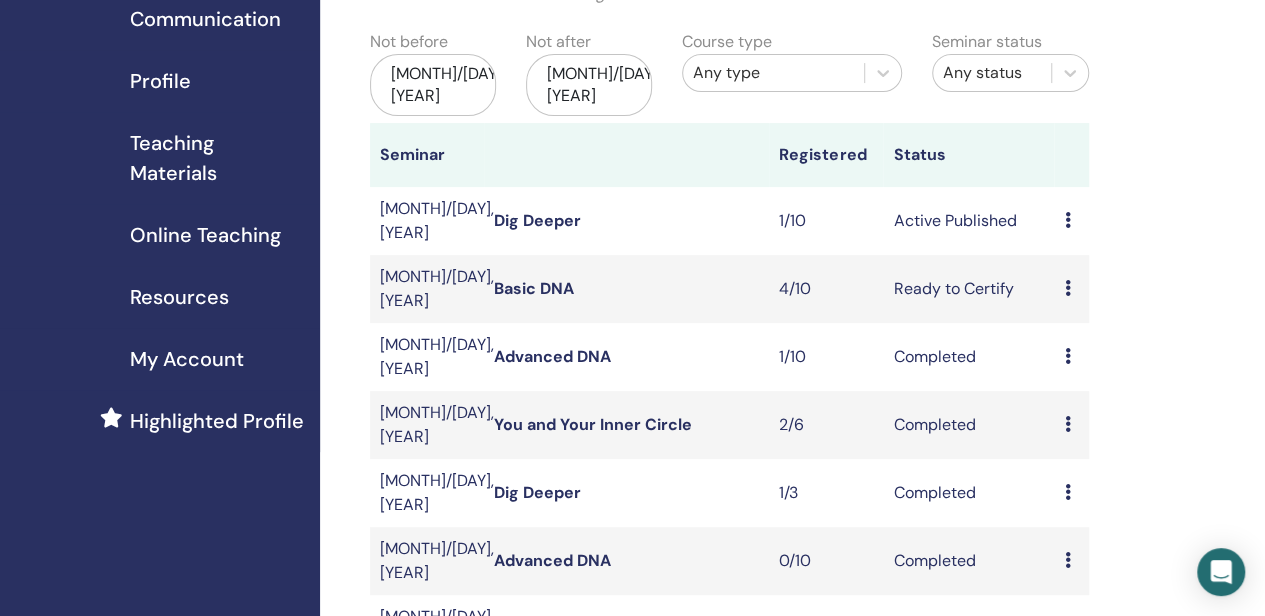 click at bounding box center (1067, 220) 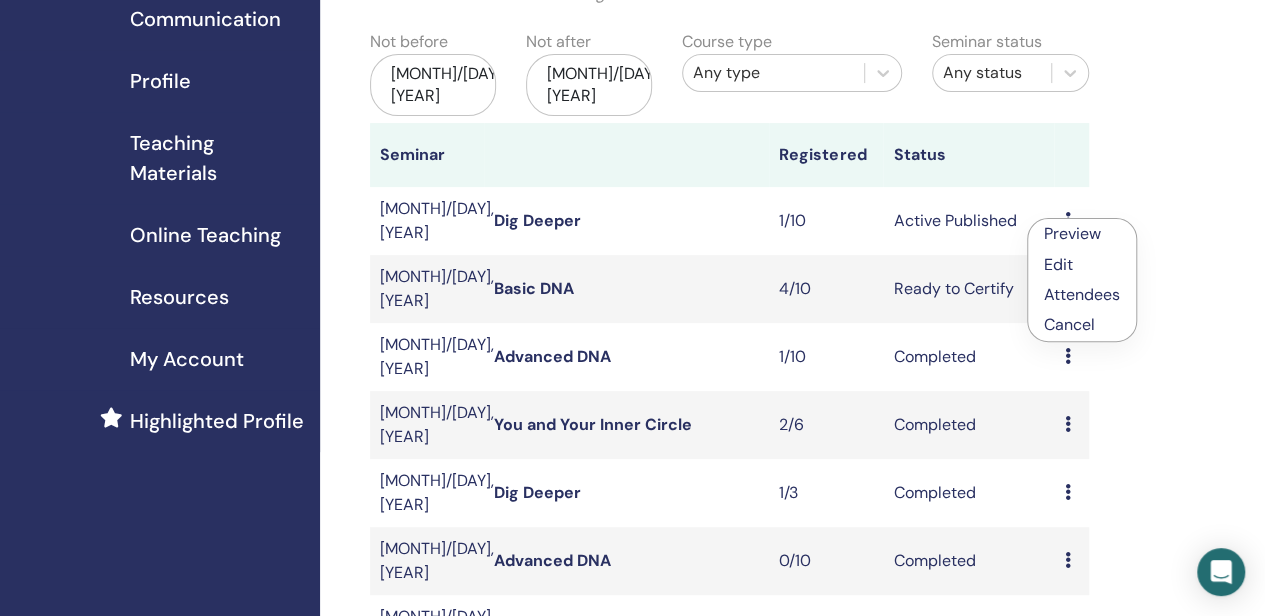 click on "Preview" at bounding box center [1082, 234] 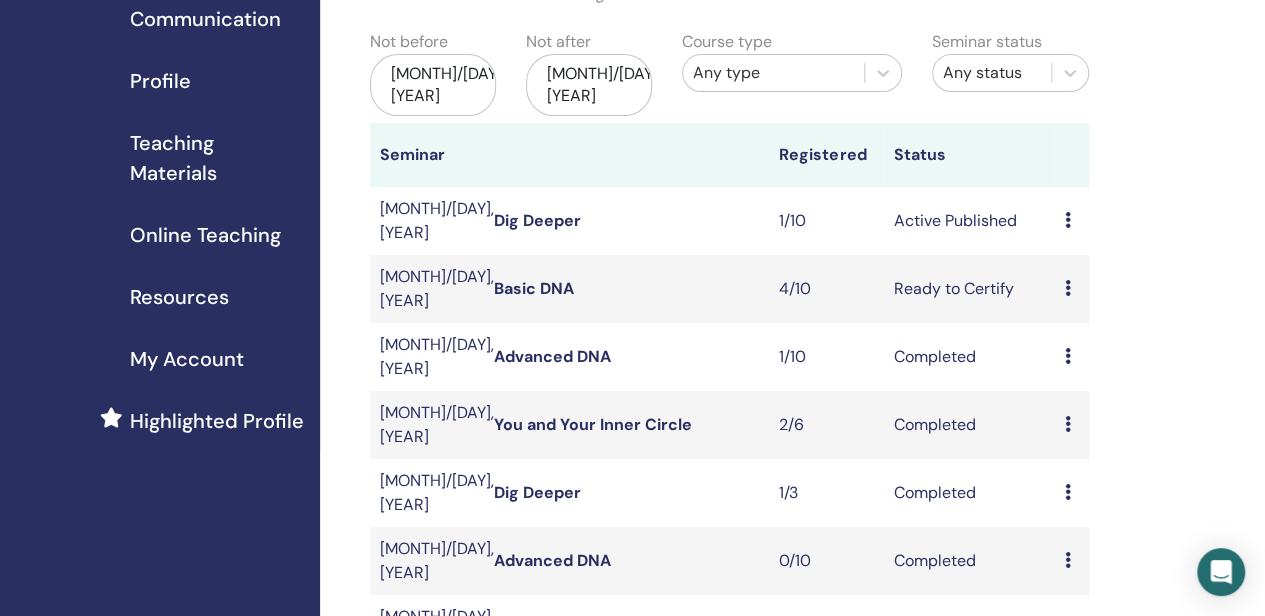 click at bounding box center [1067, 220] 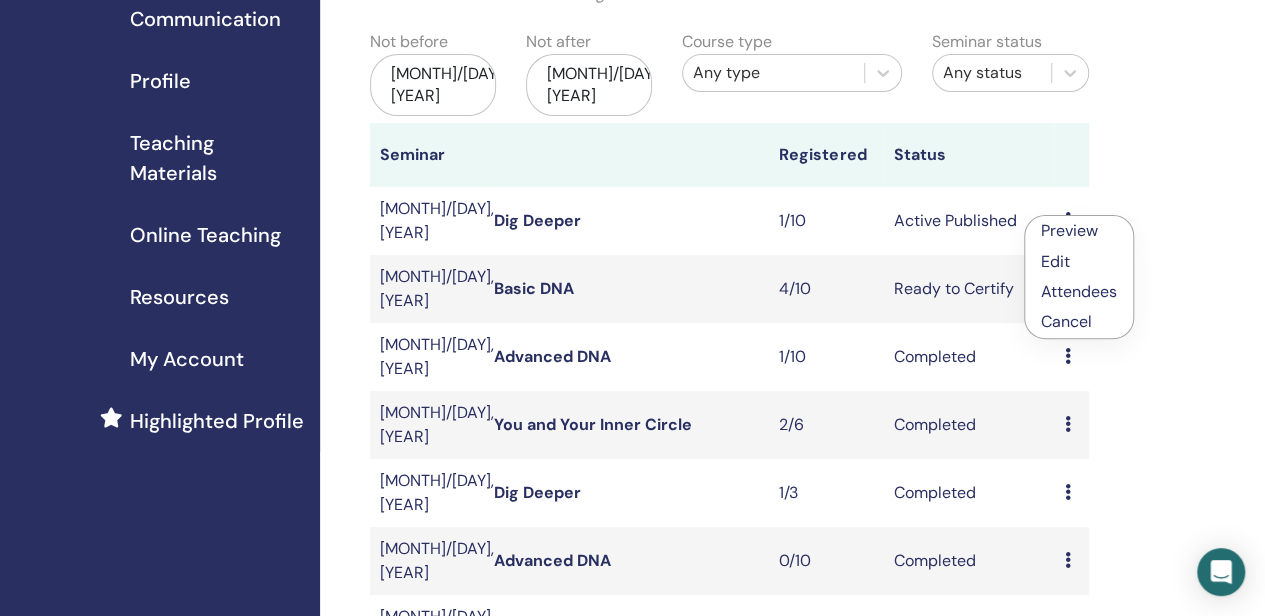 click on "Attendees" at bounding box center (1079, 291) 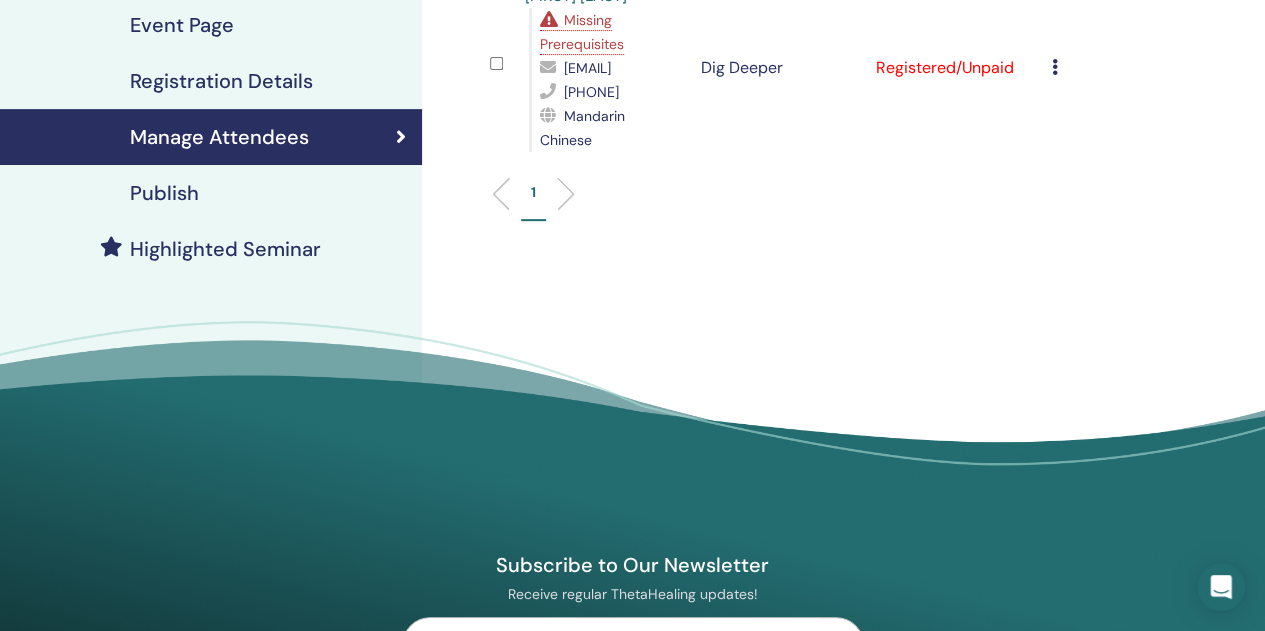 scroll, scrollTop: 0, scrollLeft: 0, axis: both 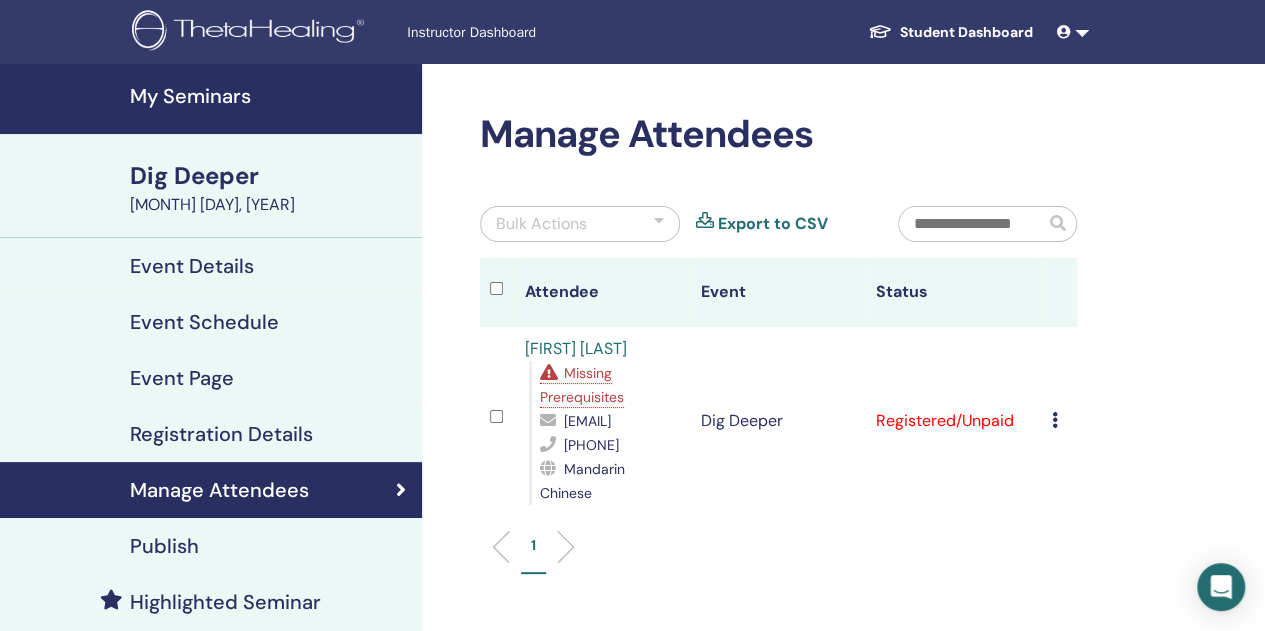 click on "Event Details" at bounding box center (192, 266) 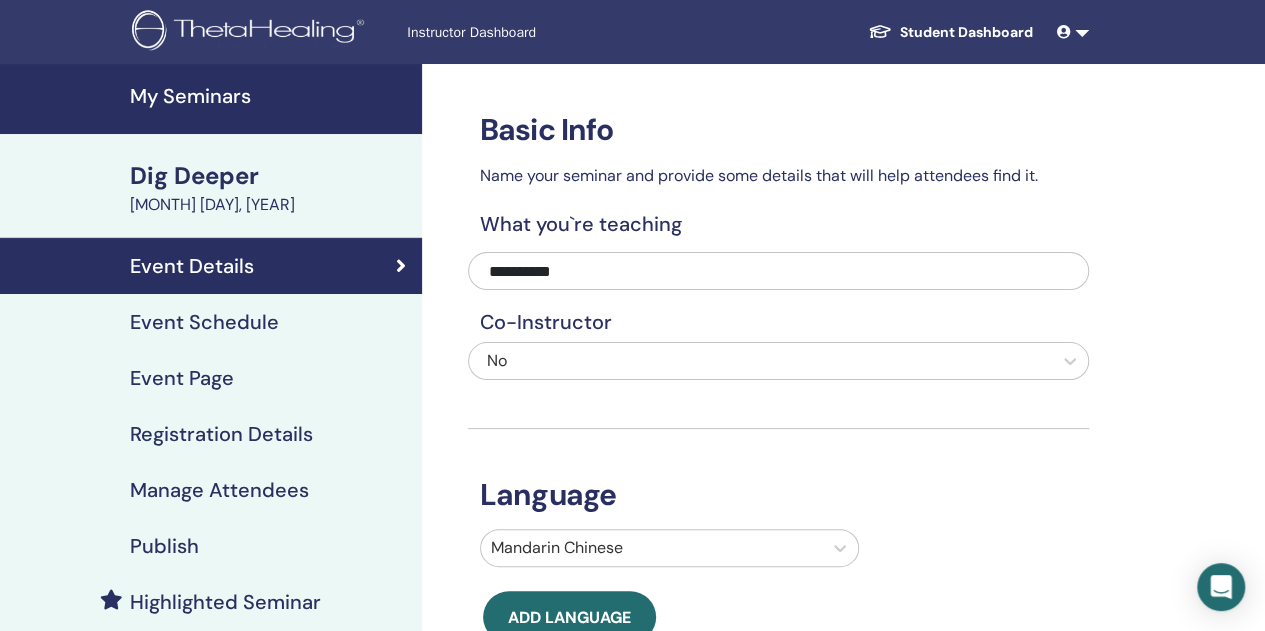 scroll, scrollTop: 100, scrollLeft: 0, axis: vertical 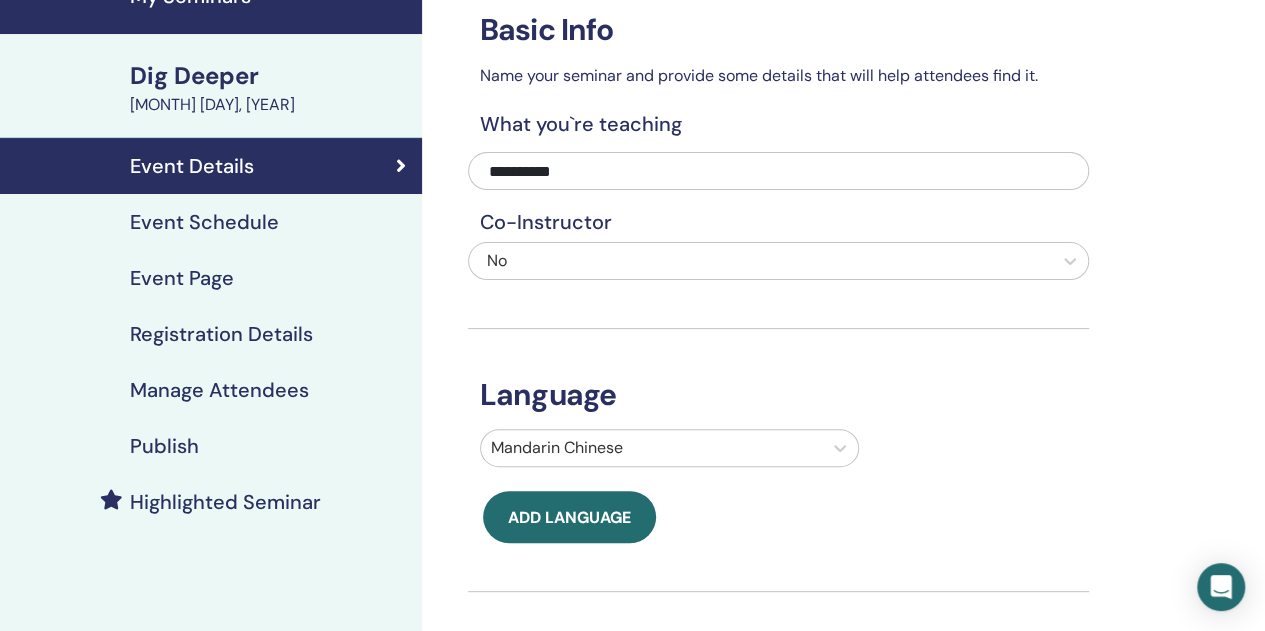 click on "Publish" at bounding box center (211, 446) 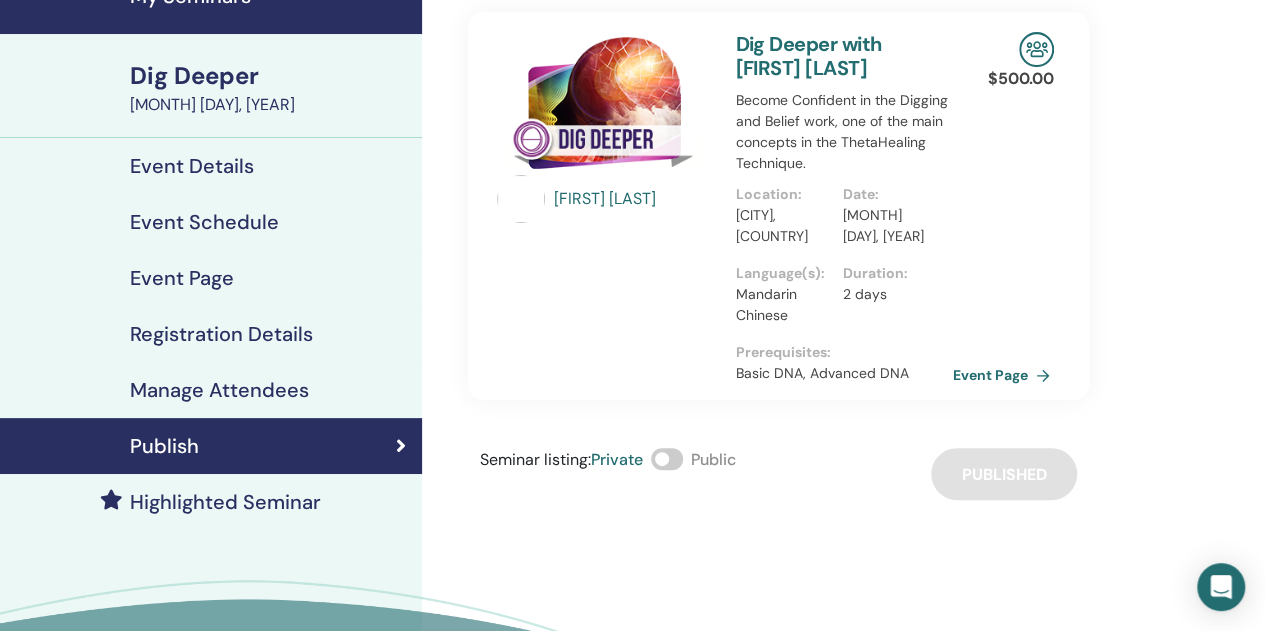click on "Event Page" at bounding box center [1005, 375] 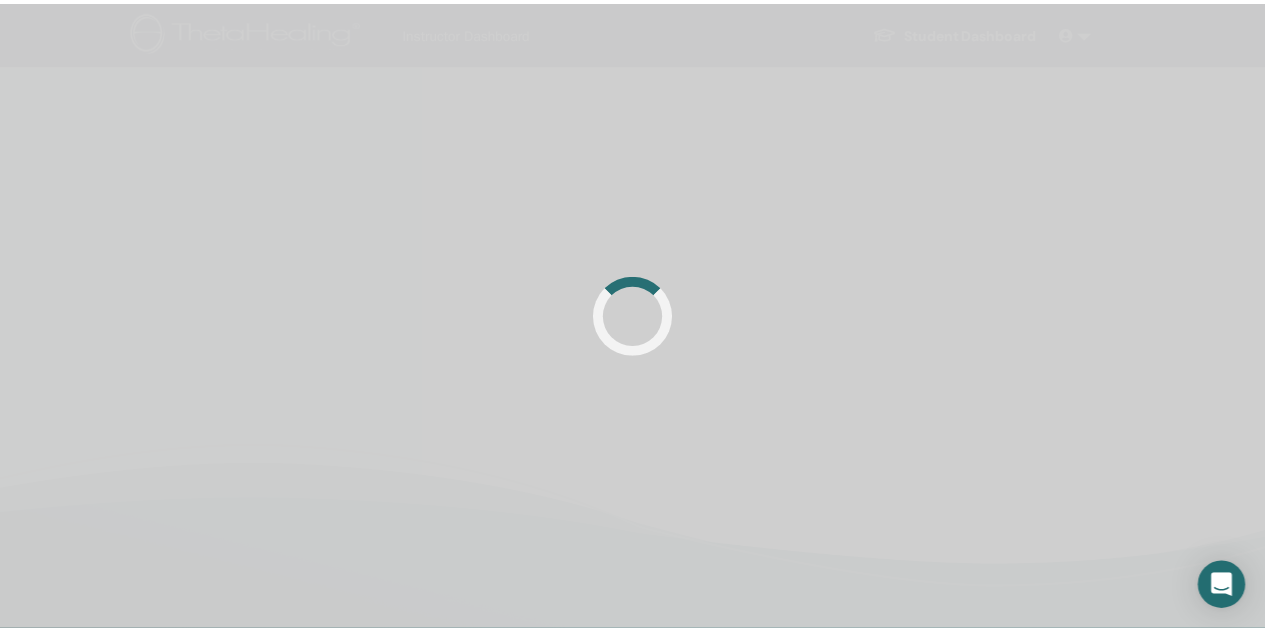 scroll, scrollTop: 100, scrollLeft: 0, axis: vertical 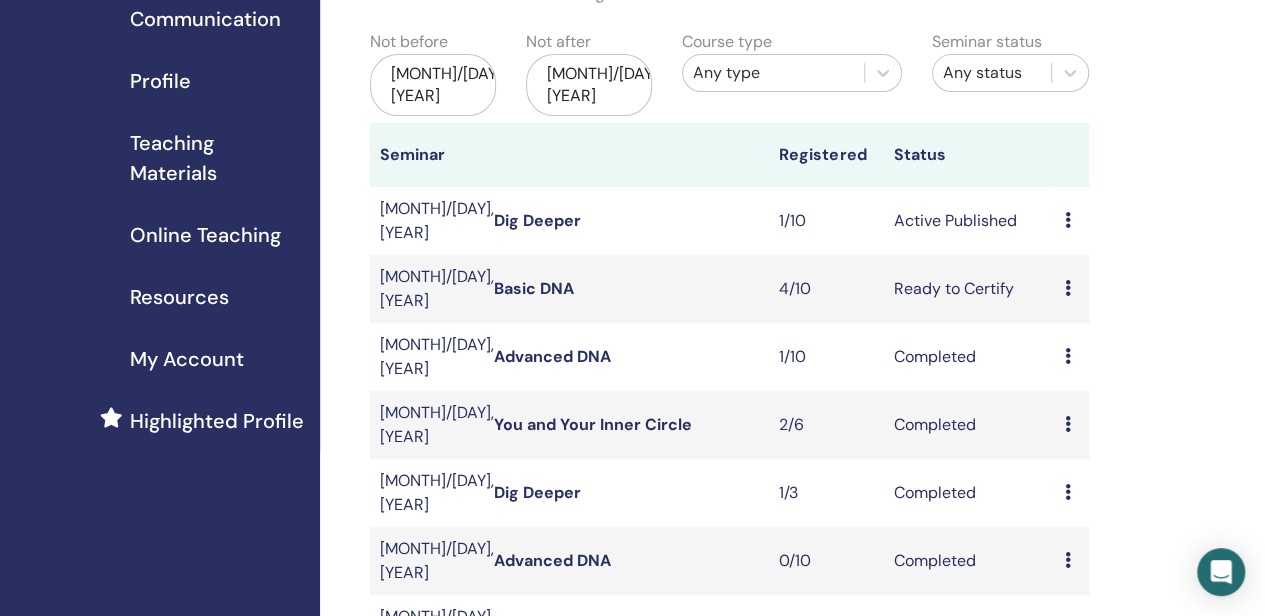 click on "Preview Edit Attendees Cancel" at bounding box center [1071, 289] 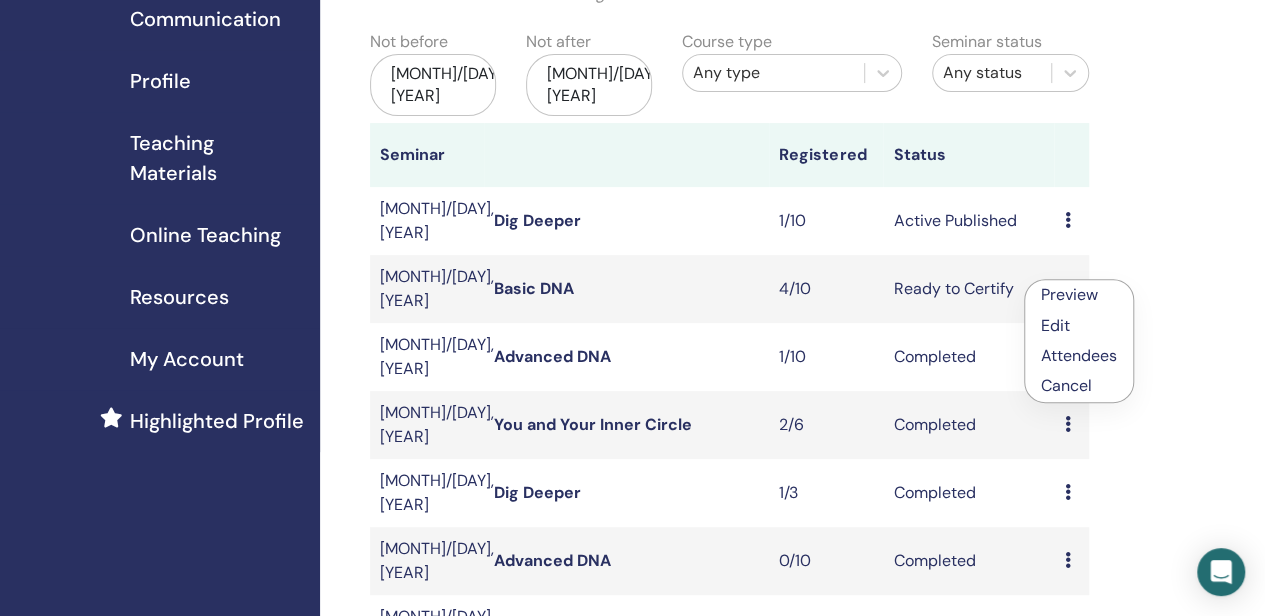 click on "Attendees" at bounding box center [1079, 355] 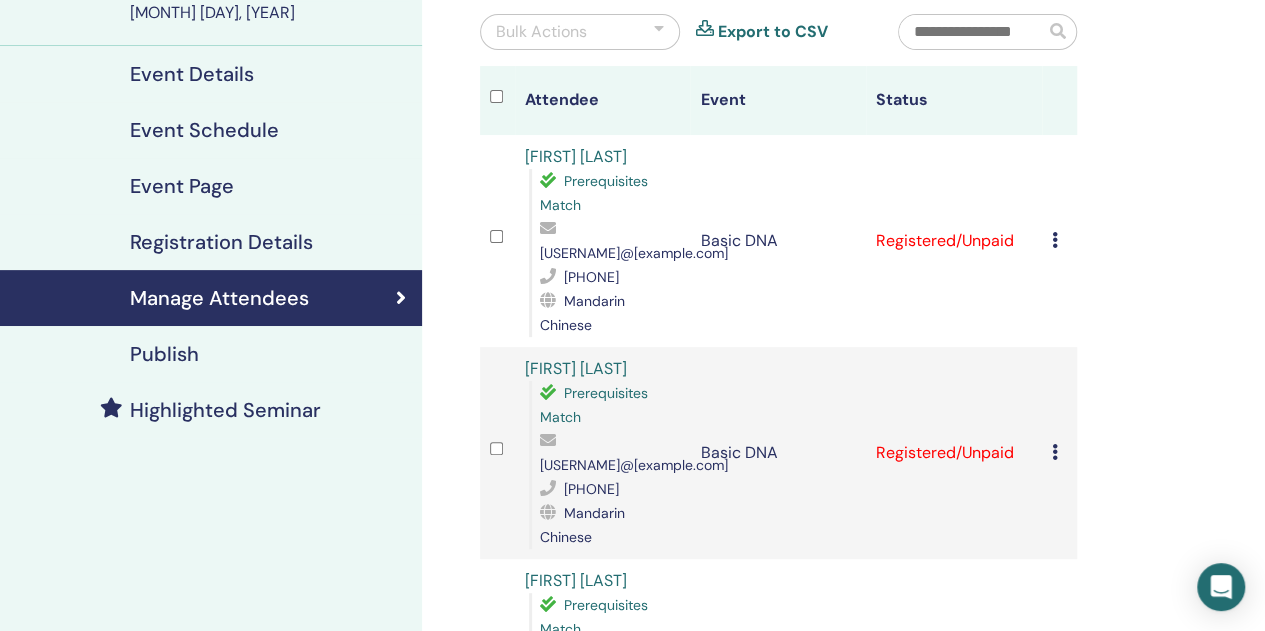 scroll, scrollTop: 200, scrollLeft: 0, axis: vertical 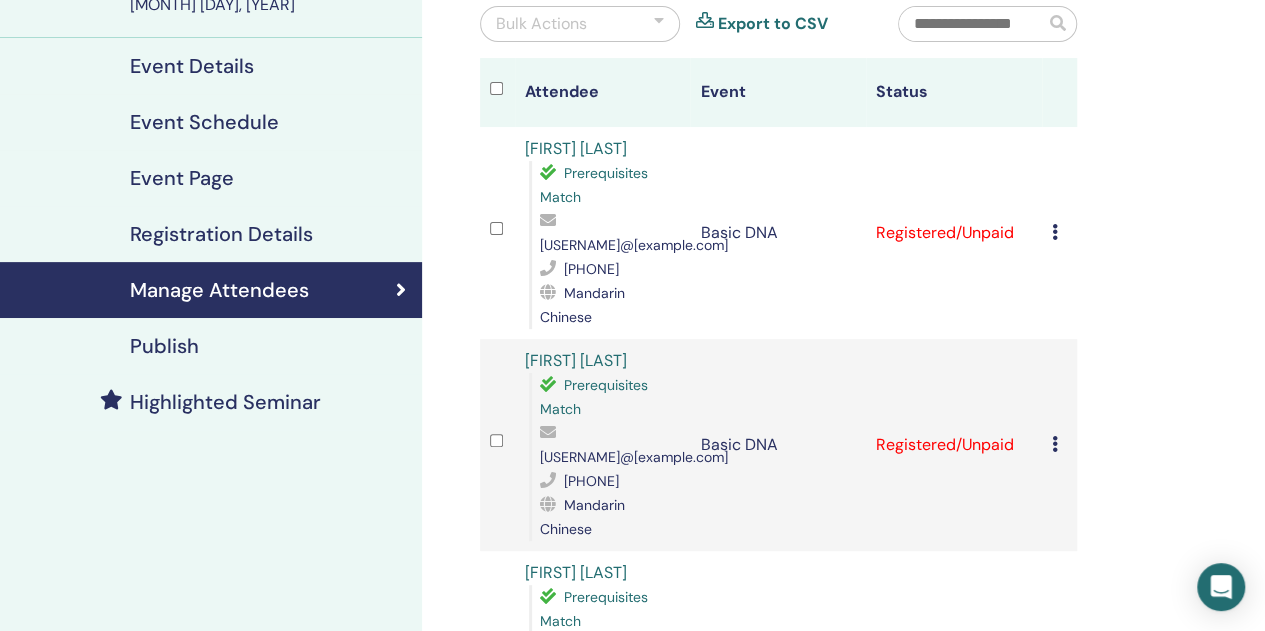 click at bounding box center (1055, 232) 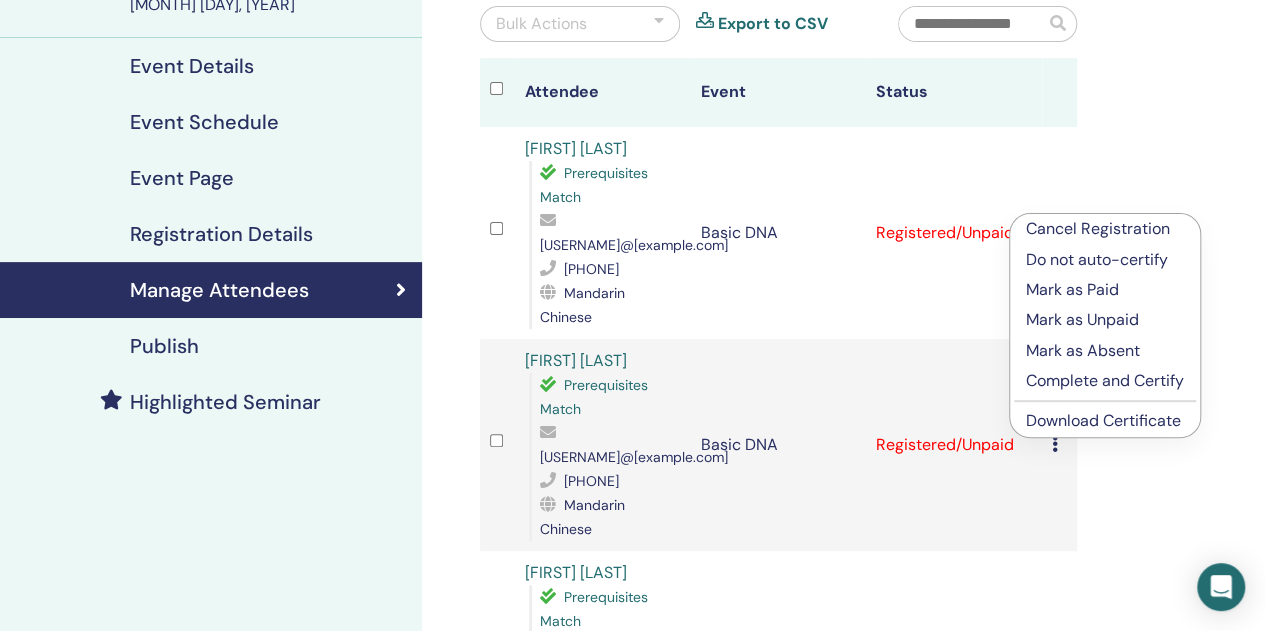 click on "Download Certificate" at bounding box center [1103, 420] 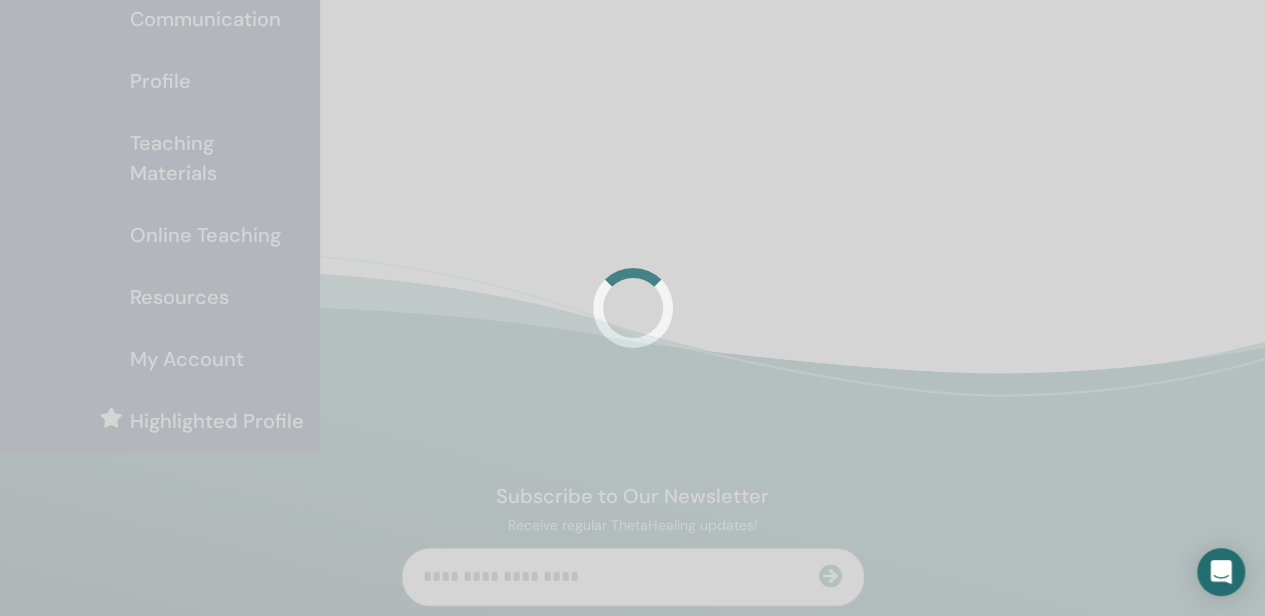scroll, scrollTop: 0, scrollLeft: 0, axis: both 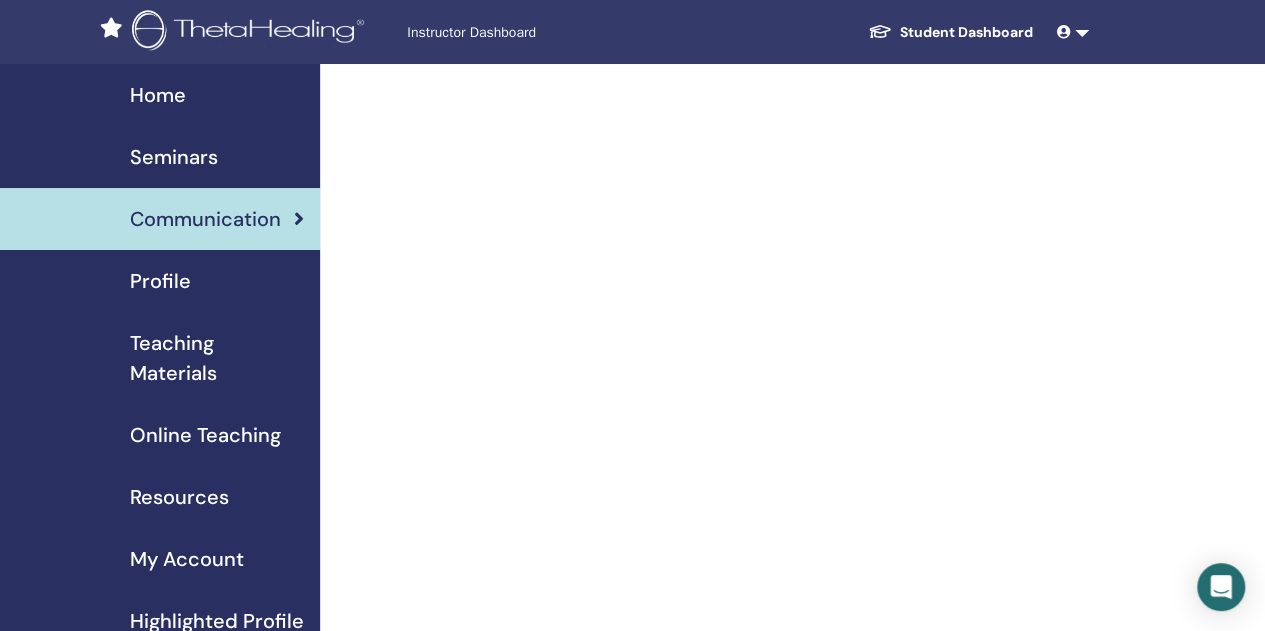click on "Communication" at bounding box center (205, 219) 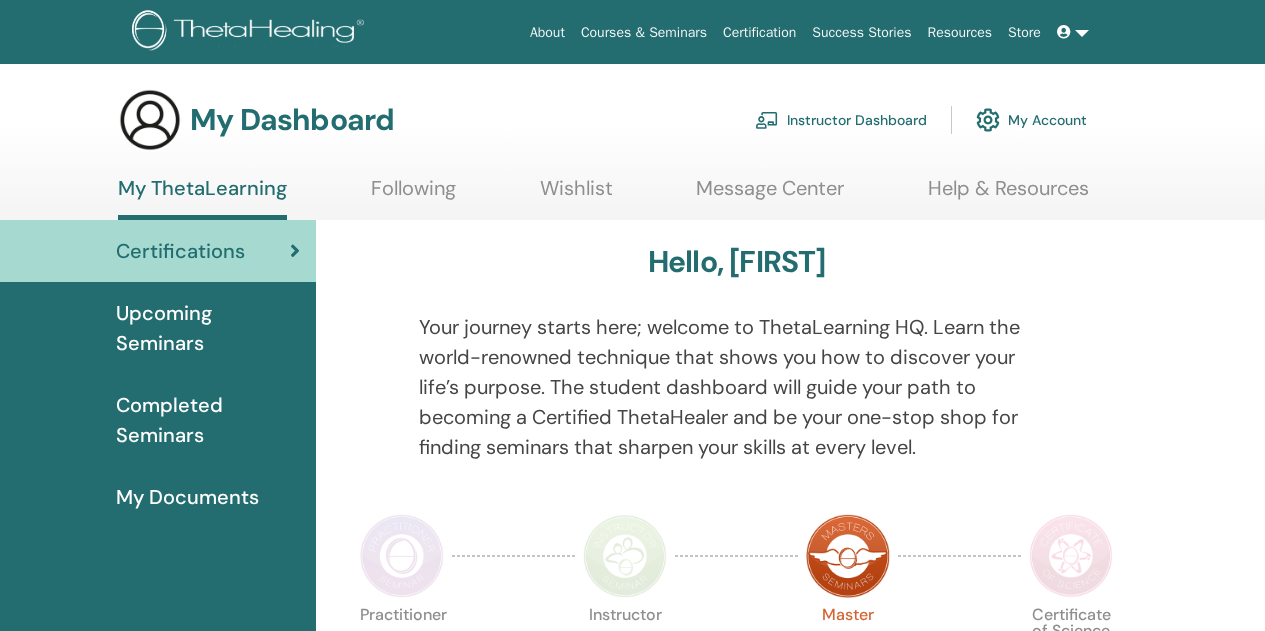 scroll, scrollTop: 0, scrollLeft: 0, axis: both 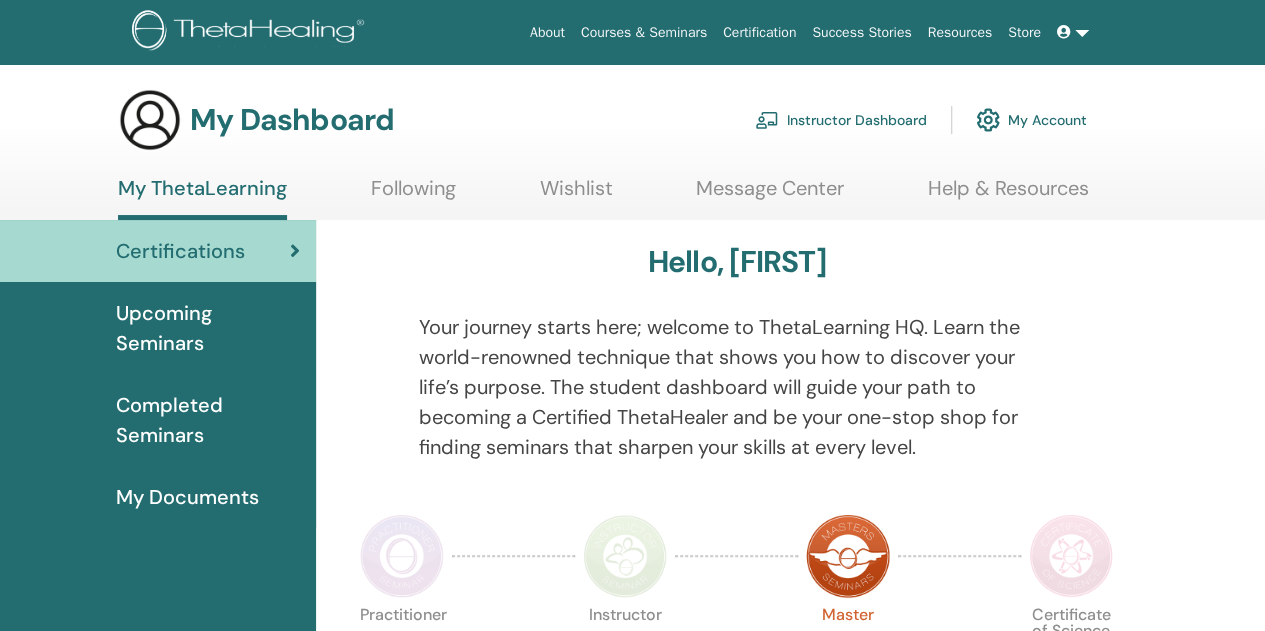 click on "Instructor Dashboard" at bounding box center [841, 120] 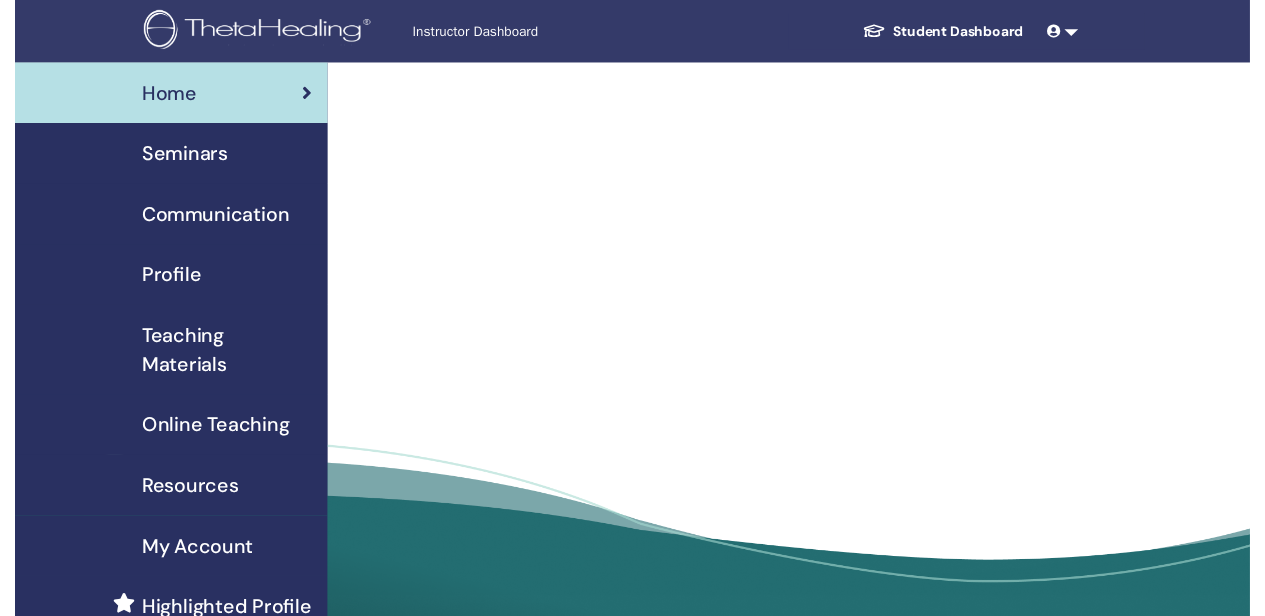 scroll, scrollTop: 0, scrollLeft: 0, axis: both 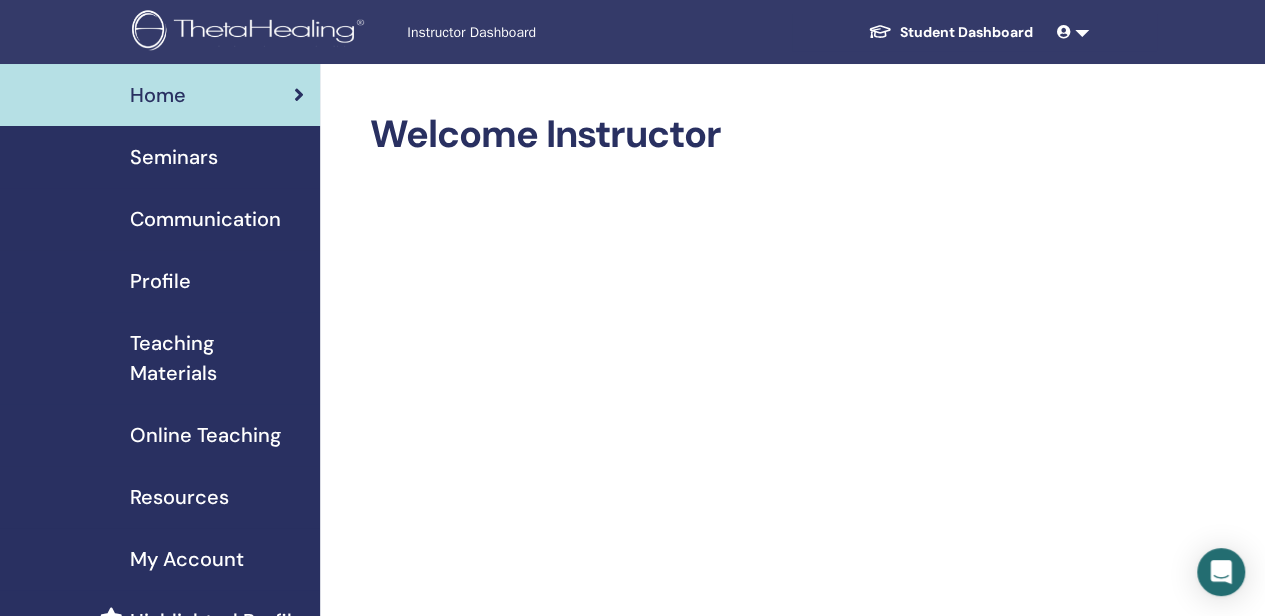 click on "Seminars" at bounding box center [160, 157] 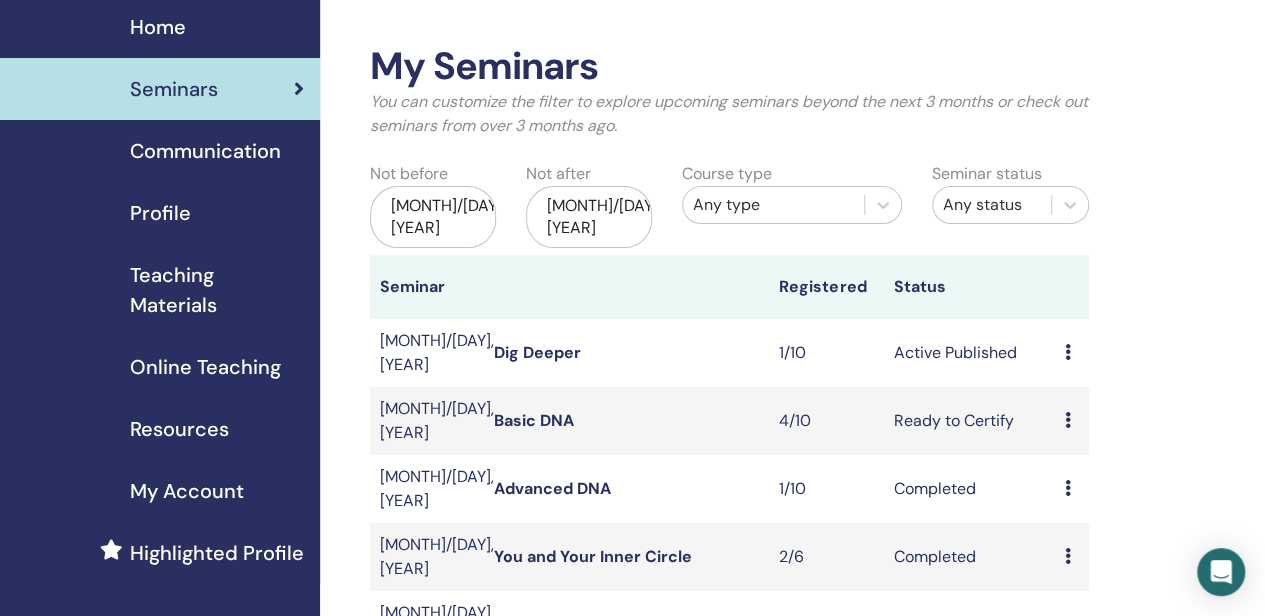 scroll, scrollTop: 100, scrollLeft: 0, axis: vertical 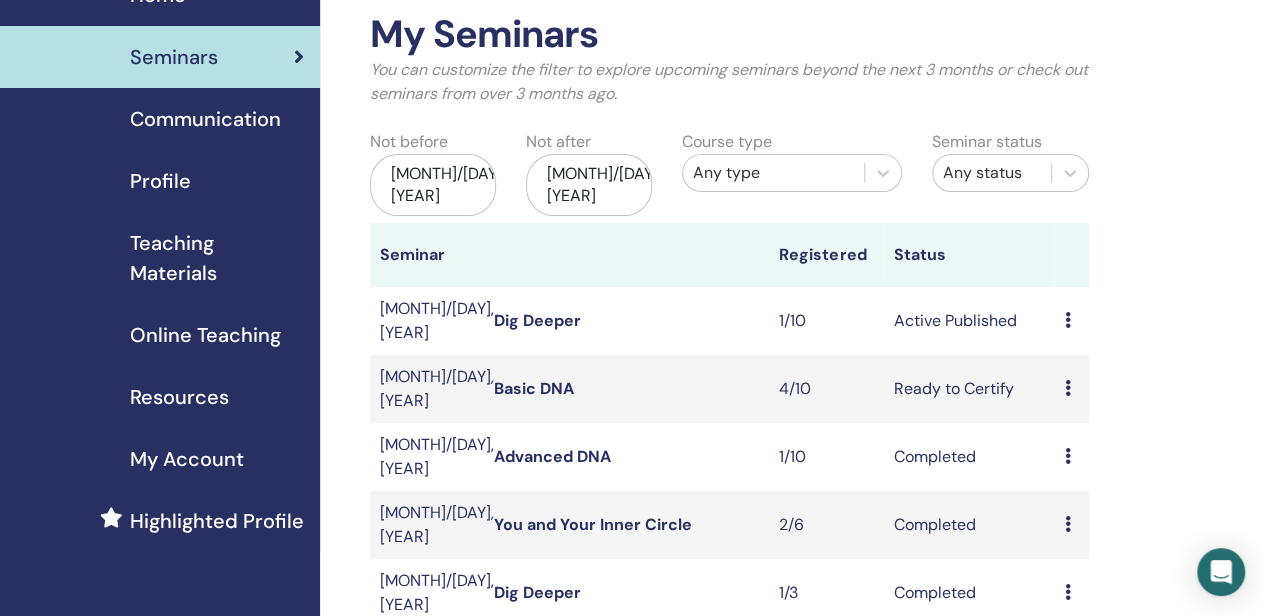 click on "Preview Attendees" at bounding box center (1071, 457) 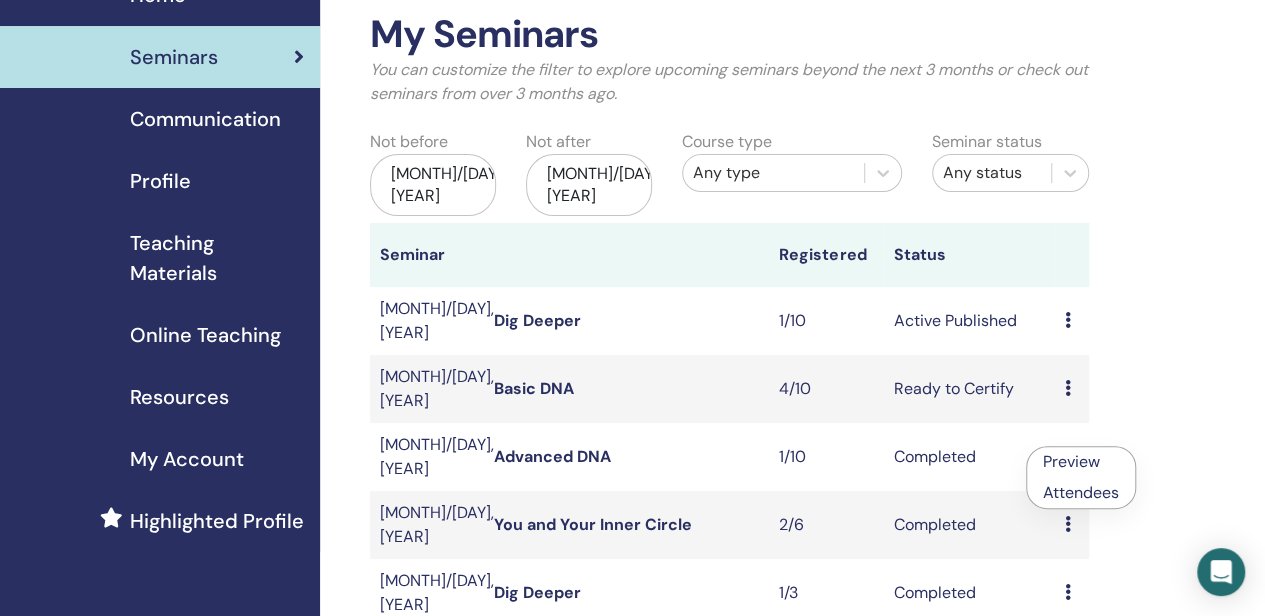 click on "Preview" at bounding box center [1081, 462] 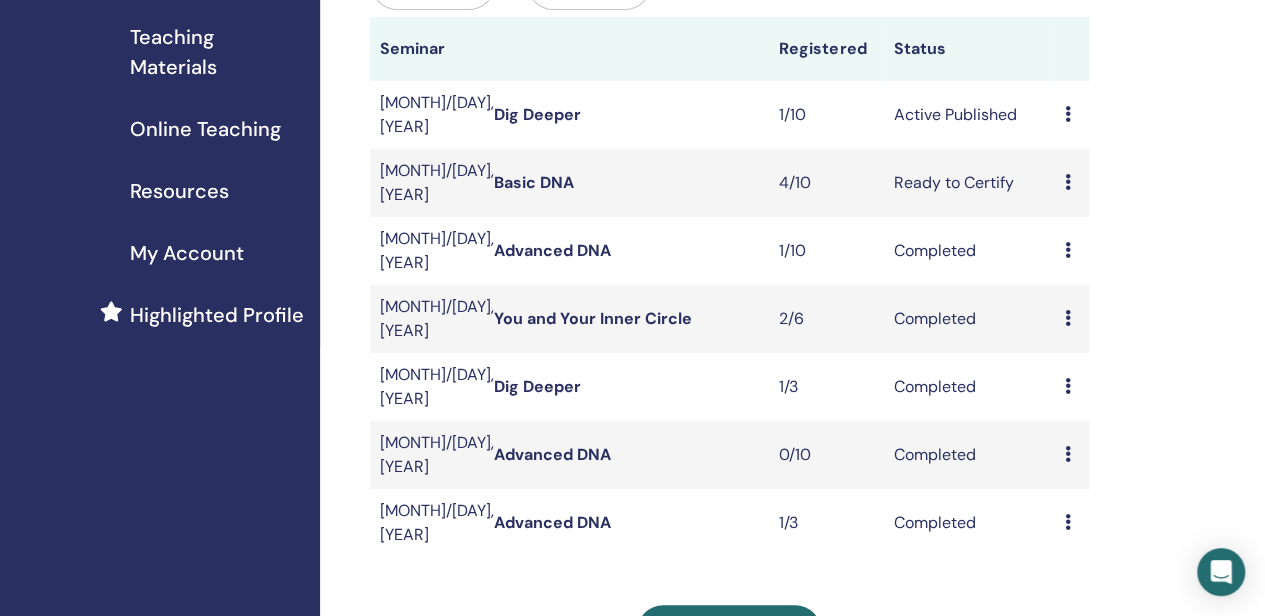 scroll, scrollTop: 300, scrollLeft: 0, axis: vertical 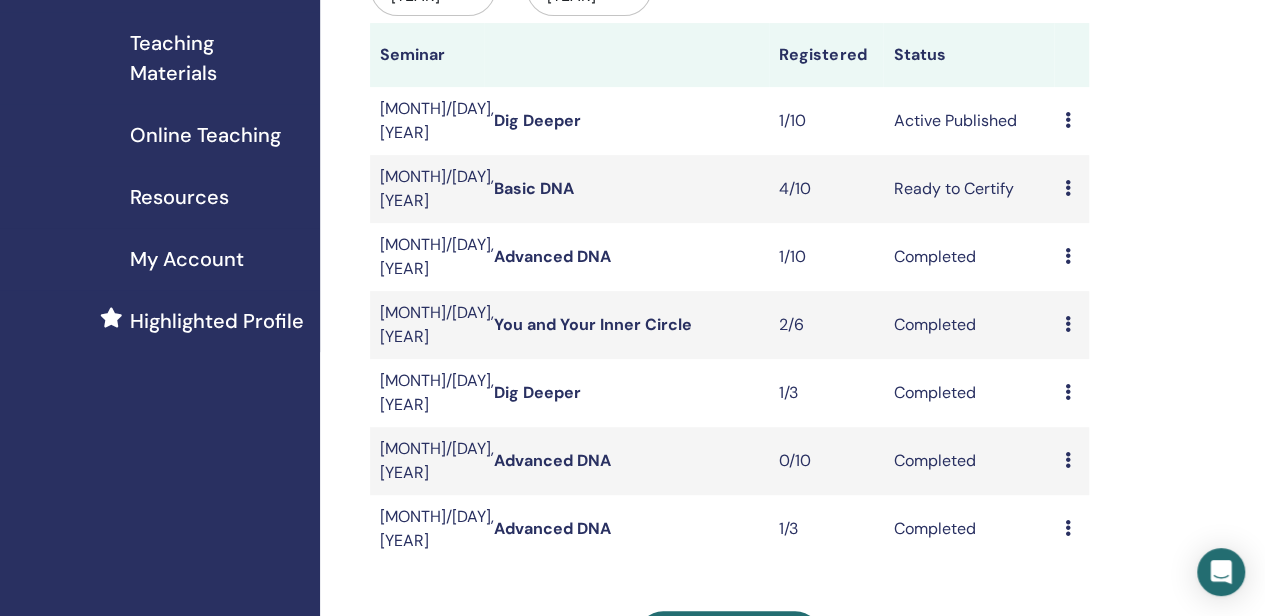 click on "Preview Attendees" at bounding box center [1071, 257] 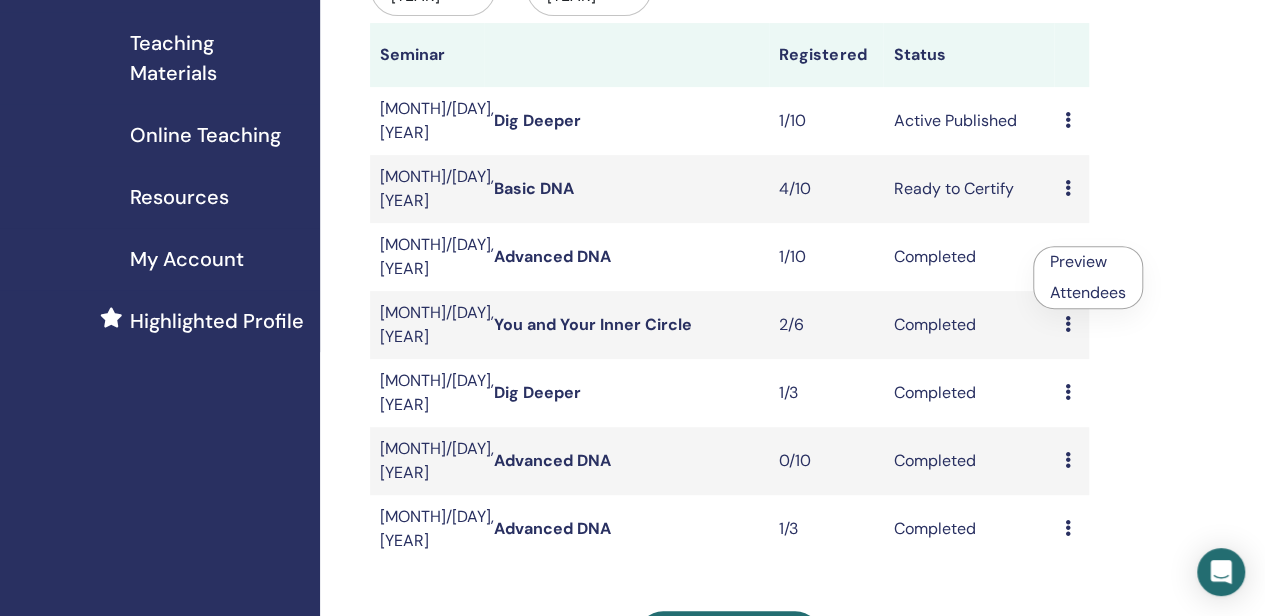click on "Attendees" at bounding box center [1088, 292] 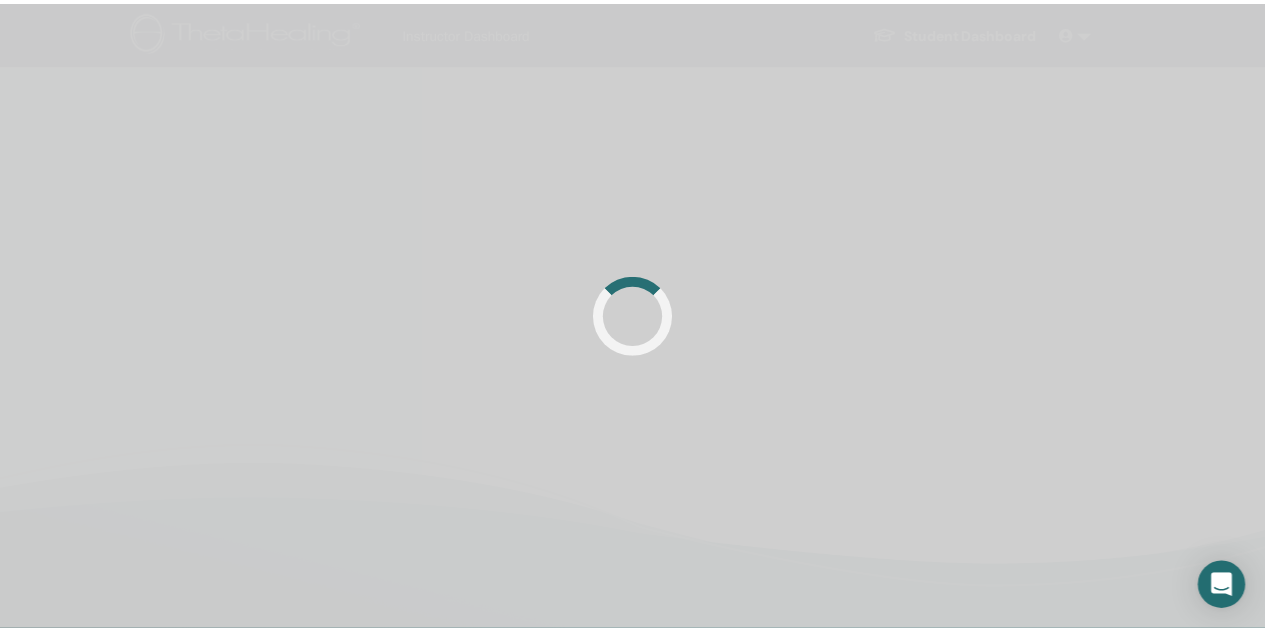 scroll, scrollTop: 0, scrollLeft: 0, axis: both 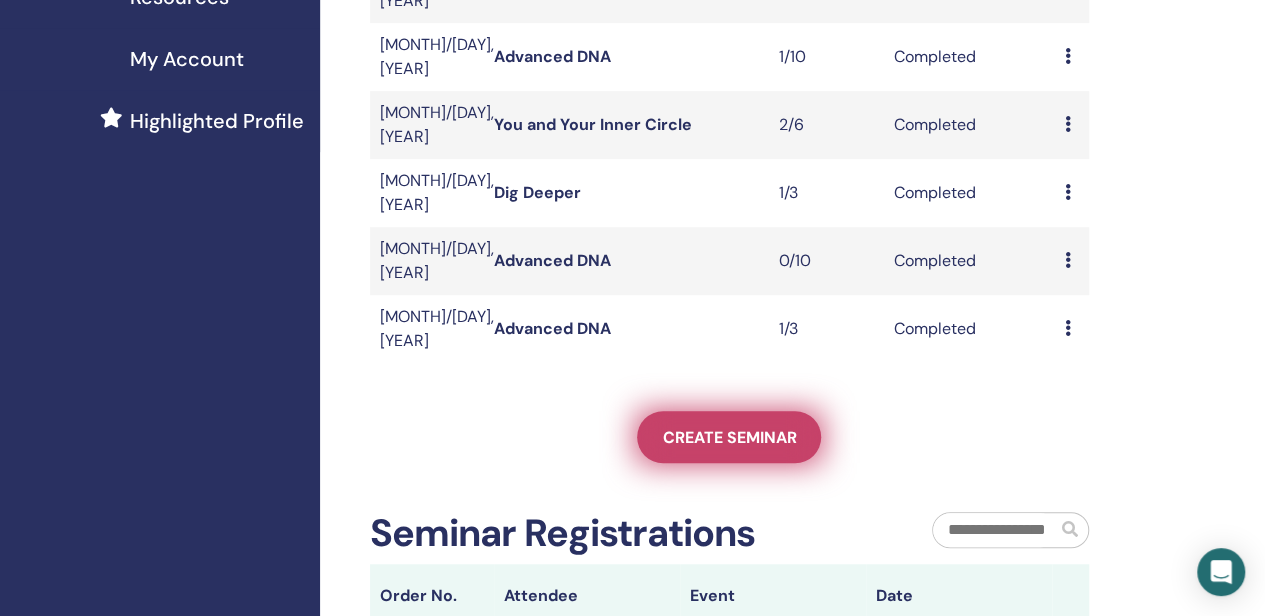 click on "Create seminar" at bounding box center (729, 437) 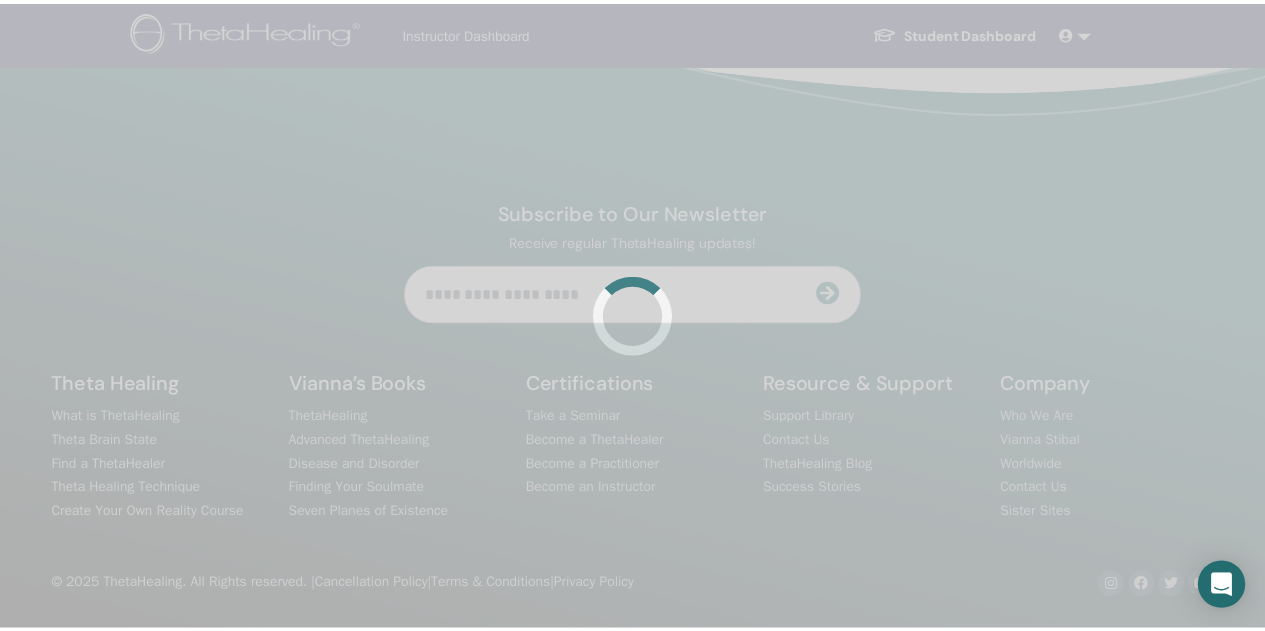scroll, scrollTop: 0, scrollLeft: 0, axis: both 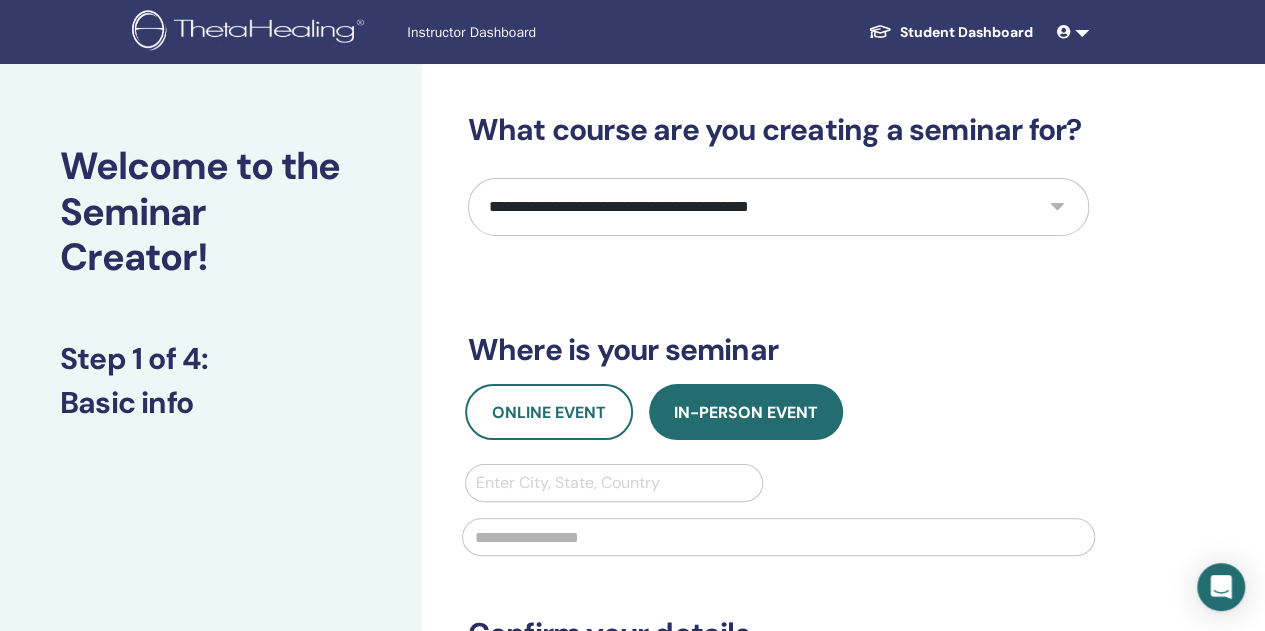 click on "**********" at bounding box center (778, 207) 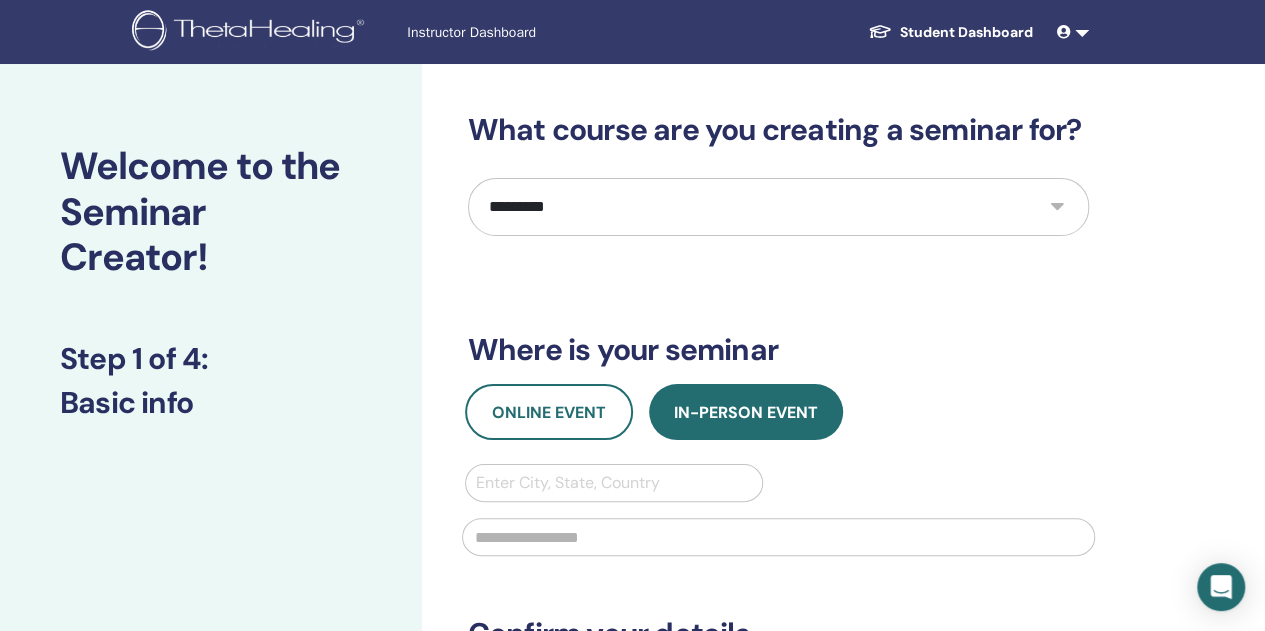 click on "**********" at bounding box center (778, 207) 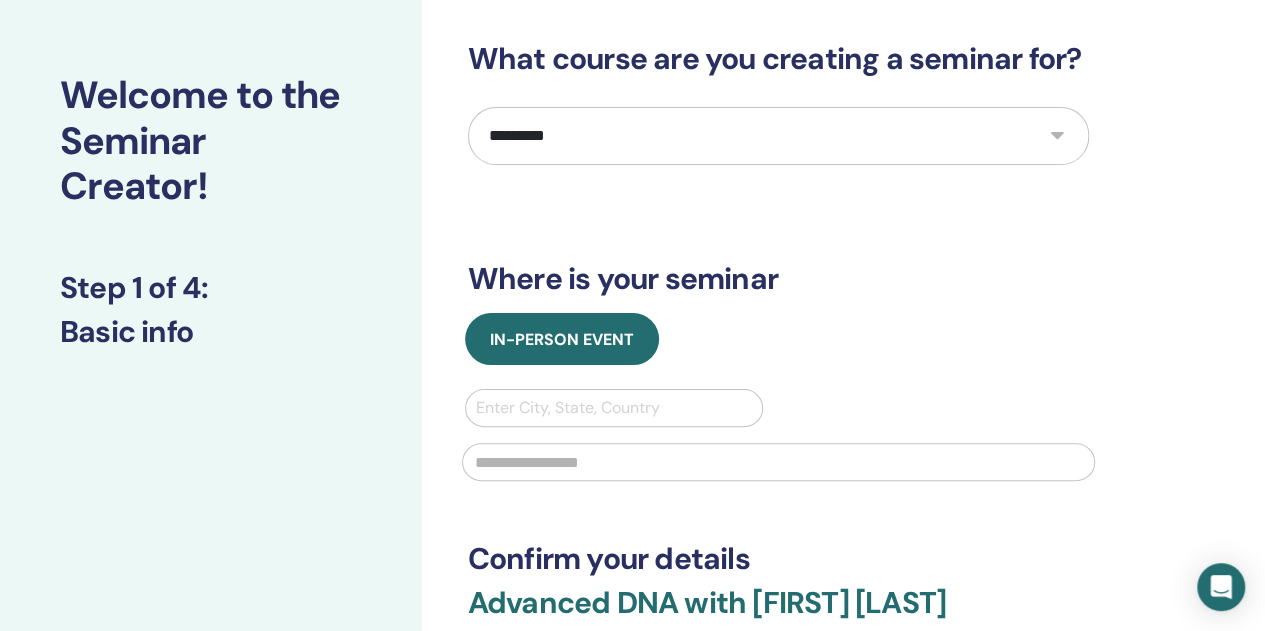 scroll, scrollTop: 100, scrollLeft: 0, axis: vertical 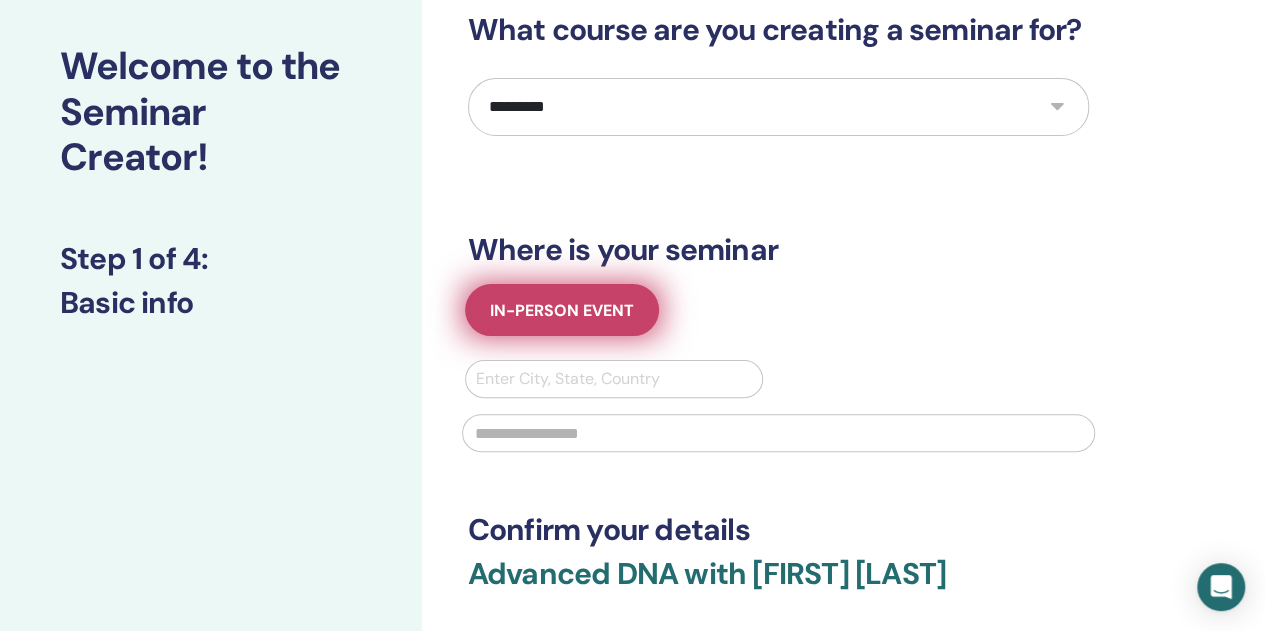 click on "In-Person Event" at bounding box center (562, 310) 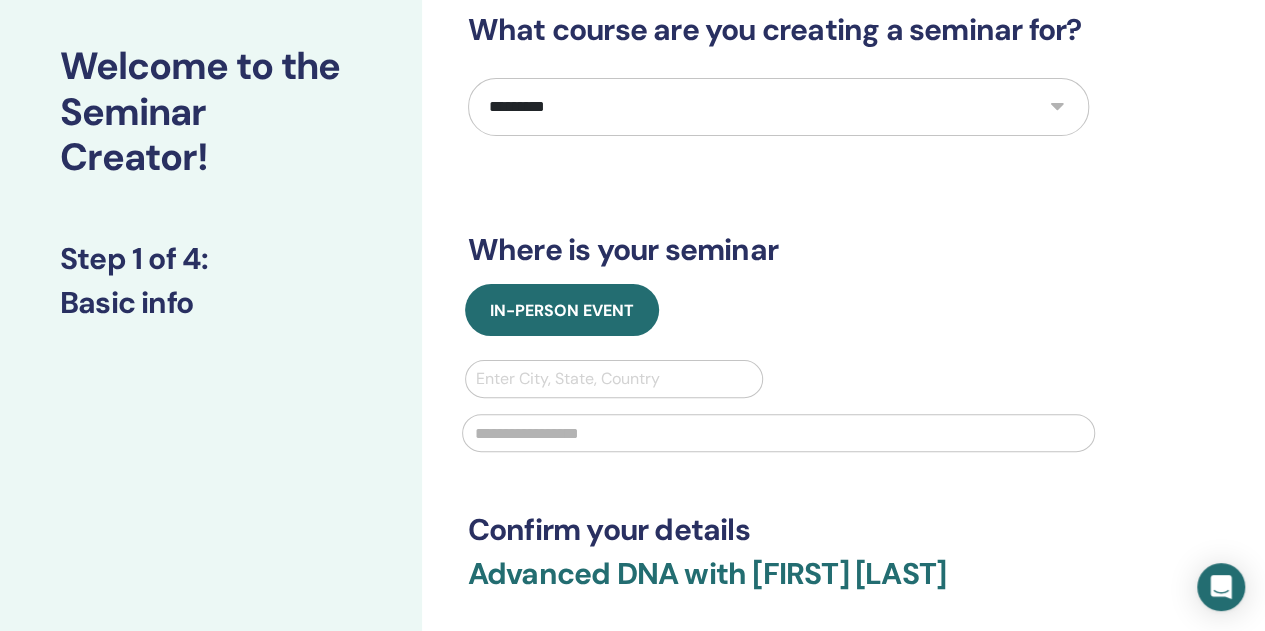 click at bounding box center (614, 379) 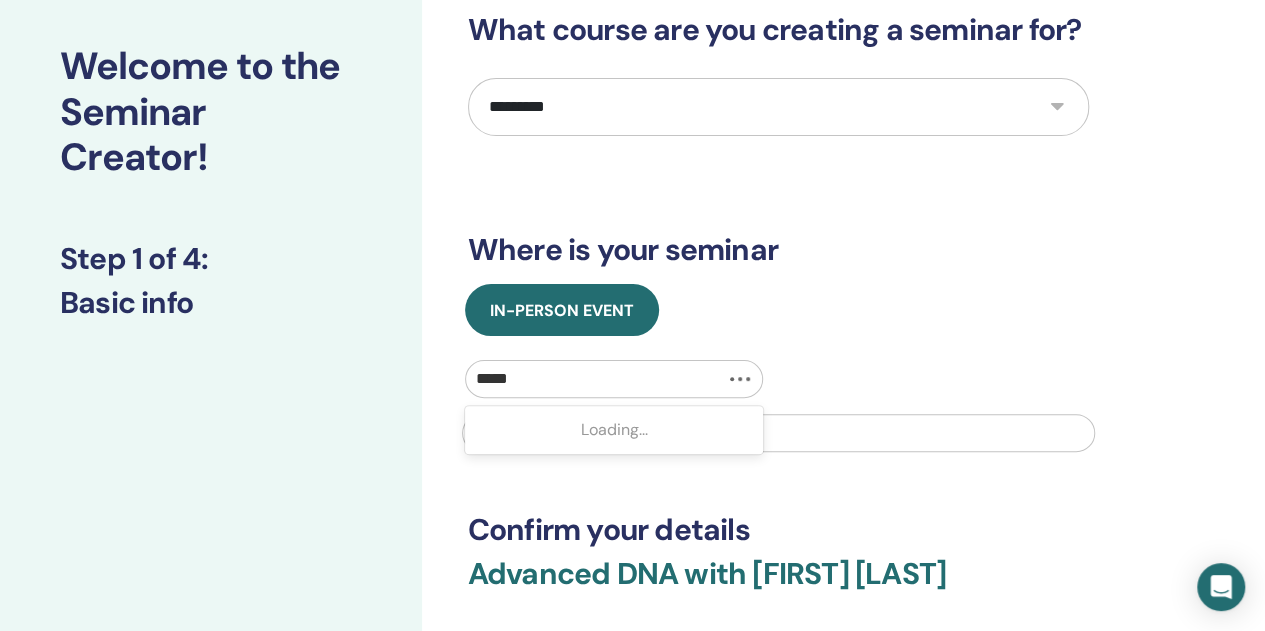 type on "******" 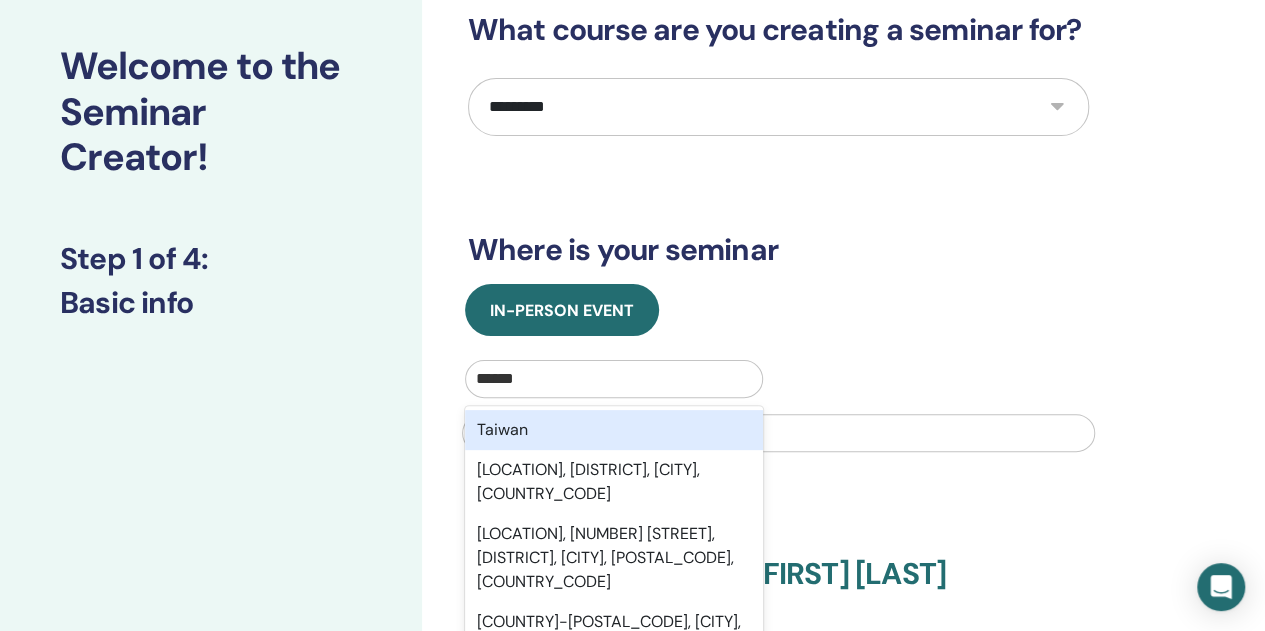 click on "Taiwan" at bounding box center (614, 430) 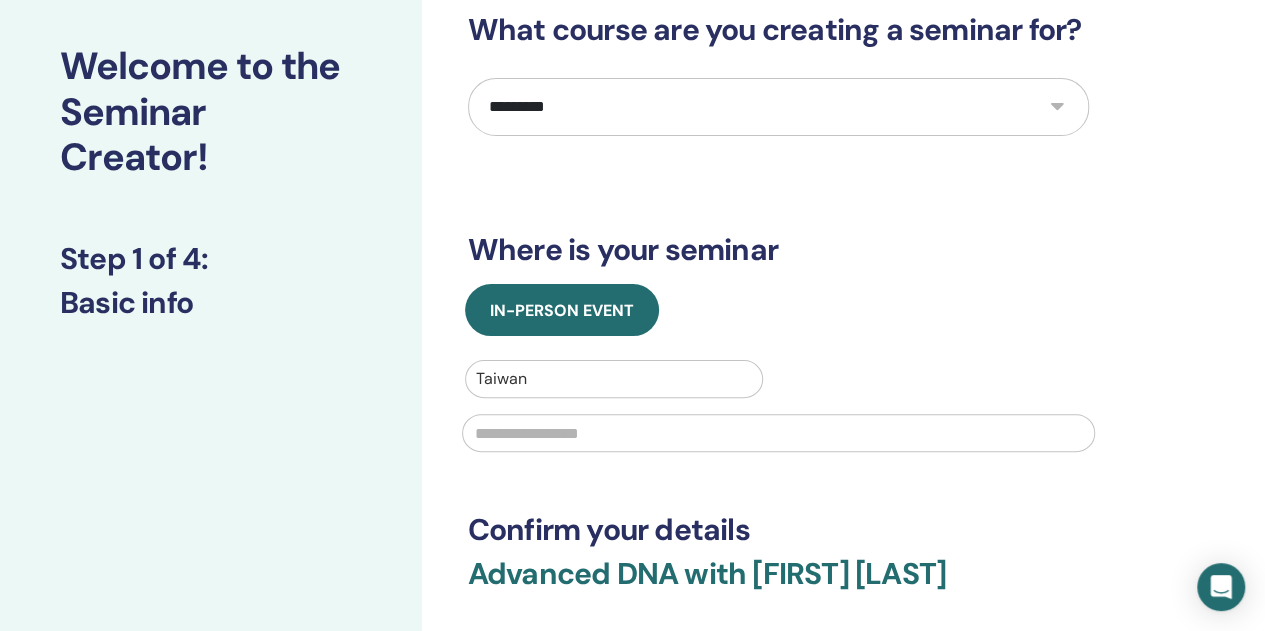 click at bounding box center (778, 433) 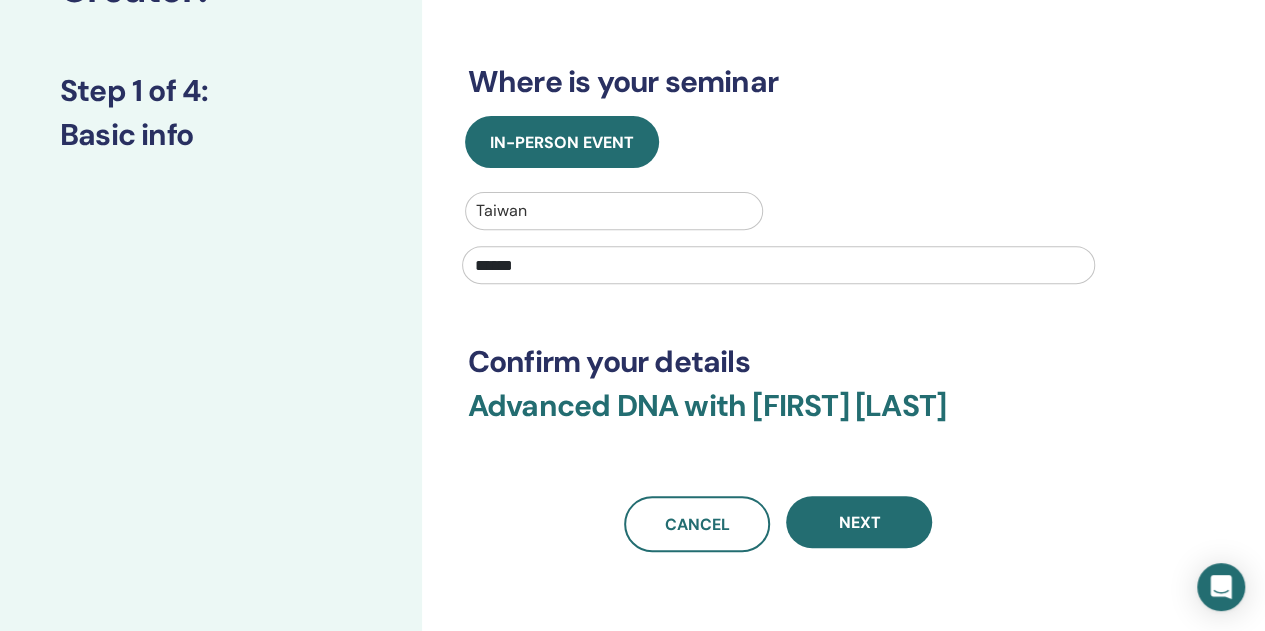 scroll, scrollTop: 300, scrollLeft: 0, axis: vertical 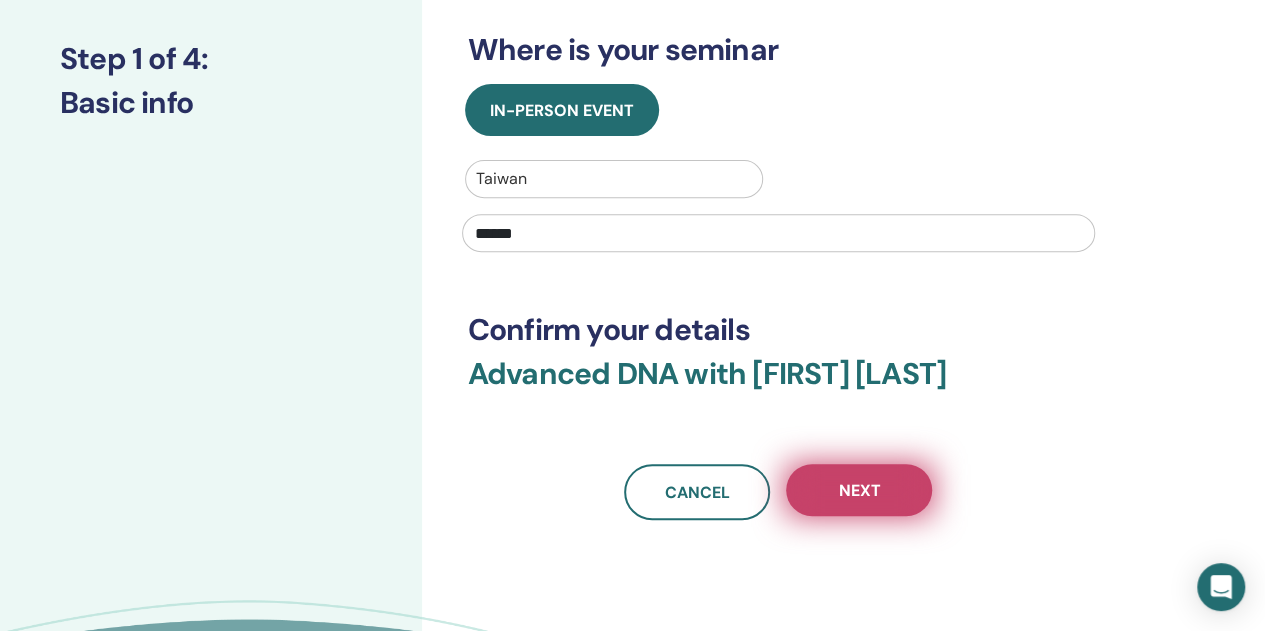 type on "******" 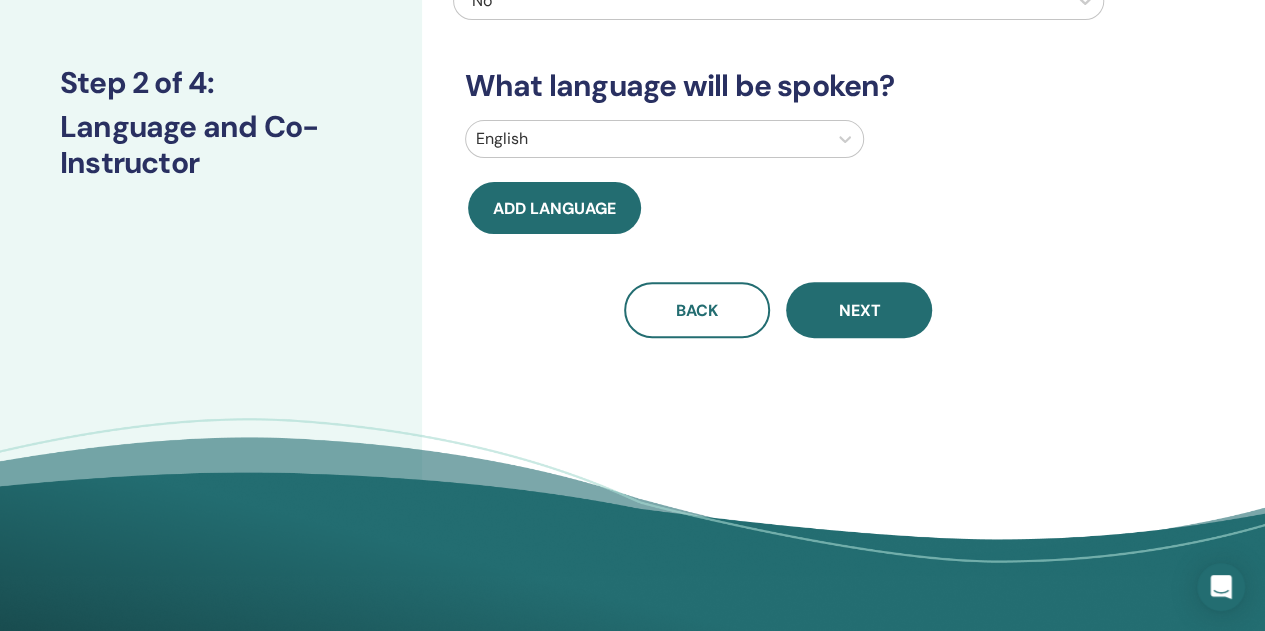 scroll, scrollTop: 200, scrollLeft: 0, axis: vertical 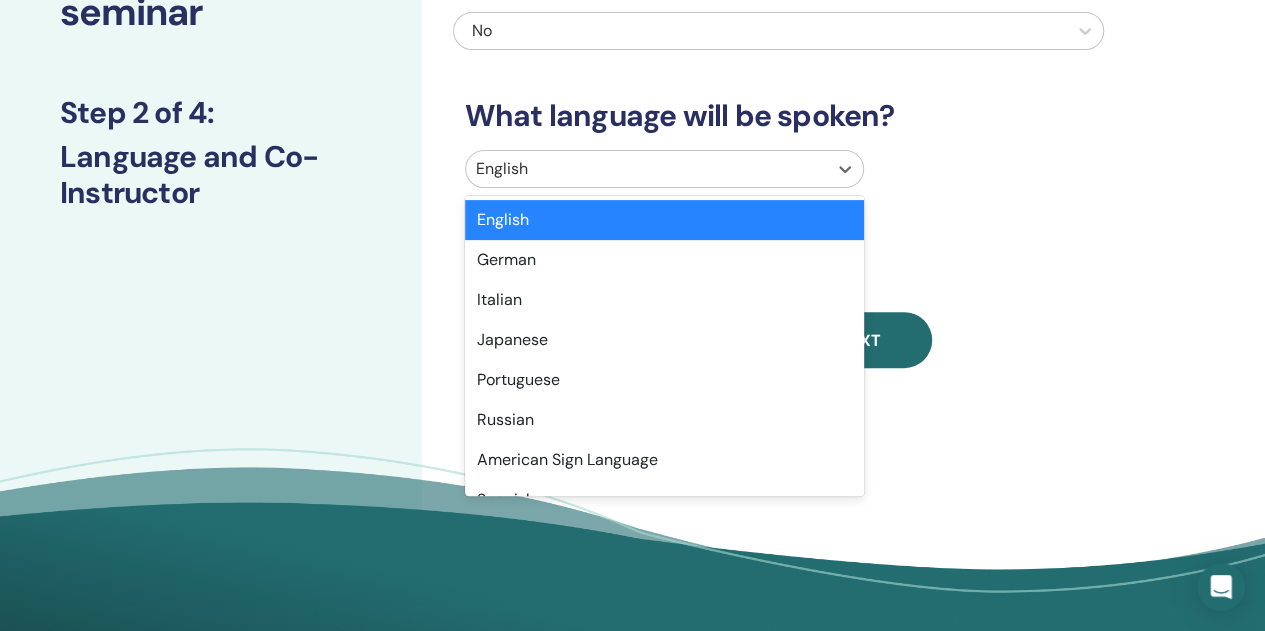 click at bounding box center [646, 169] 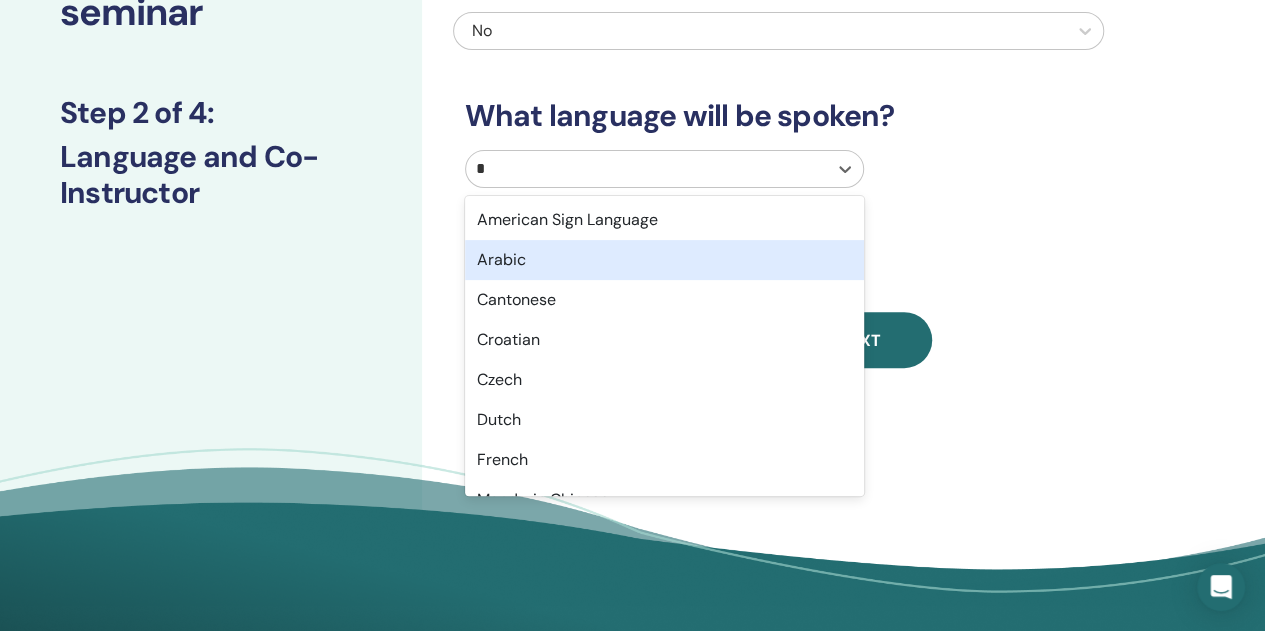 scroll, scrollTop: 68, scrollLeft: 0, axis: vertical 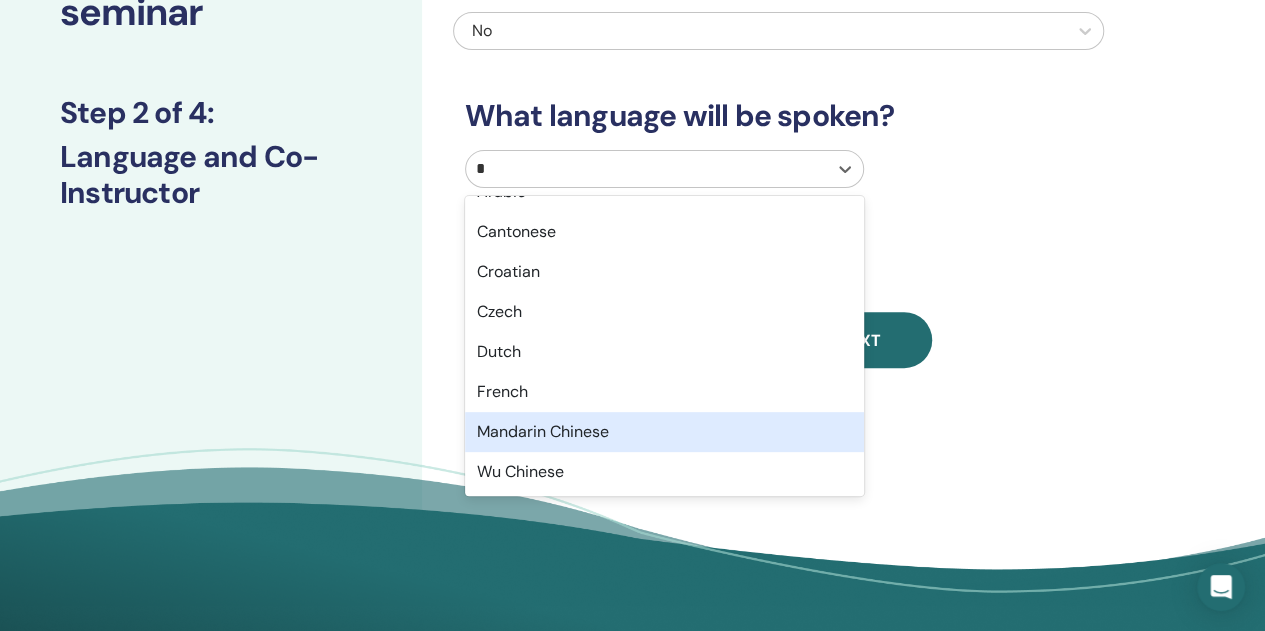 click on "Mandarin Chinese" at bounding box center [664, 432] 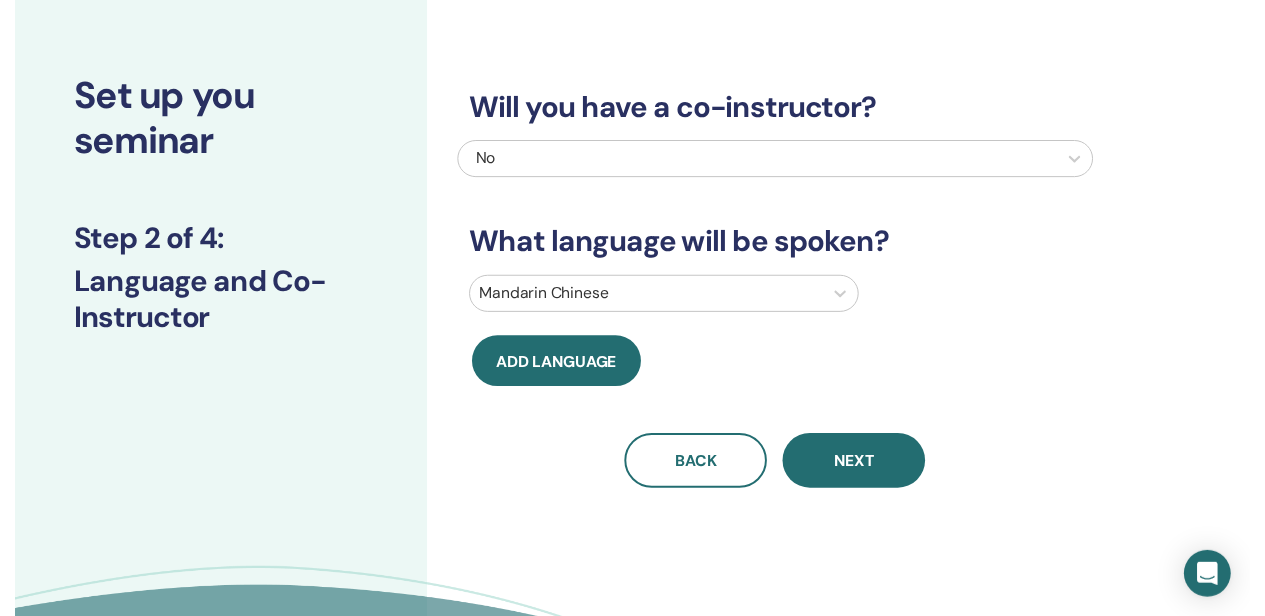 scroll, scrollTop: 100, scrollLeft: 0, axis: vertical 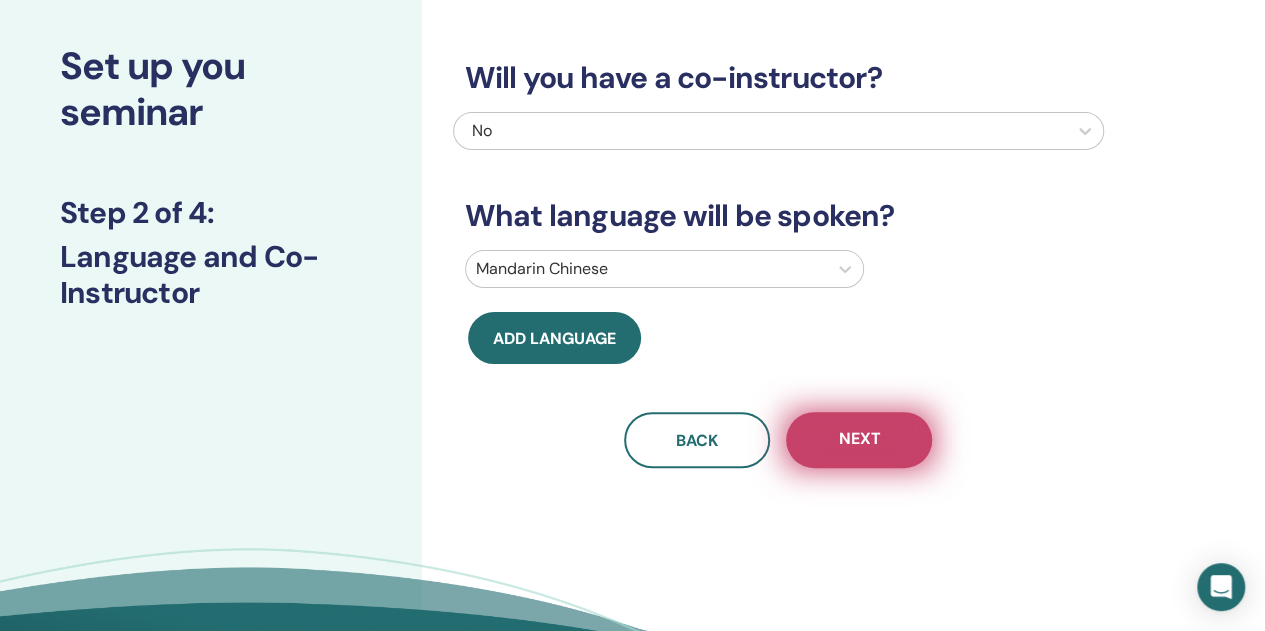 click on "Next" at bounding box center (859, 440) 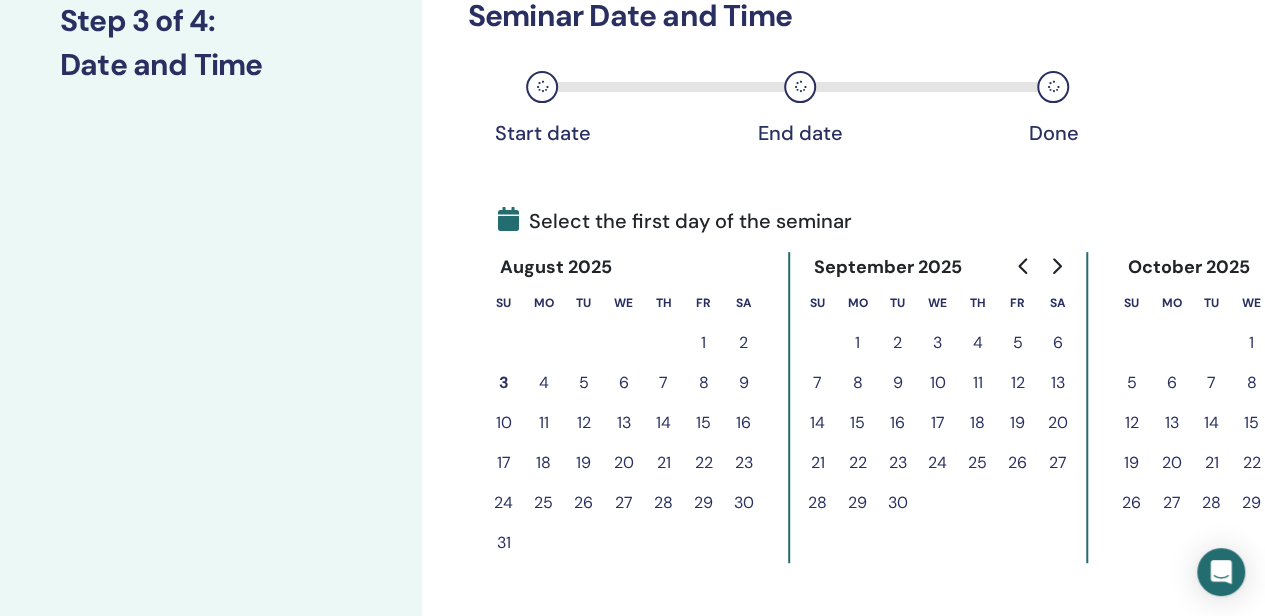 scroll, scrollTop: 300, scrollLeft: 0, axis: vertical 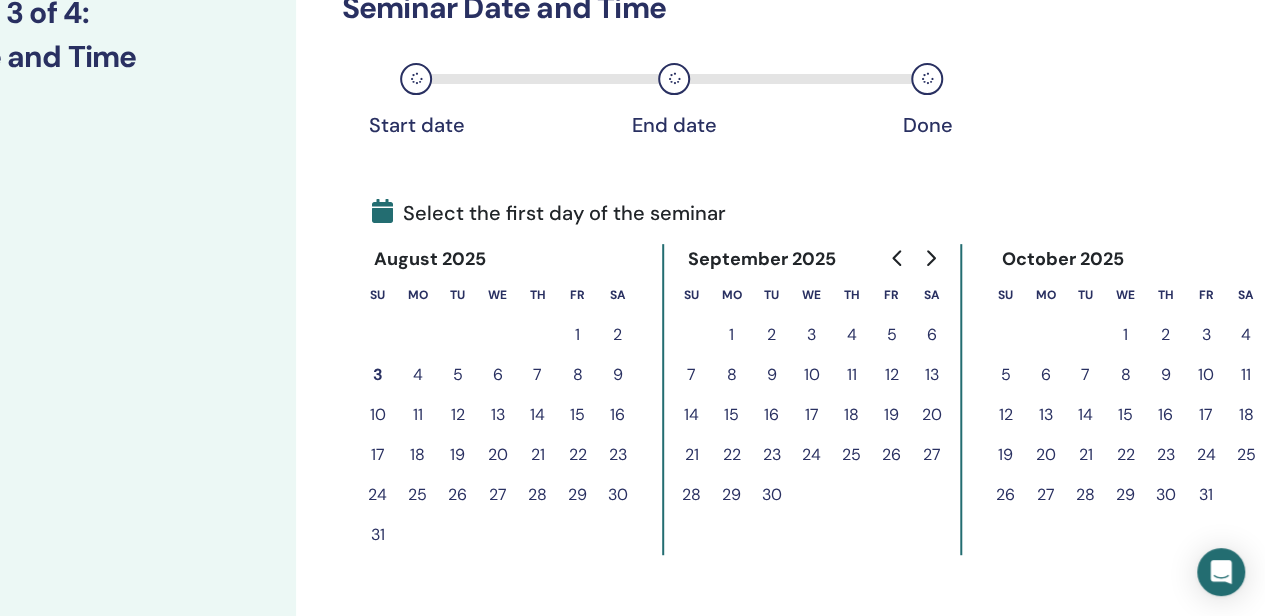 click on "31" at bounding box center [1206, 495] 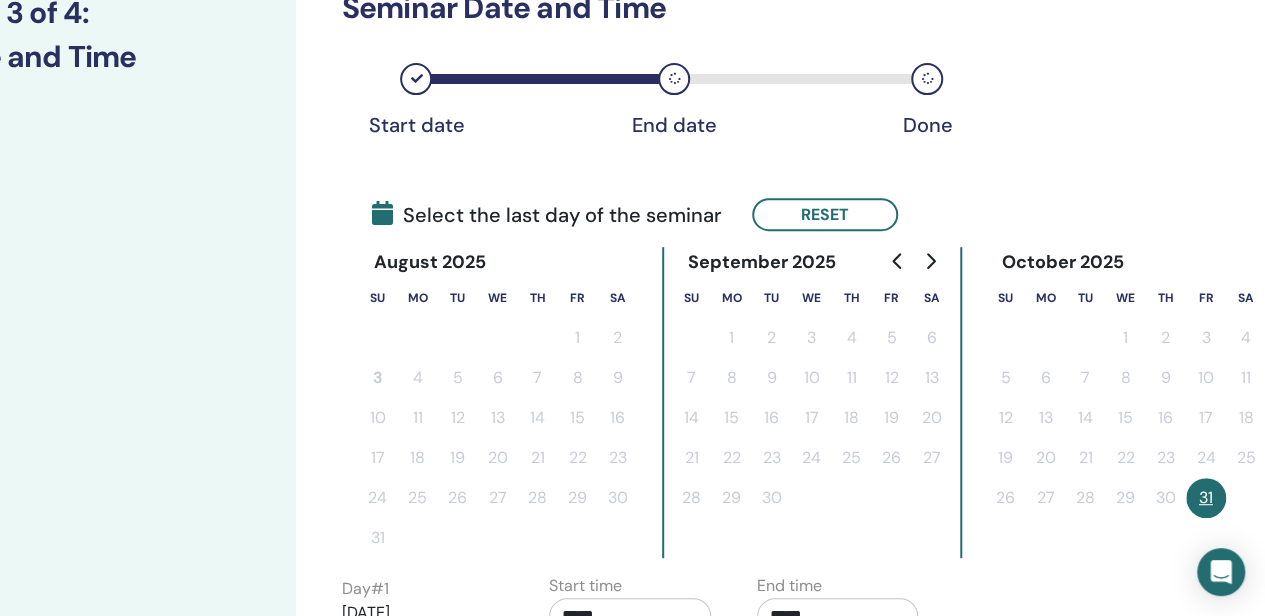 click on "31" at bounding box center (1206, 498) 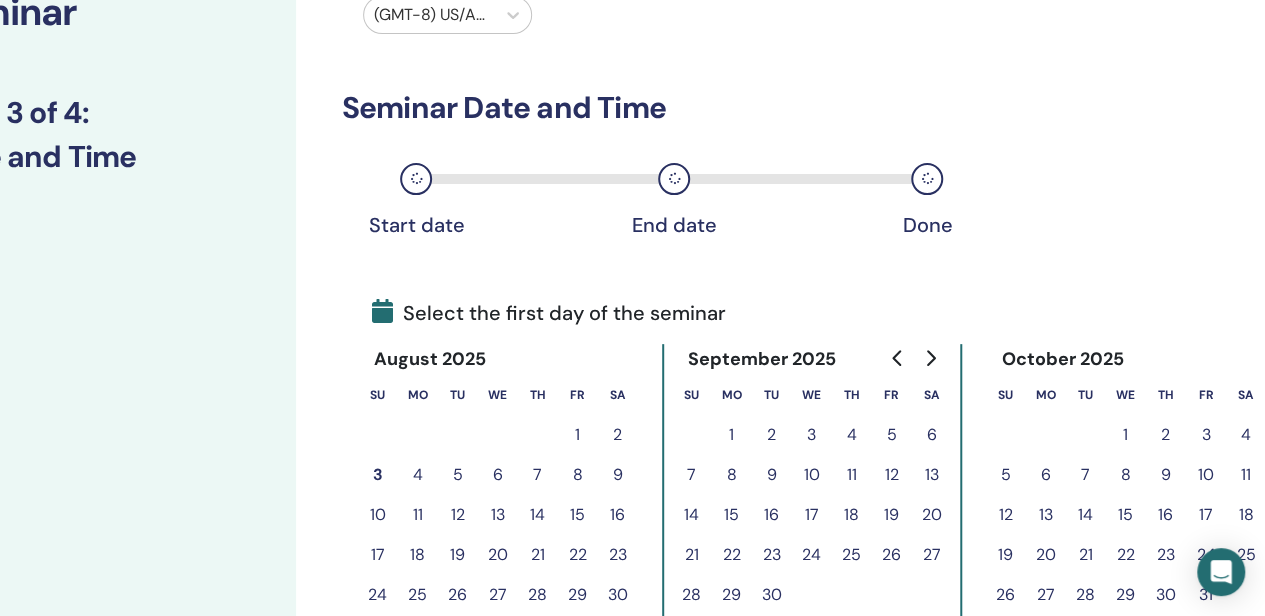 scroll, scrollTop: 400, scrollLeft: 126, axis: both 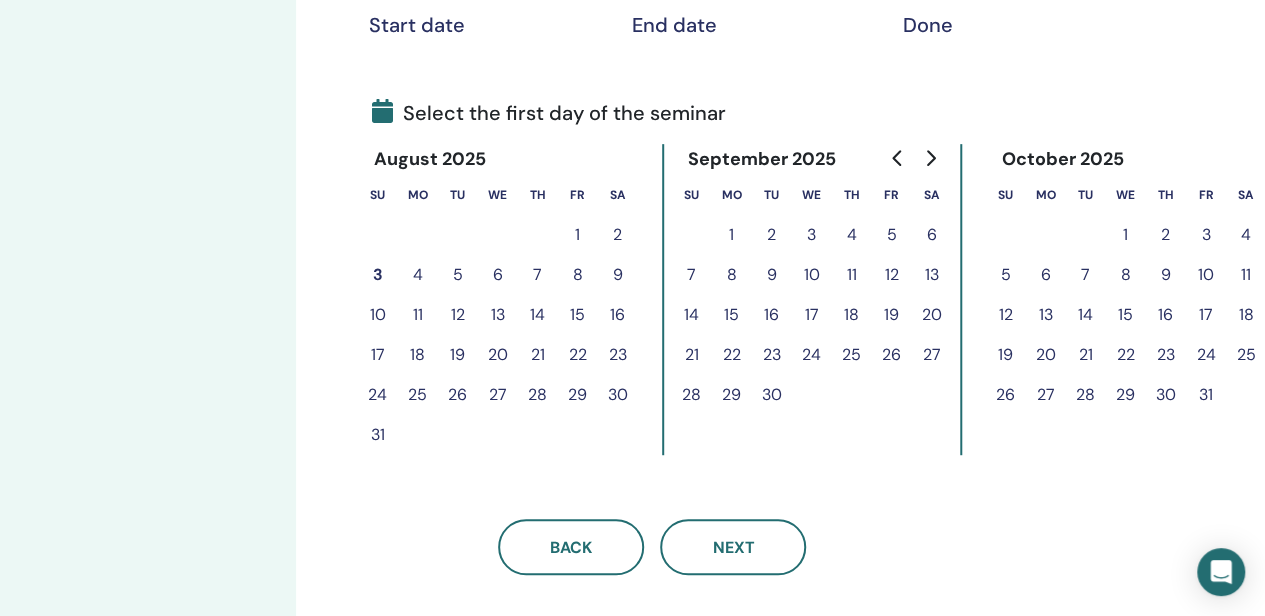 click on "11" at bounding box center (418, 315) 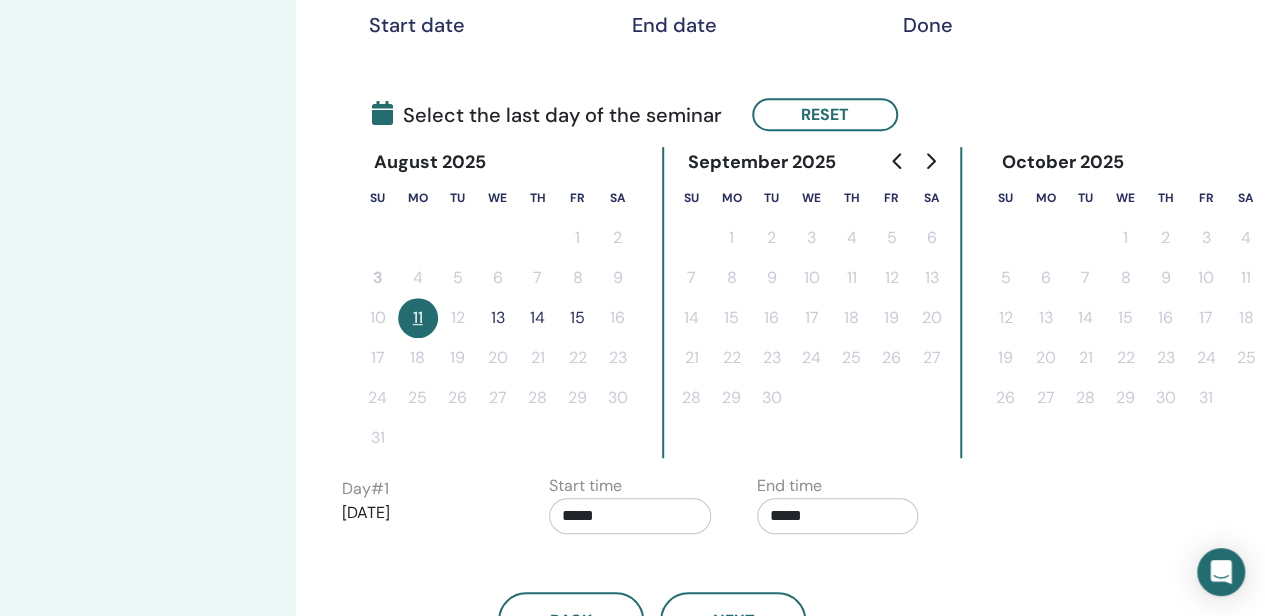click on "13" at bounding box center [498, 318] 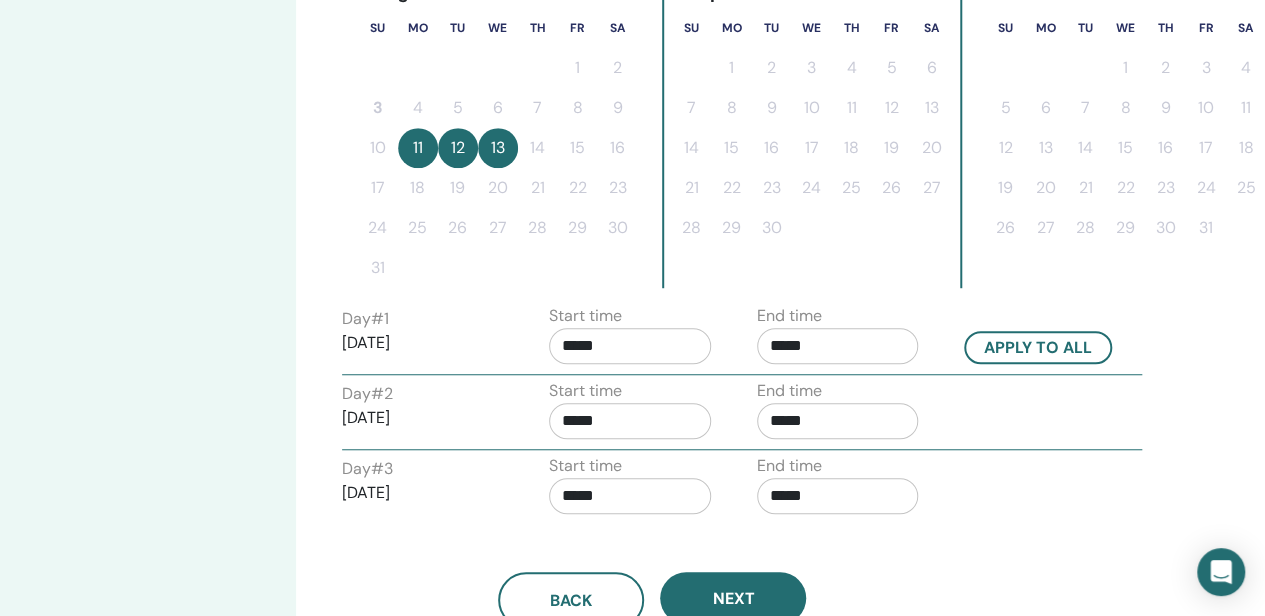 scroll, scrollTop: 600, scrollLeft: 126, axis: both 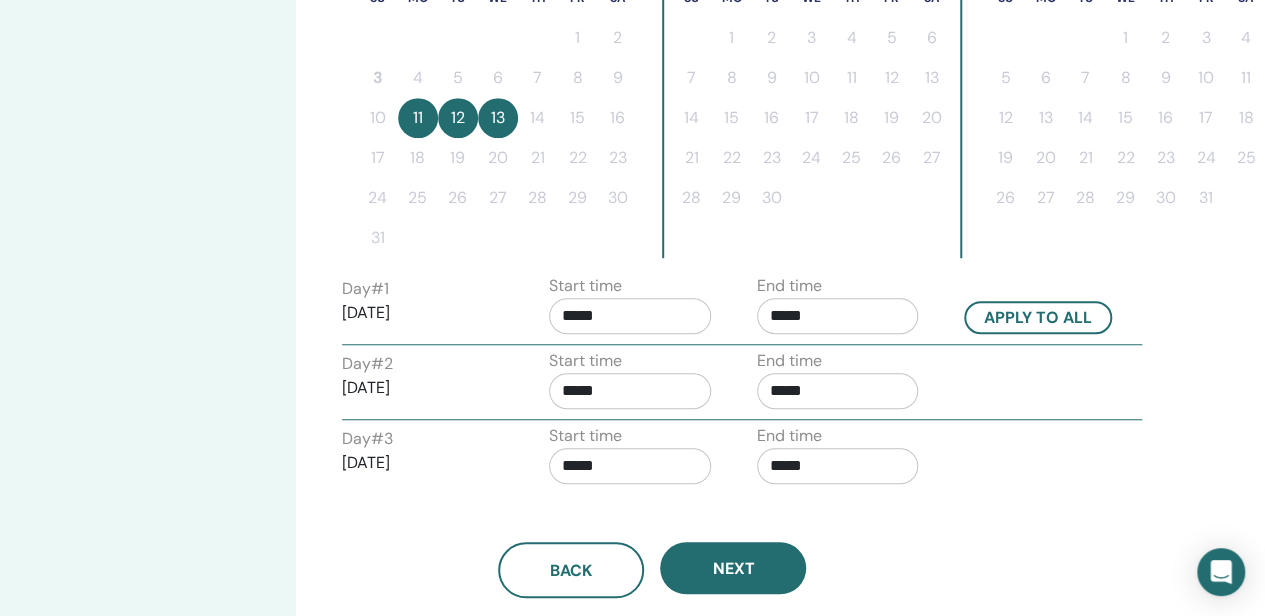 click on "30" at bounding box center (618, 198) 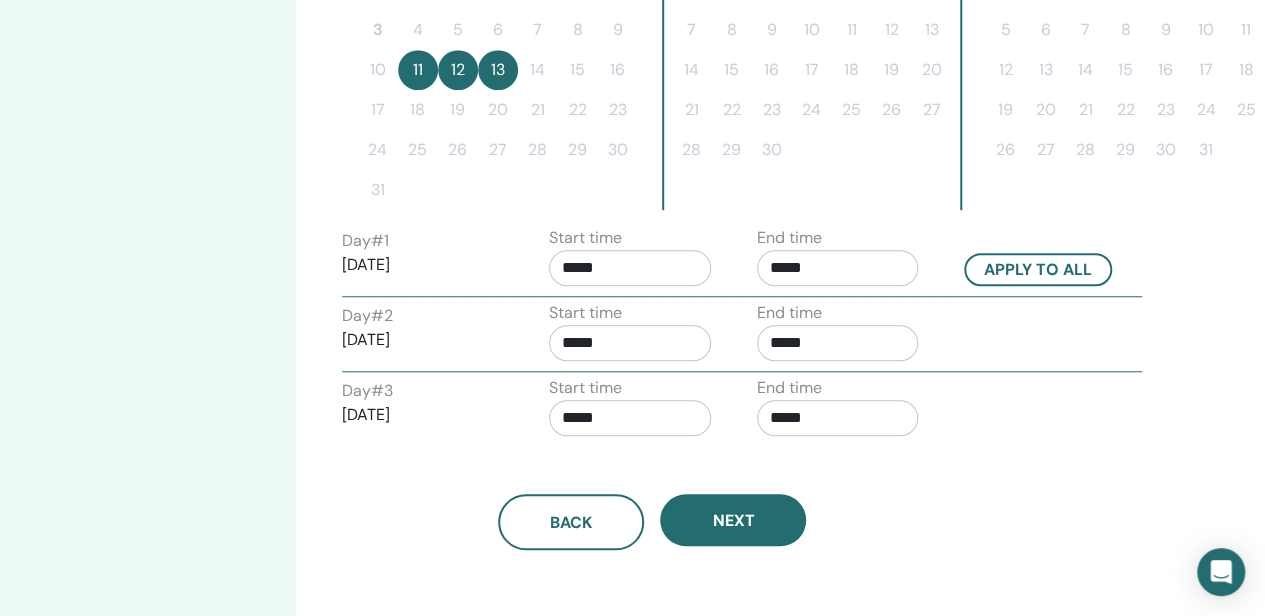 scroll, scrollTop: 700, scrollLeft: 126, axis: both 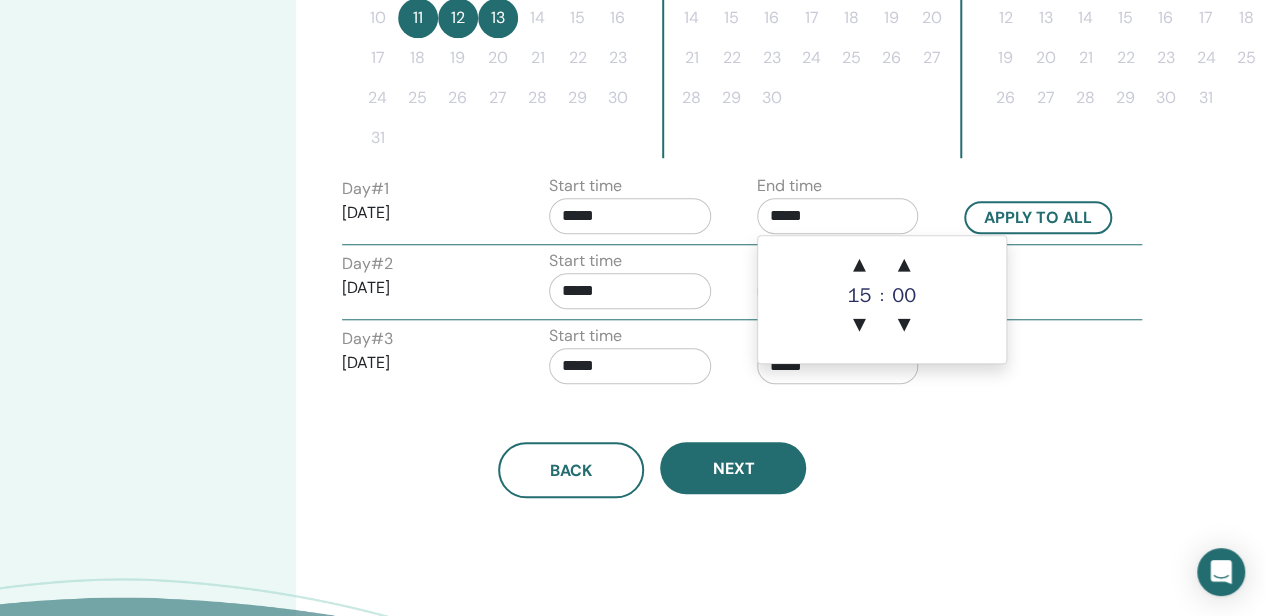 click on "*****" at bounding box center (838, 216) 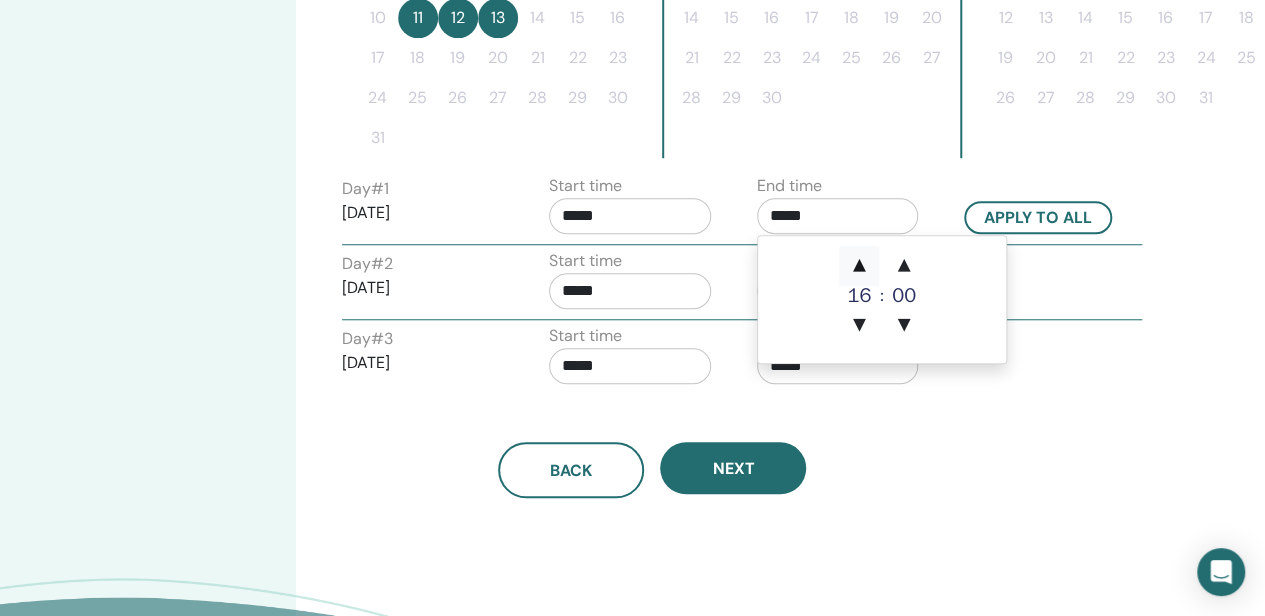 click on "▲" at bounding box center (859, 266) 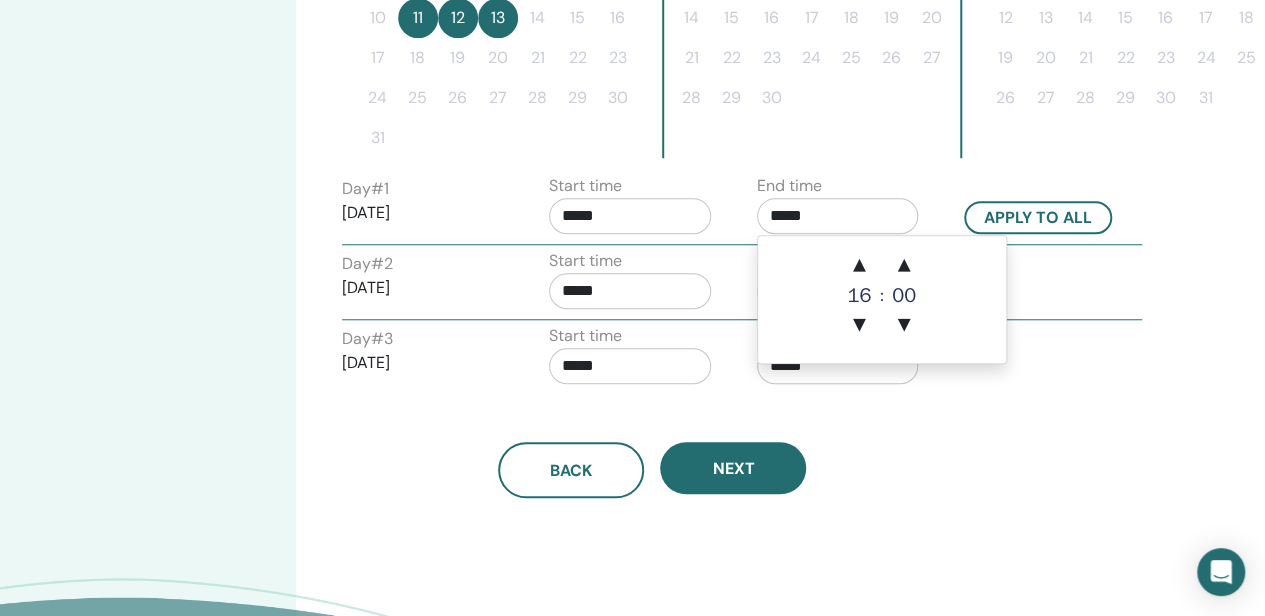 click on "Day  # 3 2025/08/13 Start time ***** End time *****" at bounding box center (742, 359) 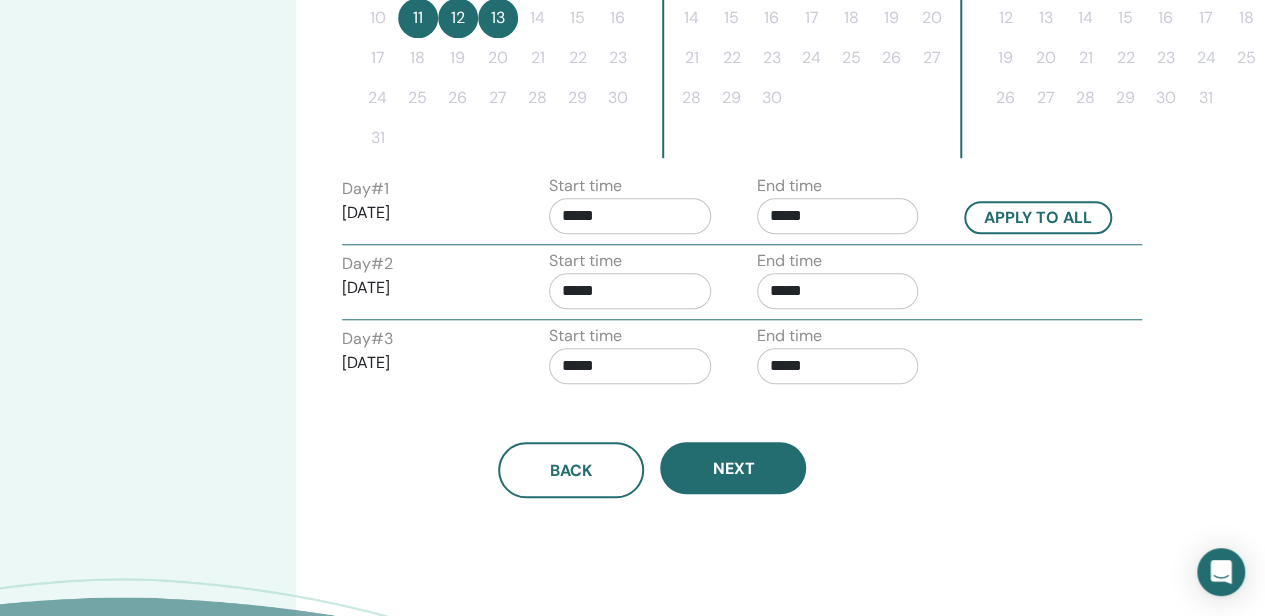 click on "*****" at bounding box center [838, 291] 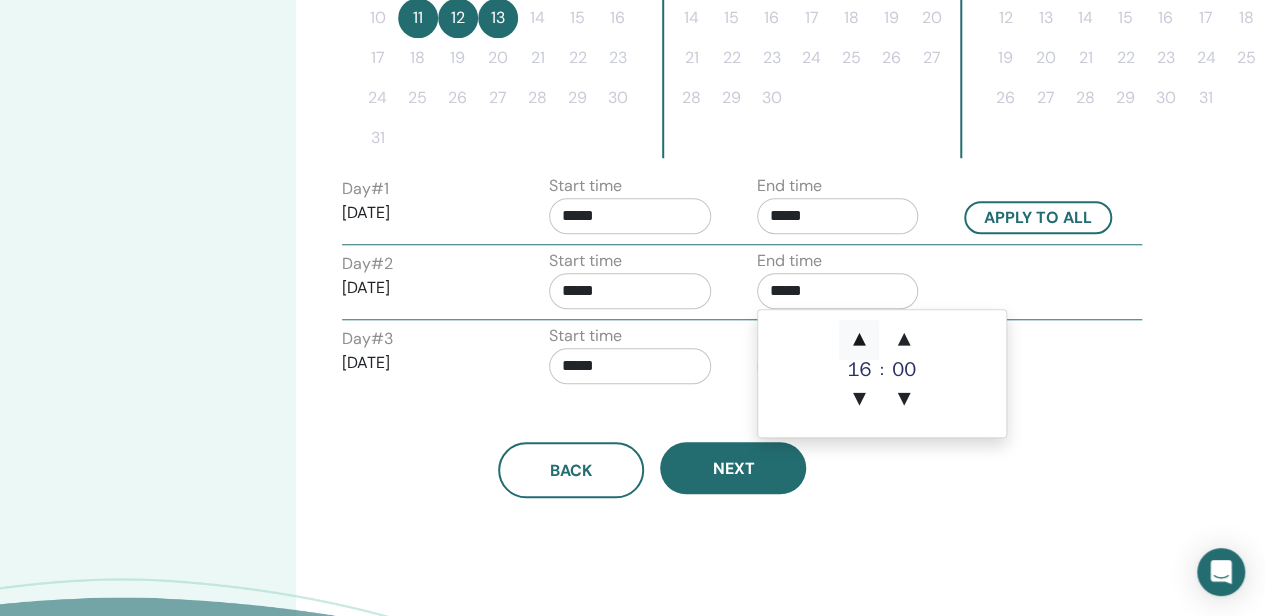 click on "▲" at bounding box center (859, 340) 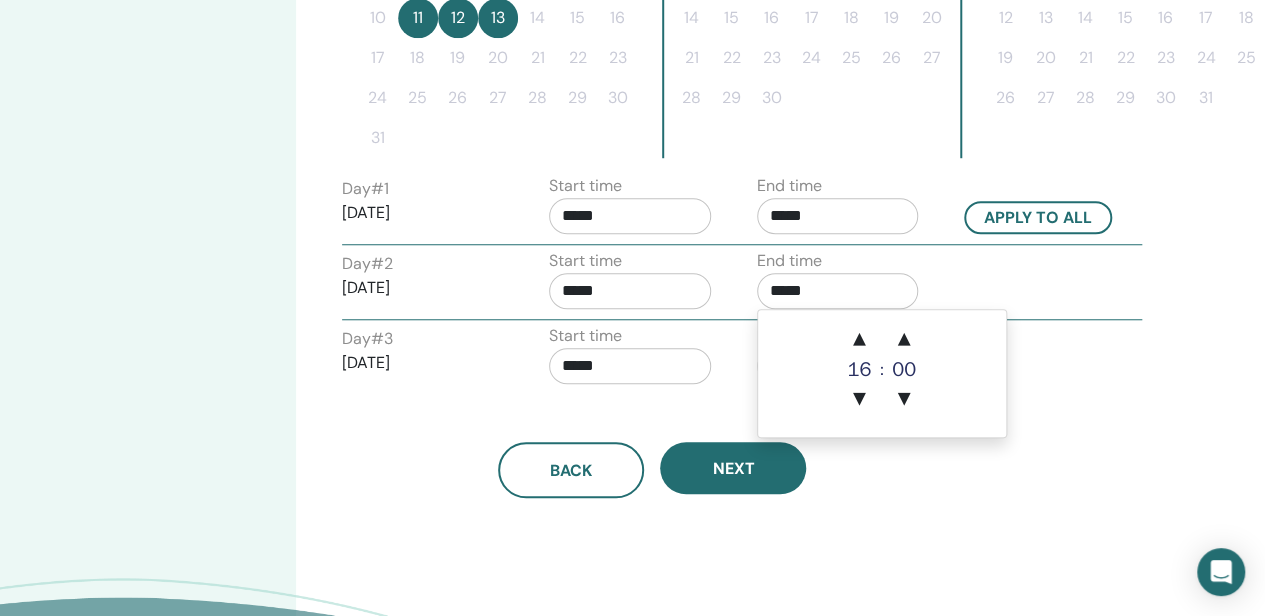 click on "▲ 16 ▼ : ▲ 00 ▼" at bounding box center (882, 373) 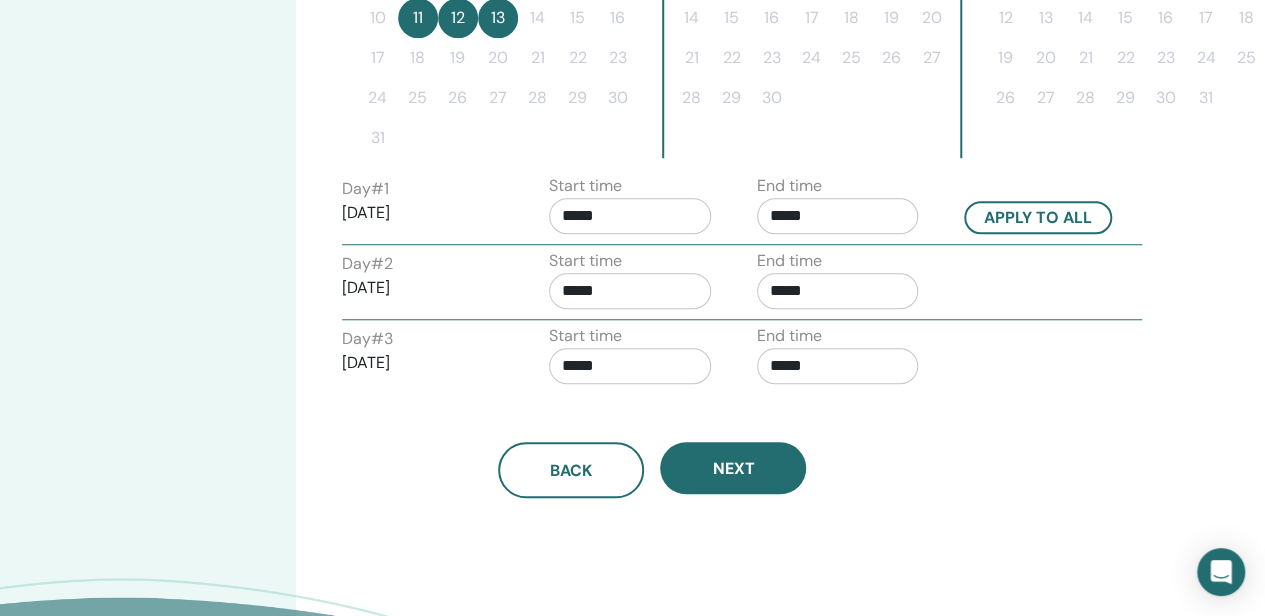 click on "Start time *****" at bounding box center (638, 359) 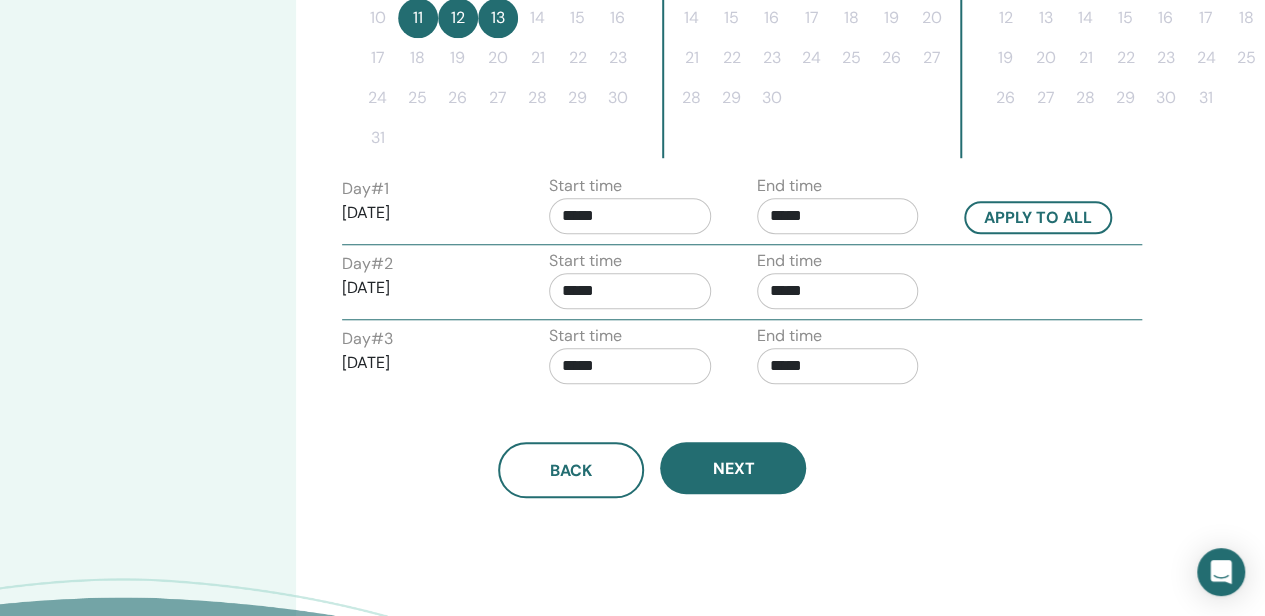 click on "*****" at bounding box center (838, 366) 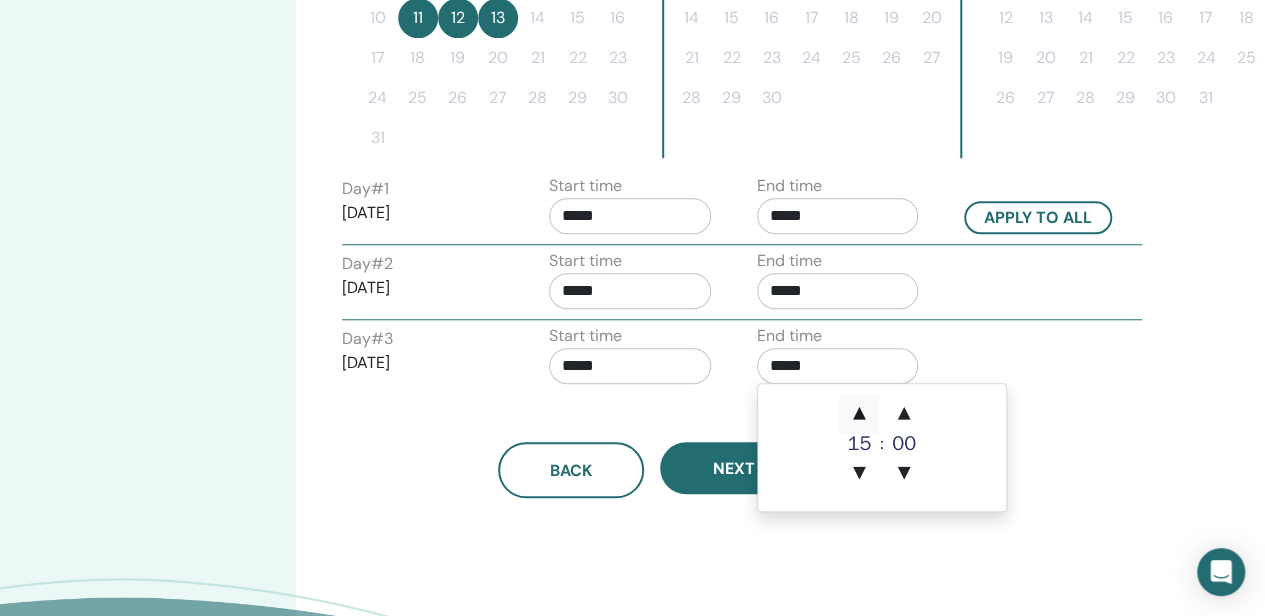 click on "▲" at bounding box center [859, 414] 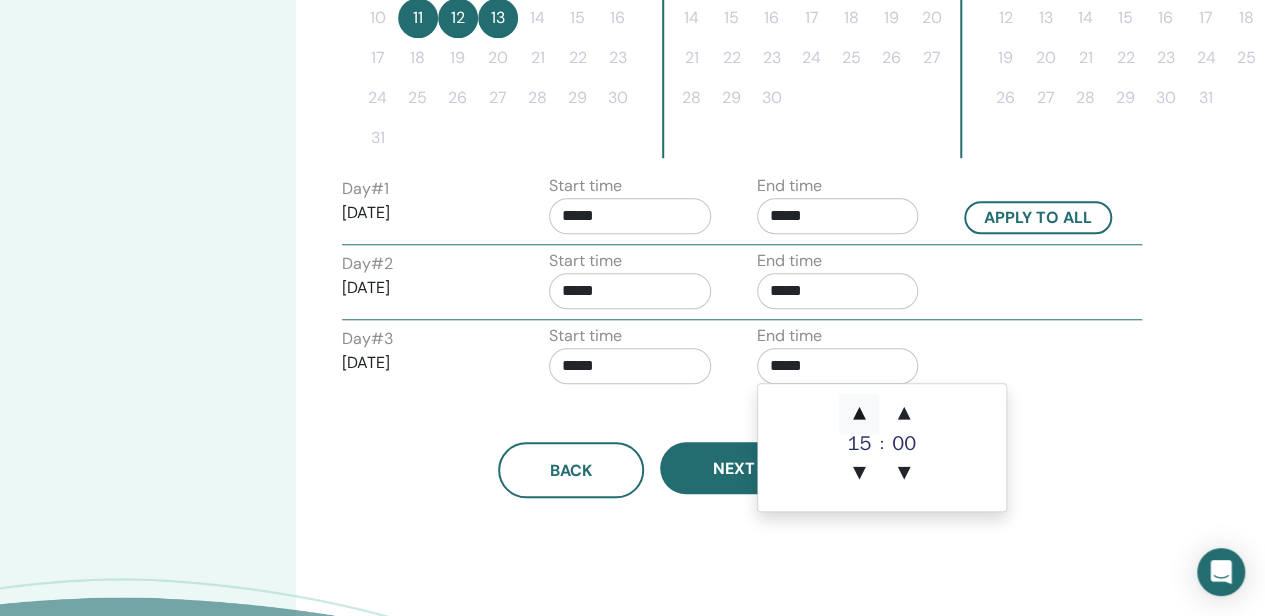 type on "*****" 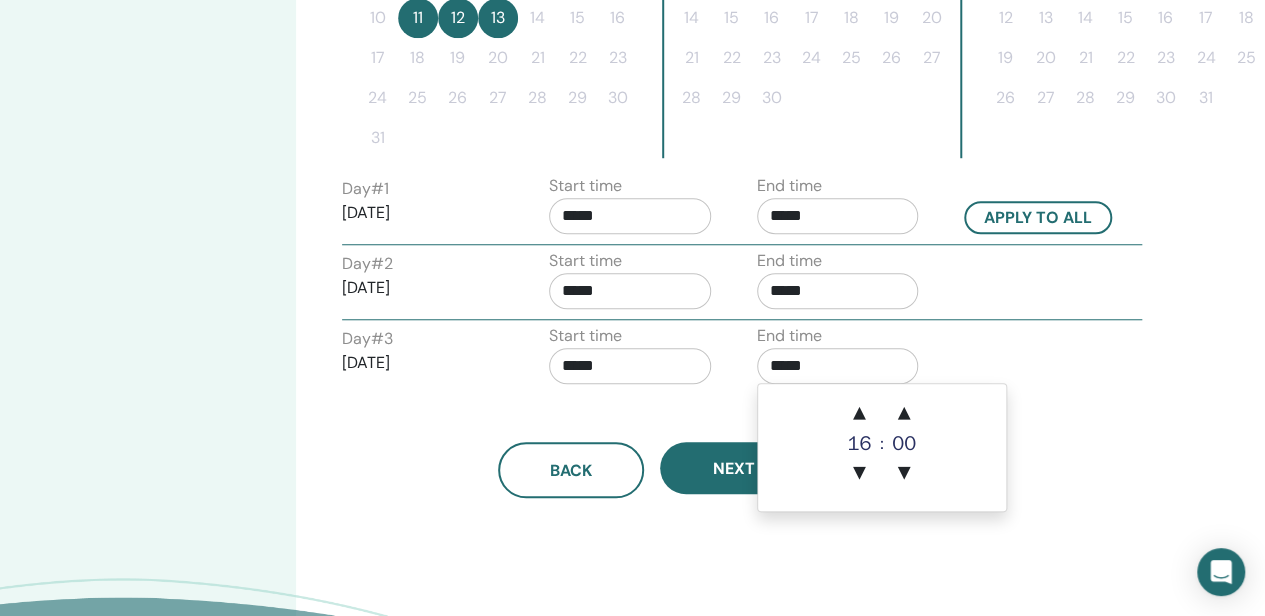 click on "Time Zone Time Zone (GMT-8) US/Alaska Seminar Date and Time Start date End date Done Schedule setup complete Reset August 2025 Su Mo Tu We Th Fr Sa 1 2 3 4 5 6 7 8 9 10 11 12 13 14 15 16 17 18 19 20 21 22 23 24 25 26 27 28 29 30 31 September 2025 Su Mo Tu We Th Fr Sa 1 2 3 4 5 6 7 8 9 10 11 12 13 14 15 16 17 18 19 20 21 22 23 24 25 26 27 28 29 30 October 2025 Su Mo Tu We Th Fr Sa 1 2 3 4 5 6 7 8 9 10 11 12 13 14 15 16 17 18 19 20 21 22 23 24 25 26 27 28 29 30 31 Day  # 1 2025/08/11 Start time ***** End time ***** Apply to all Day  # 2 2025/08/12 Start time ***** End time ***** Day  # 3 2025/08/13 Start time ***** End time ***** Back Next" at bounding box center [717, 71] 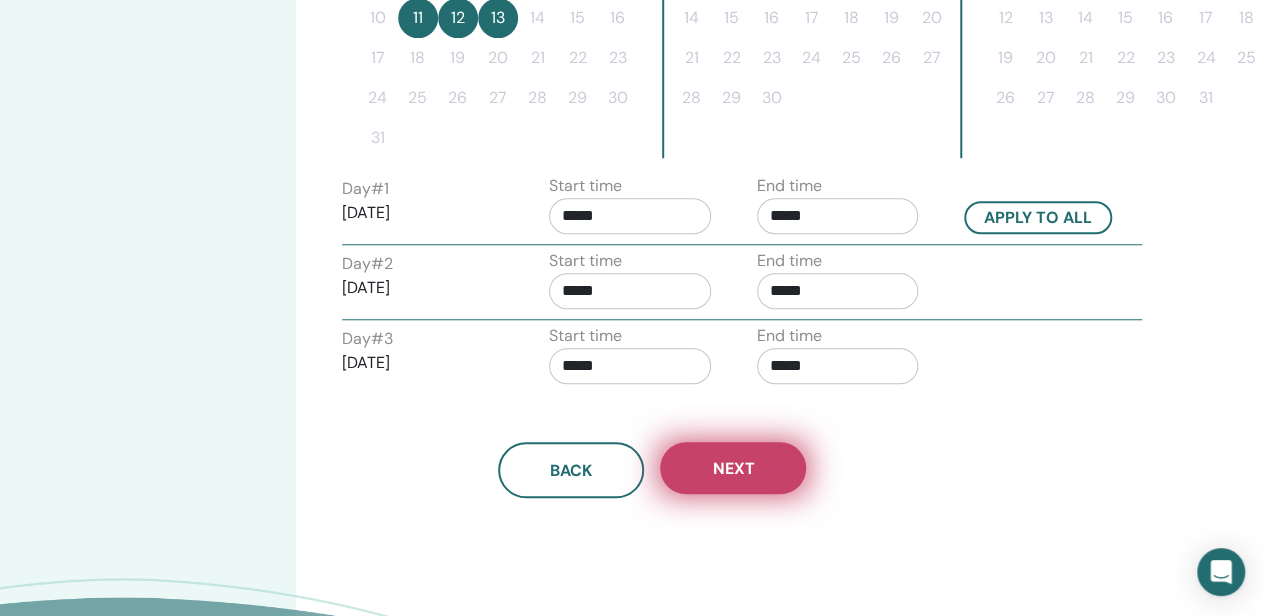 click on "Next" at bounding box center (733, 468) 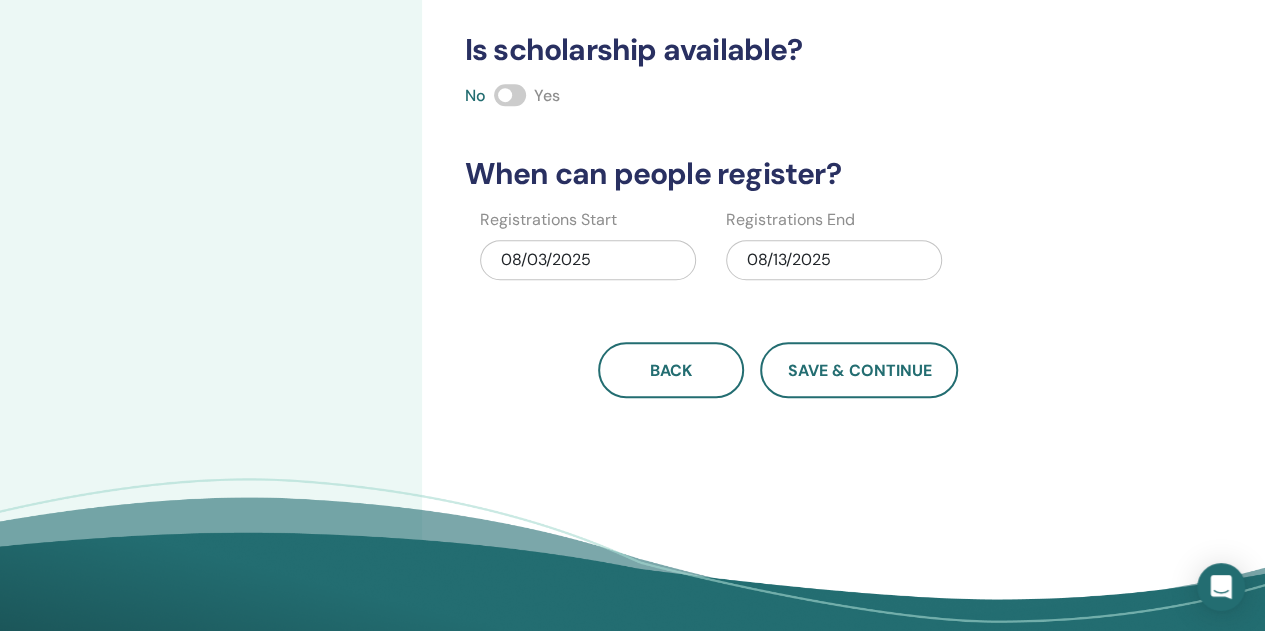 scroll, scrollTop: 400, scrollLeft: 0, axis: vertical 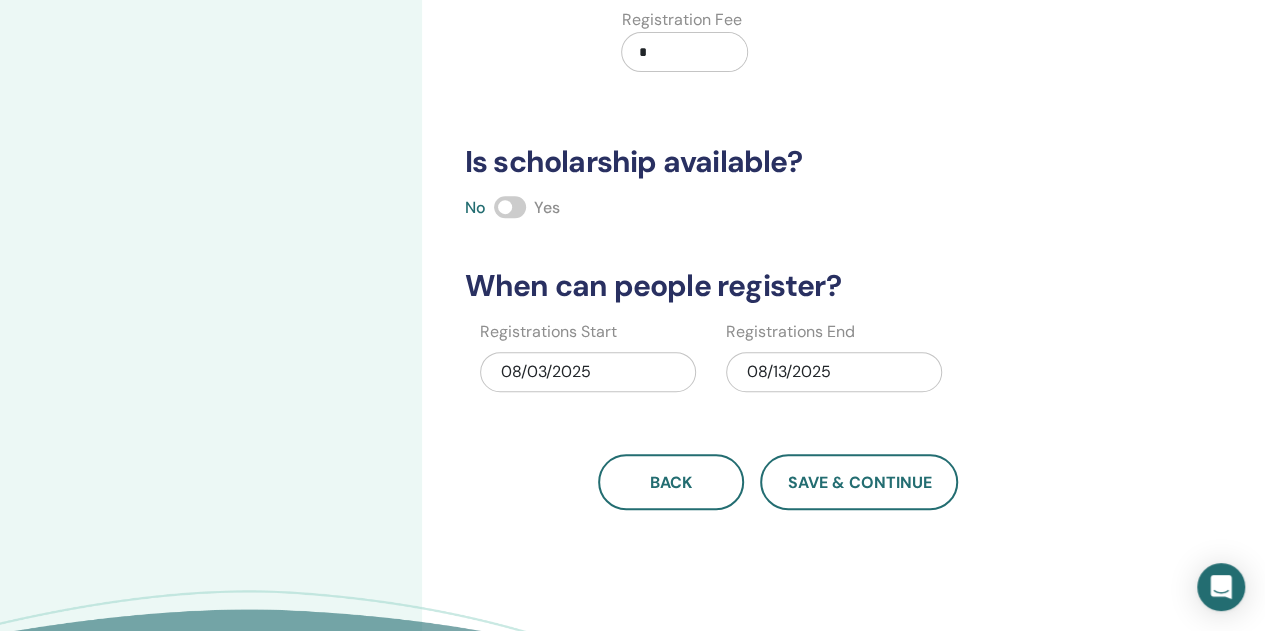 click on "08/13/2025" at bounding box center [834, 372] 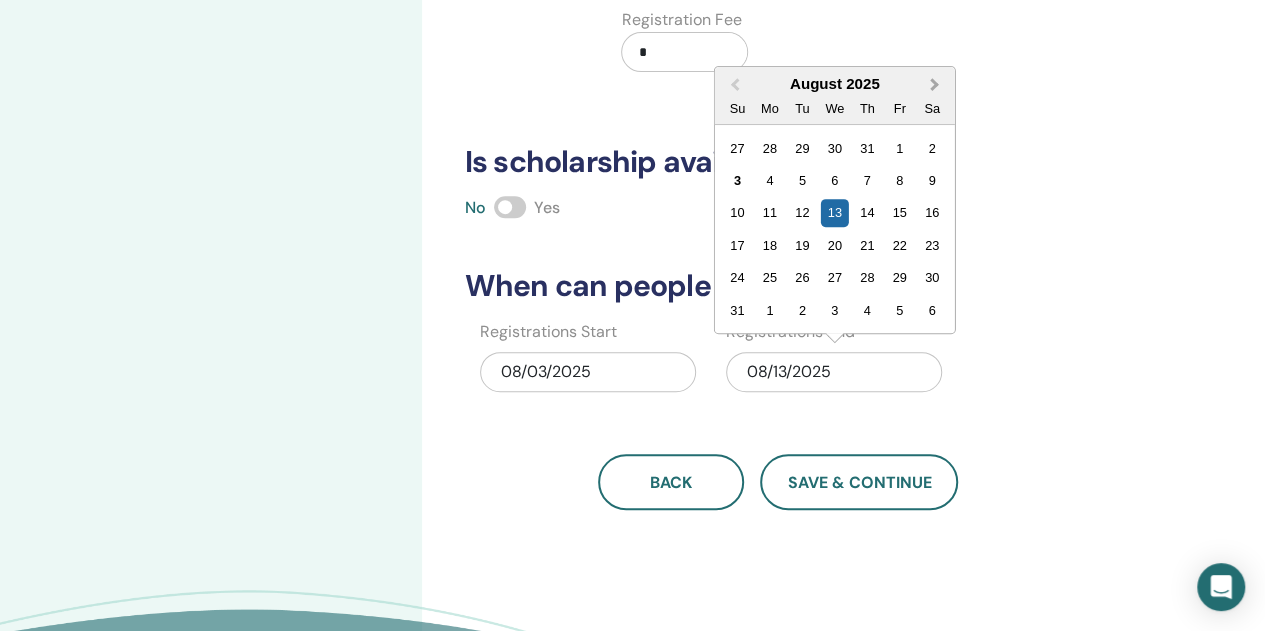 click on "Next Month" at bounding box center (937, 85) 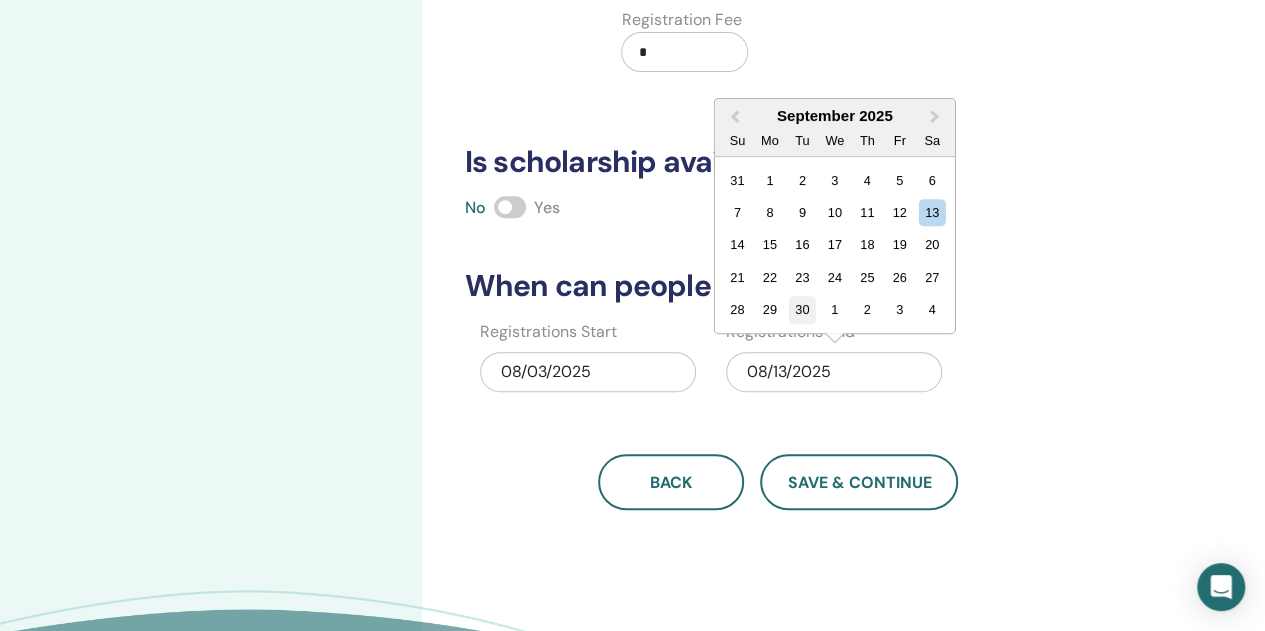 click on "30" at bounding box center (802, 309) 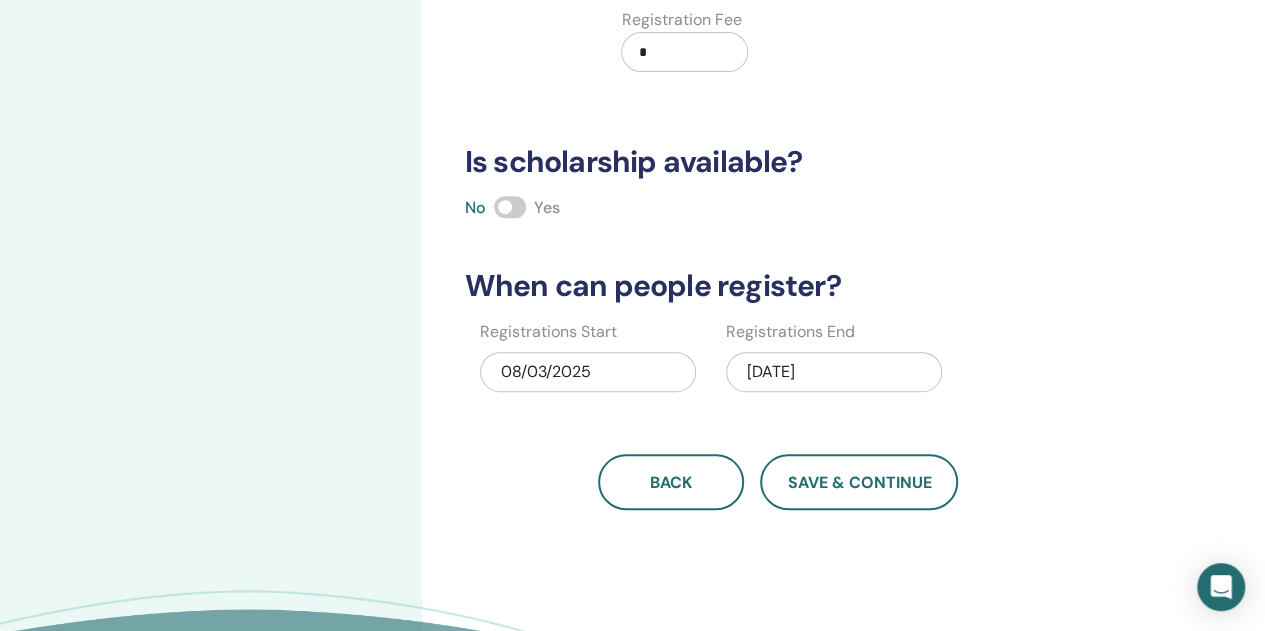 click on "09/30/2025" at bounding box center [834, 372] 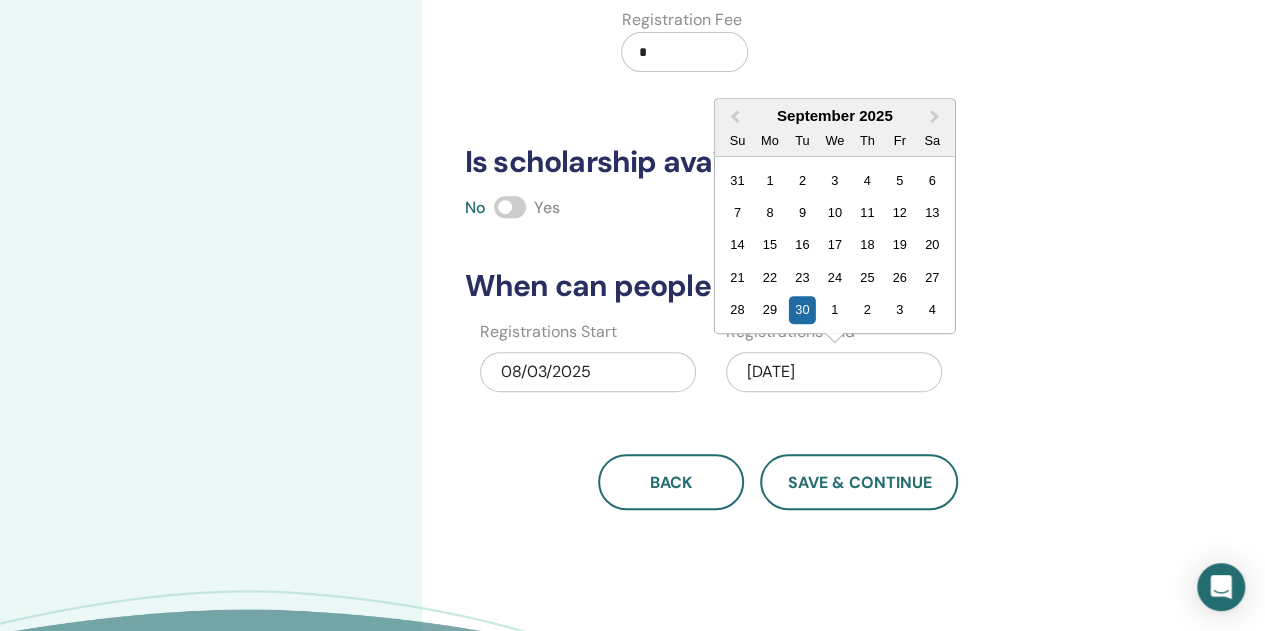 click on "September 2025" at bounding box center [835, 115] 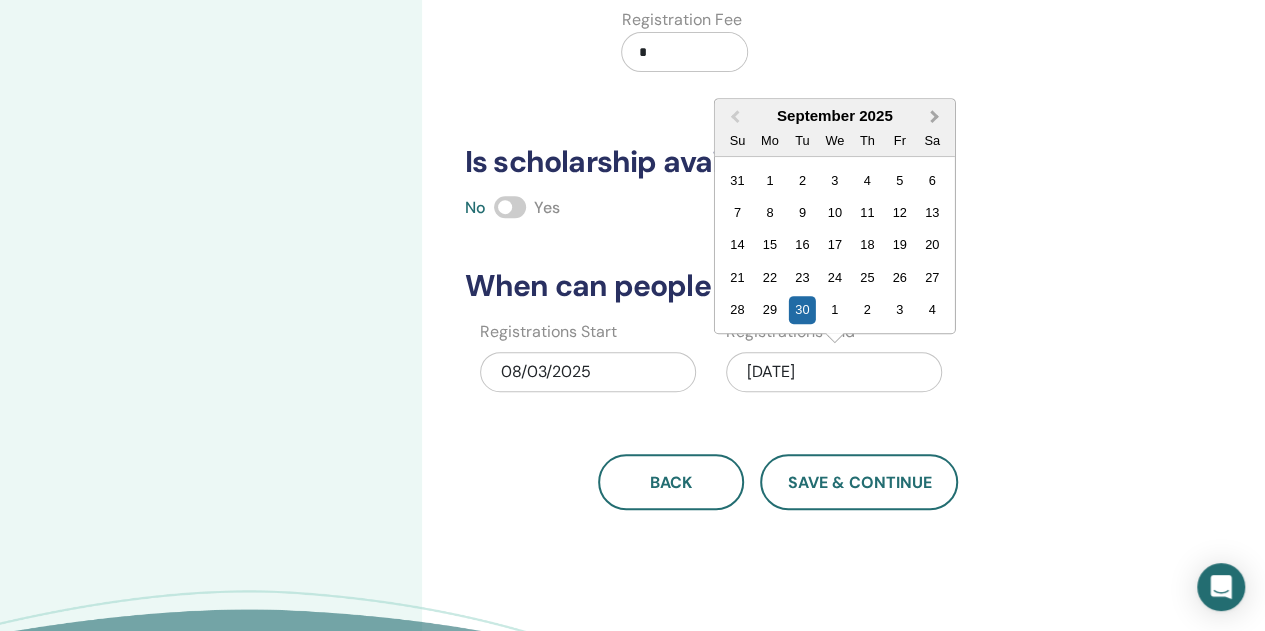 click on "Next Month" at bounding box center [935, 116] 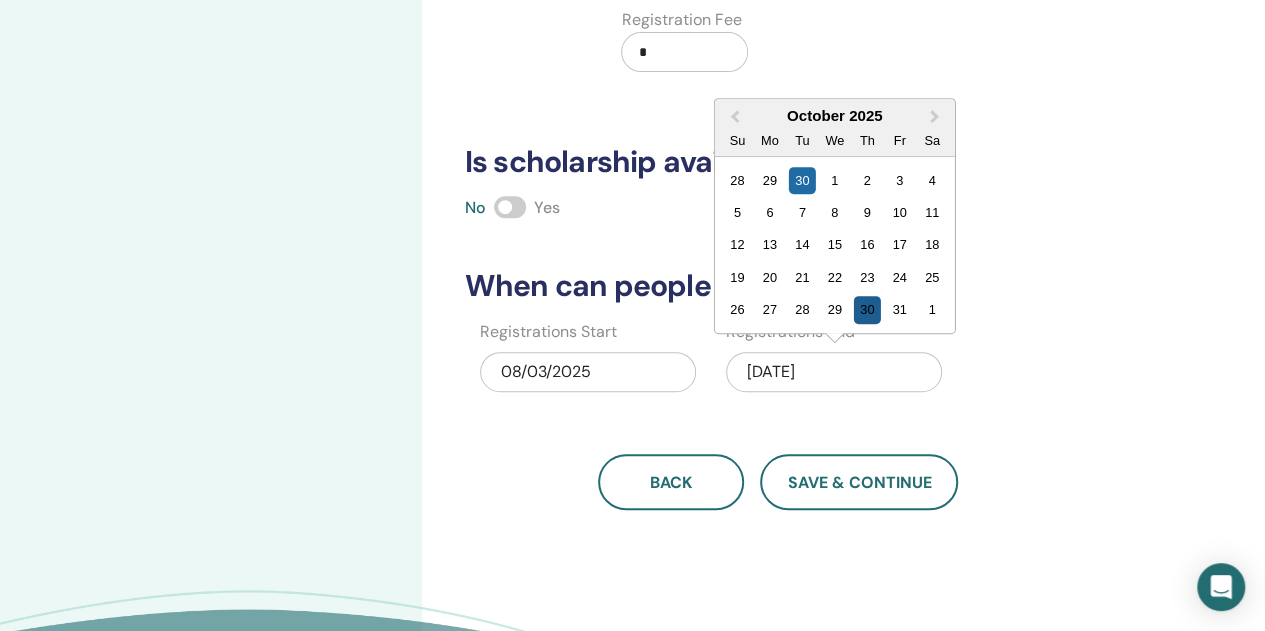 click on "30" at bounding box center (867, 309) 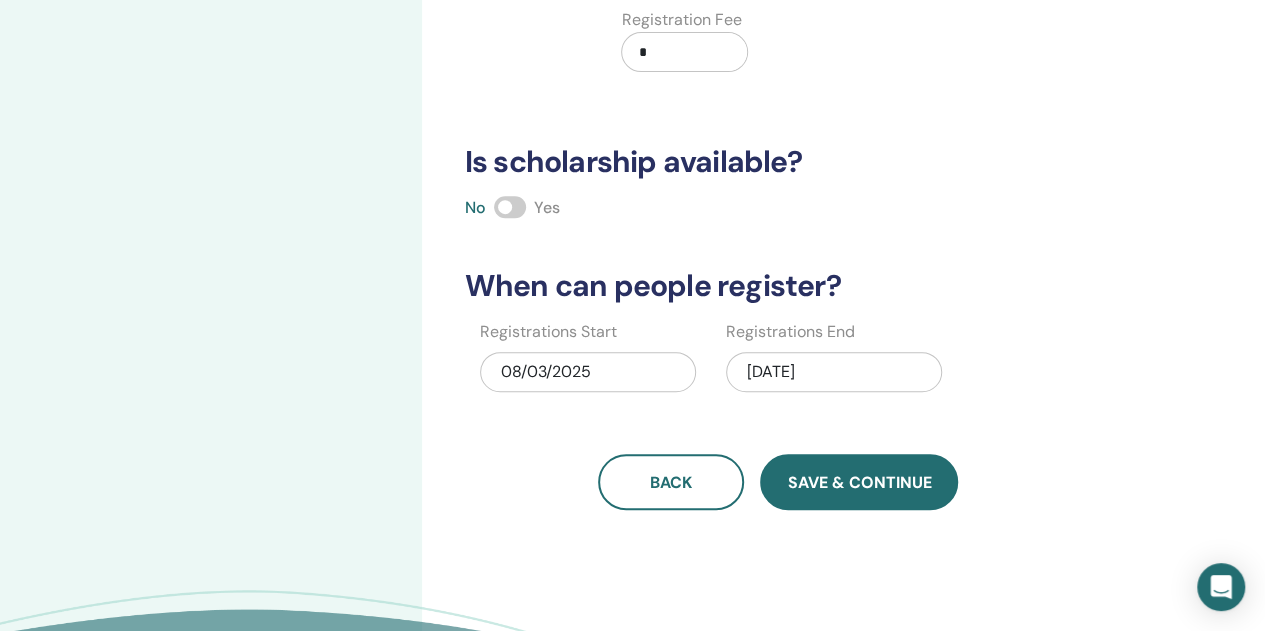 click on "Save & Continue" at bounding box center [859, 482] 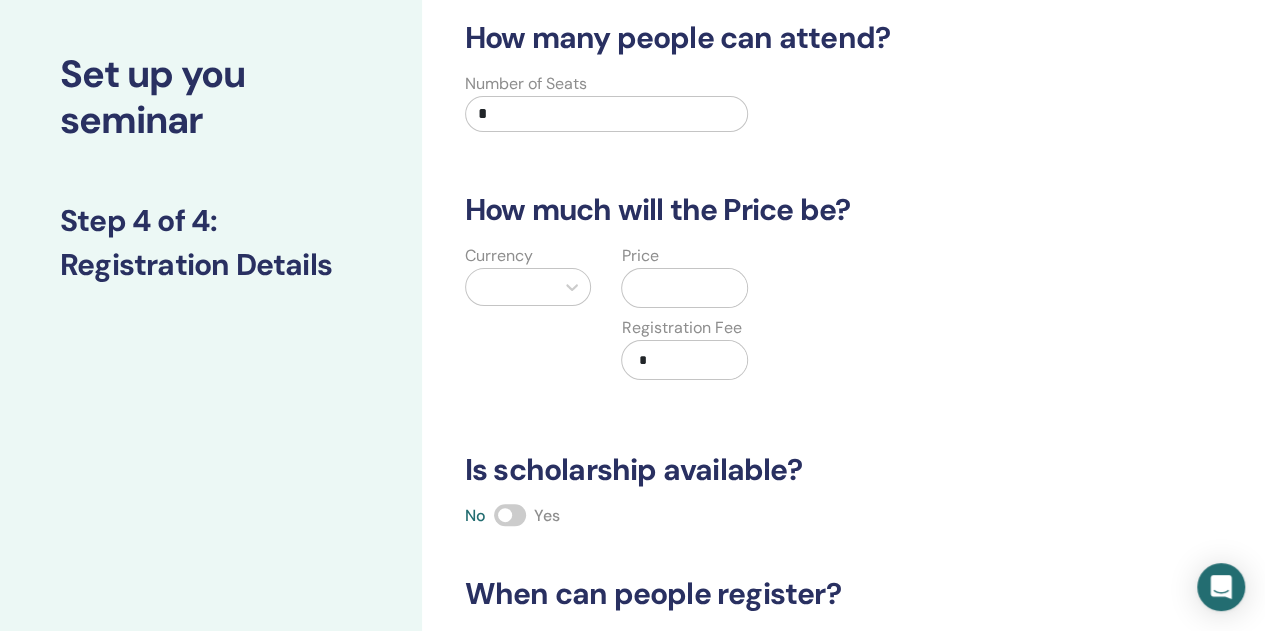 scroll, scrollTop: 0, scrollLeft: 0, axis: both 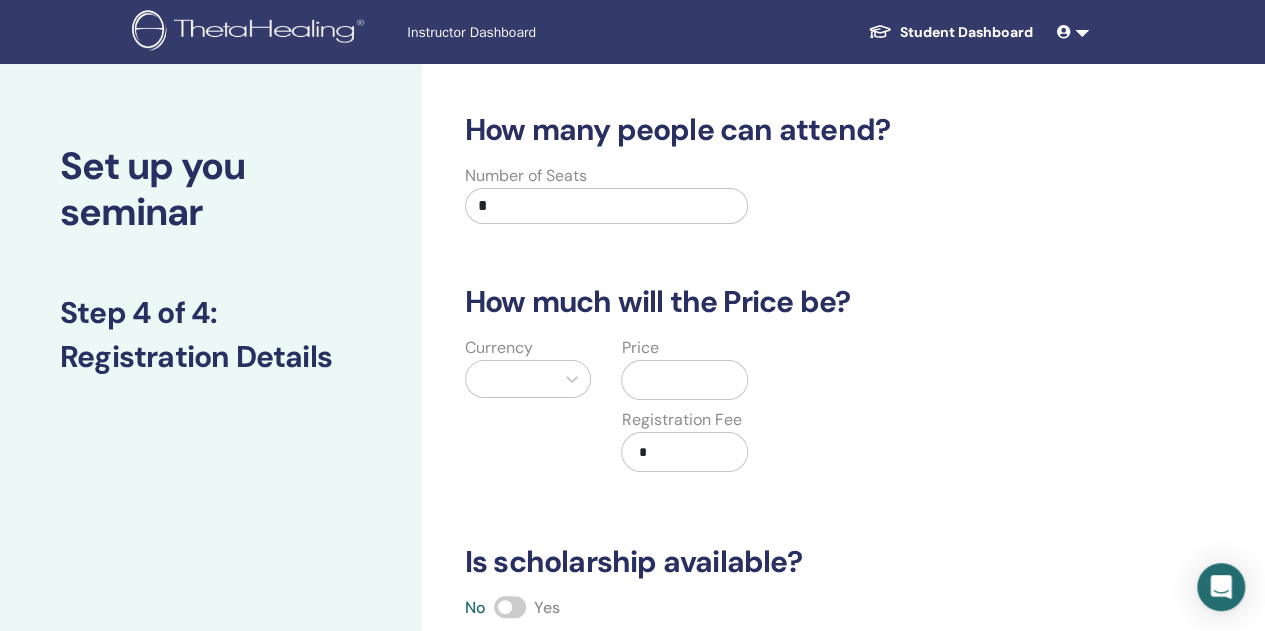 drag, startPoint x: 542, startPoint y: 211, endPoint x: 426, endPoint y: 213, distance: 116.01724 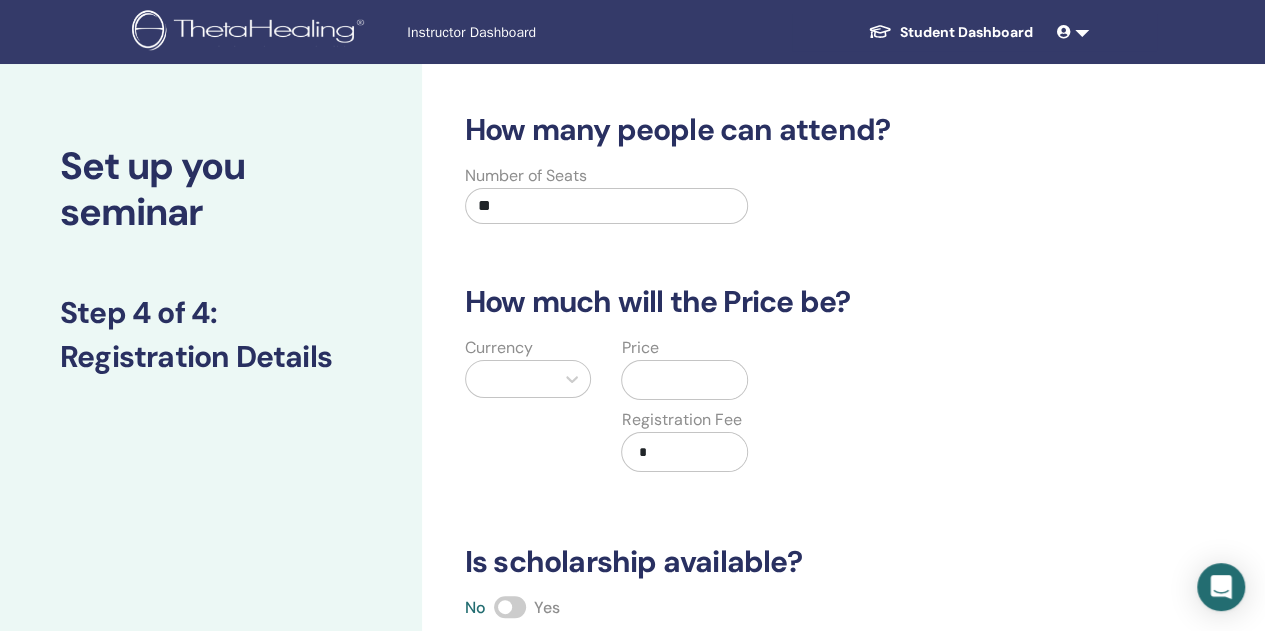 type on "**" 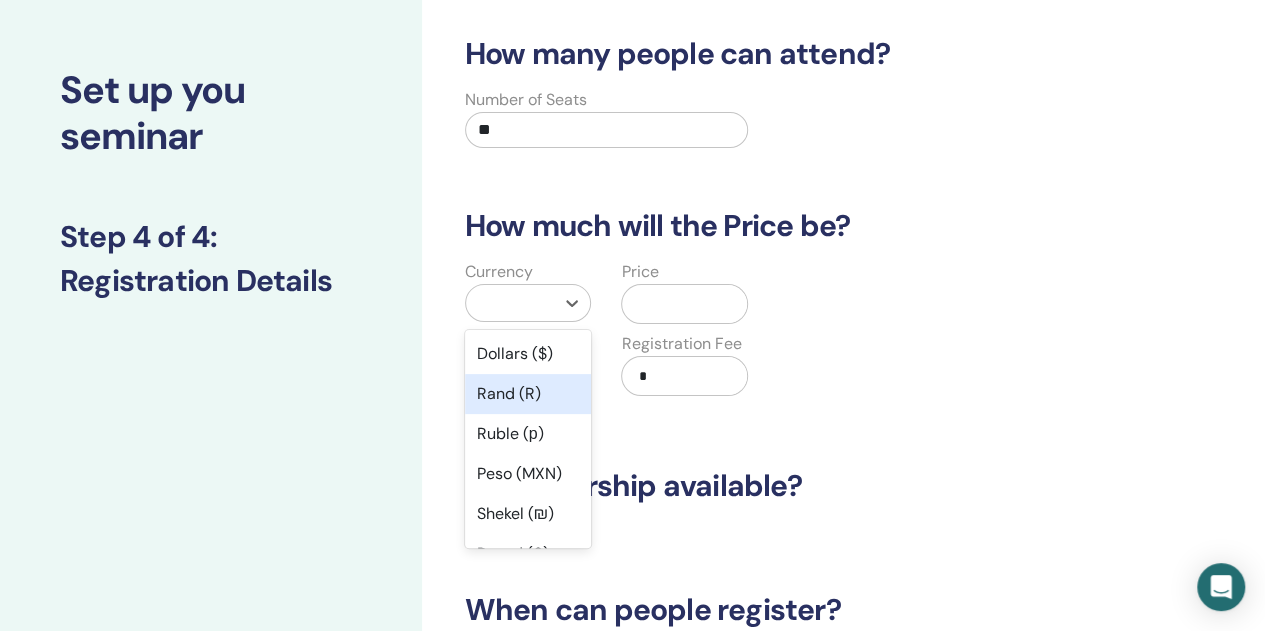 scroll, scrollTop: 82, scrollLeft: 0, axis: vertical 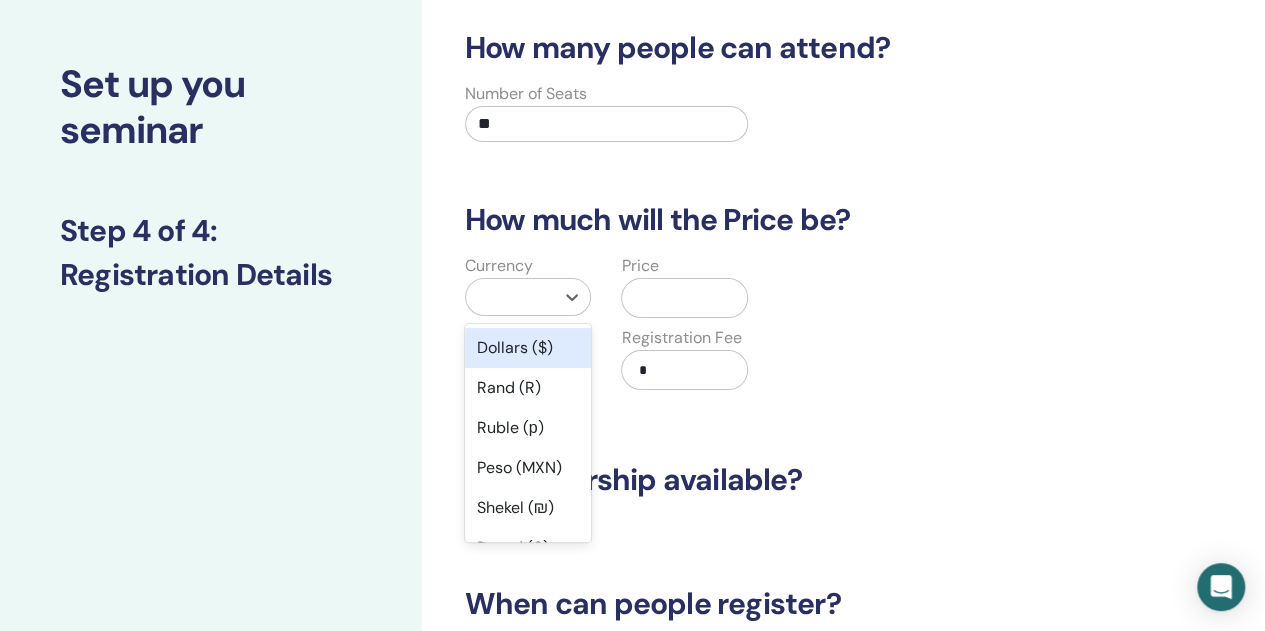 click on "Dollars ($)" at bounding box center (528, 348) 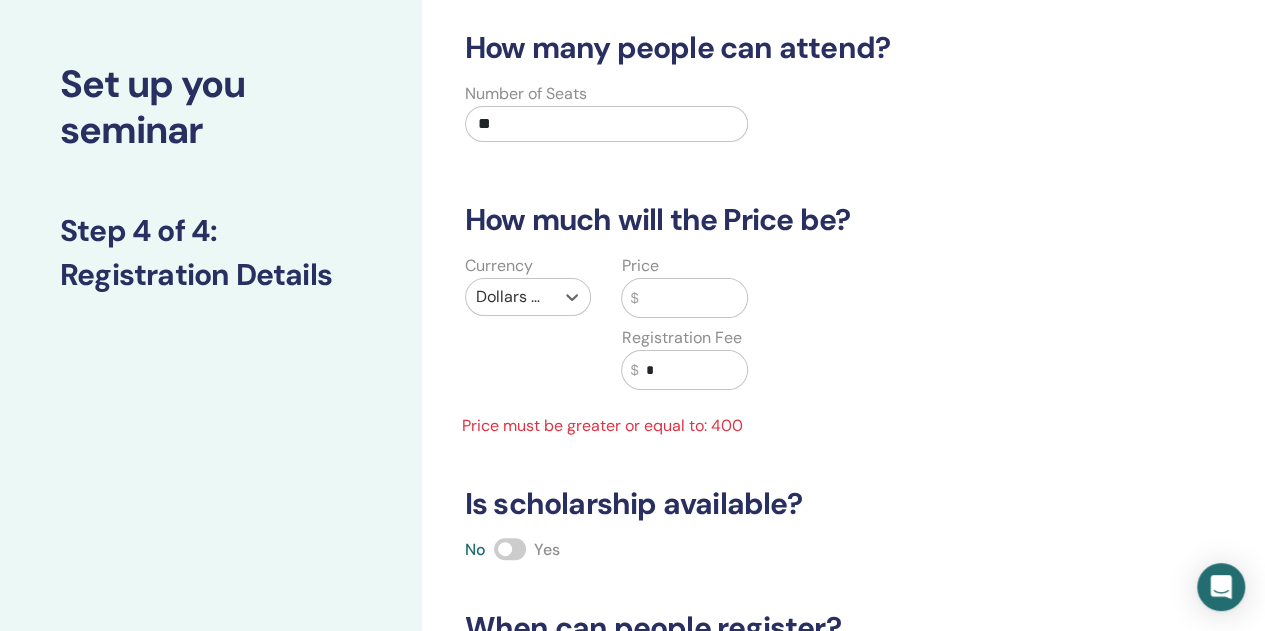 click at bounding box center (692, 298) 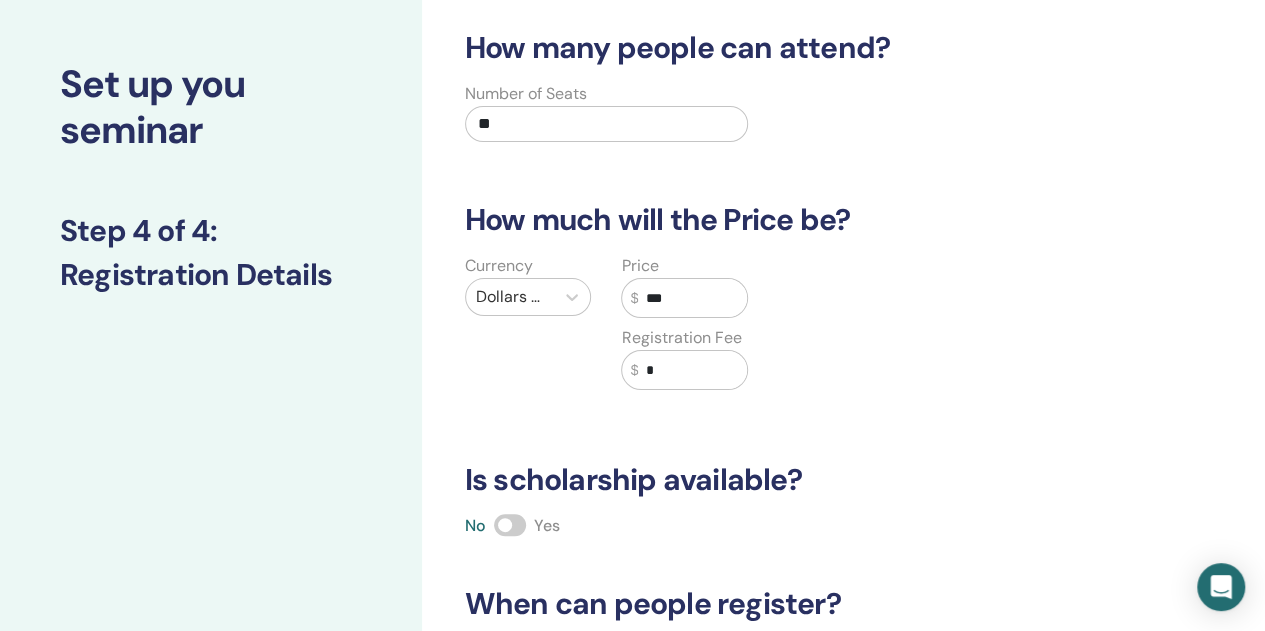 type on "***" 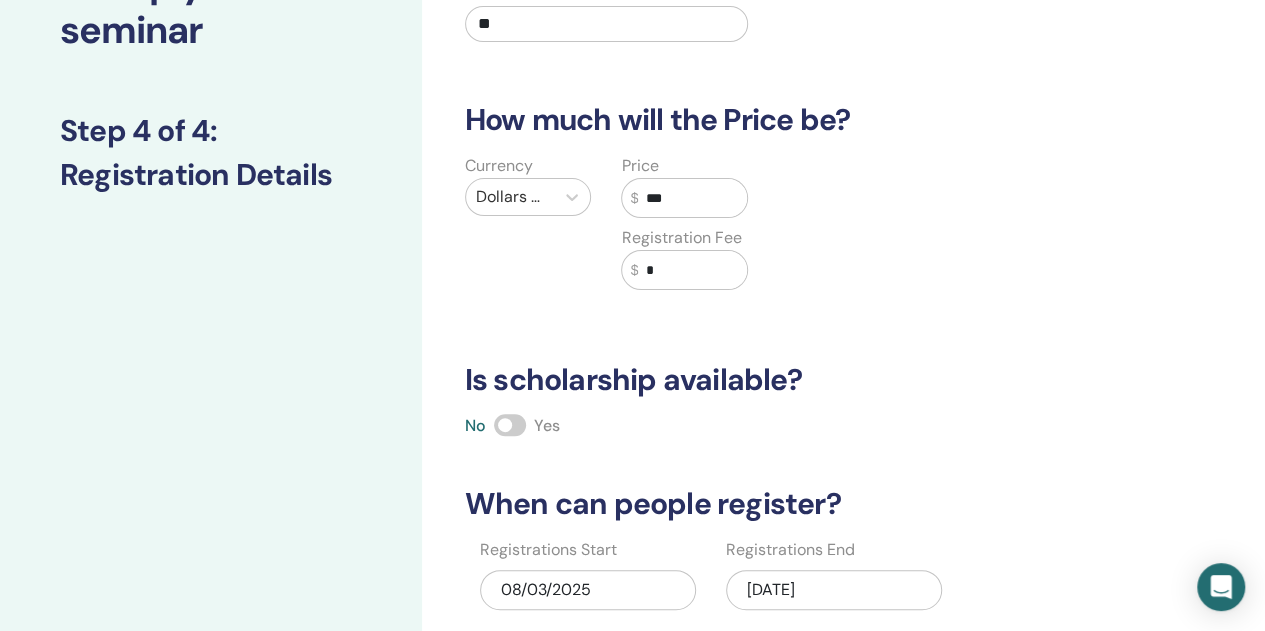 click on "How many people can attend? Number of Seats ** How much will the Price be? Currency Dollars ($) Price $ *** Registration Fee $ * Is scholarship available? No Yes When can people register? Registrations Start 08/03/2025 Registrations End 10/30/2025 Back Save & Continue" at bounding box center [778, 329] 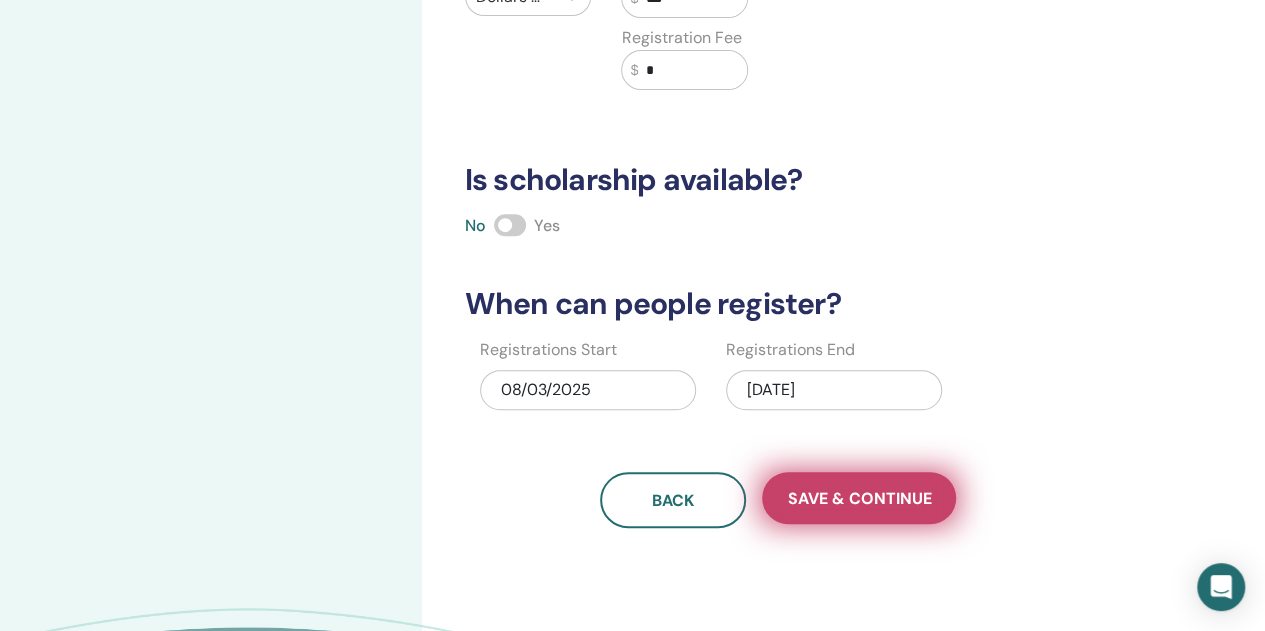 click on "Save & Continue" at bounding box center [859, 498] 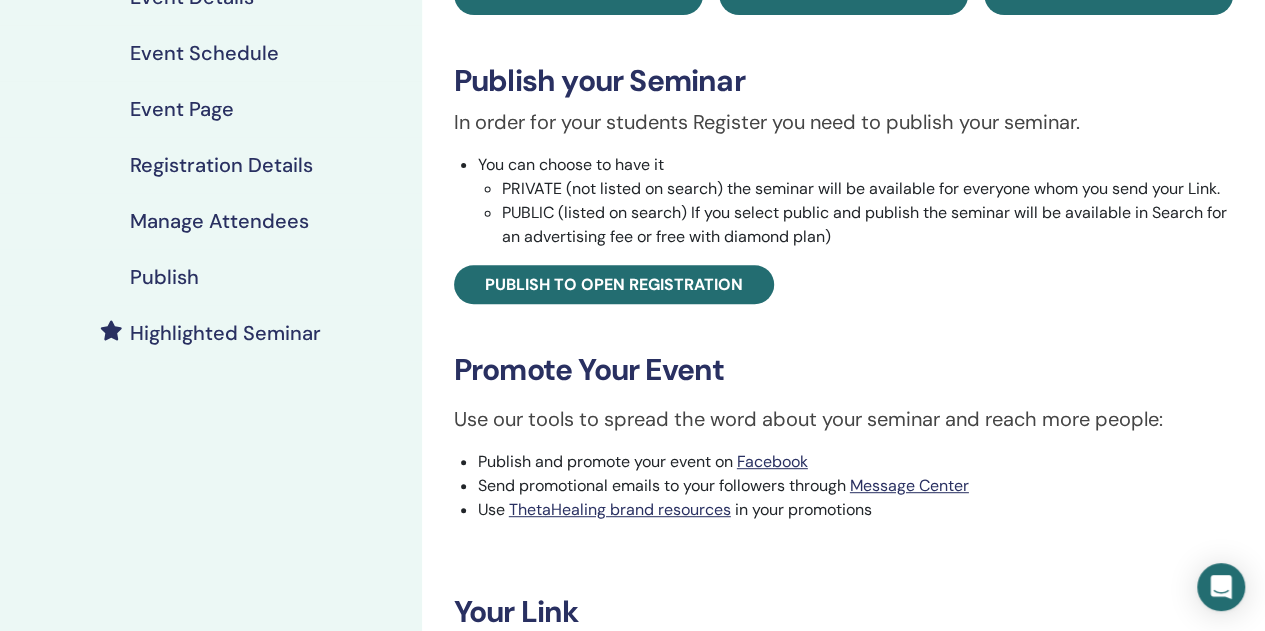 scroll, scrollTop: 500, scrollLeft: 0, axis: vertical 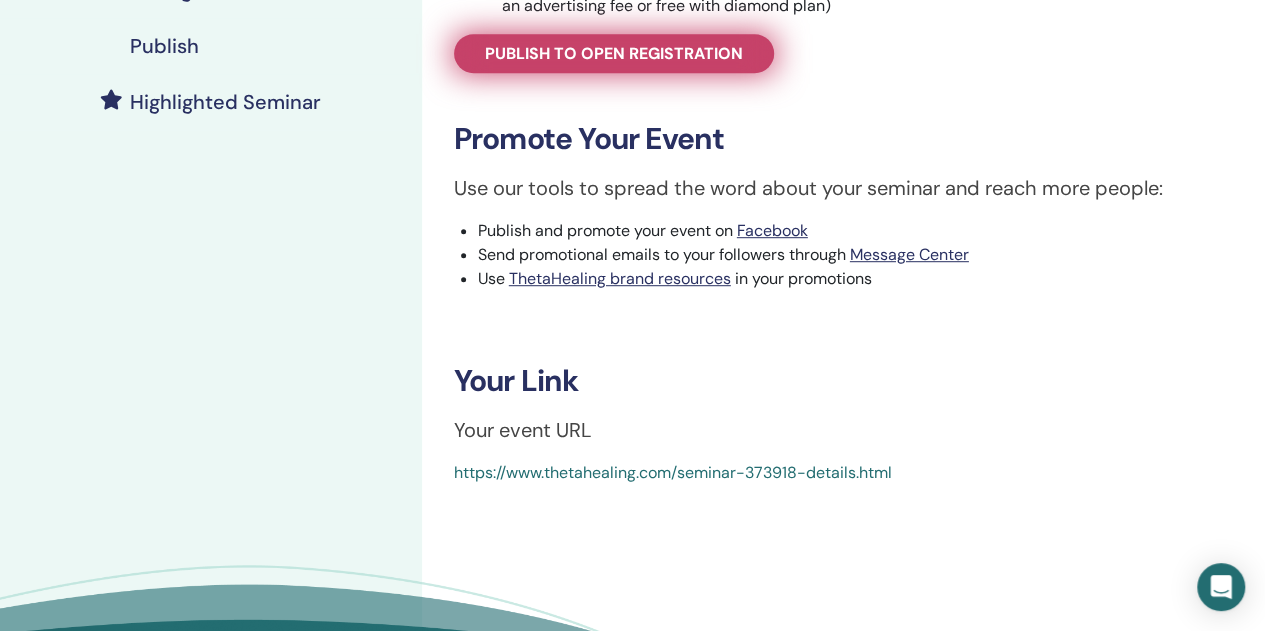 click on "Publish to open registration" at bounding box center (614, 53) 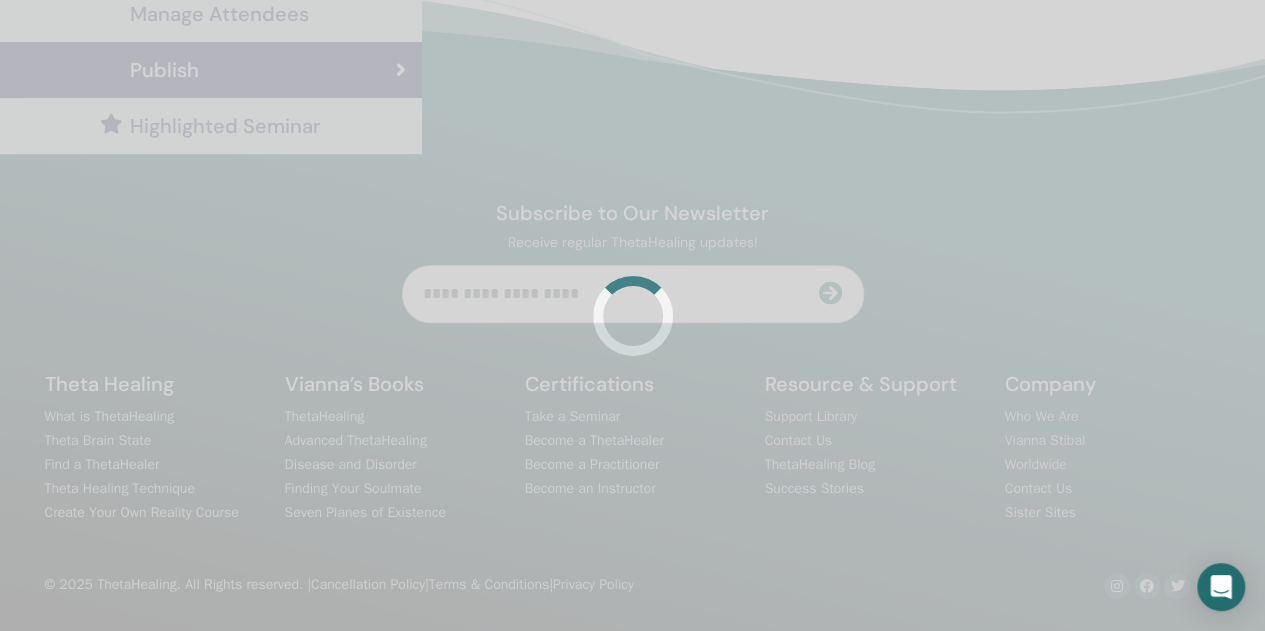 scroll, scrollTop: 500, scrollLeft: 0, axis: vertical 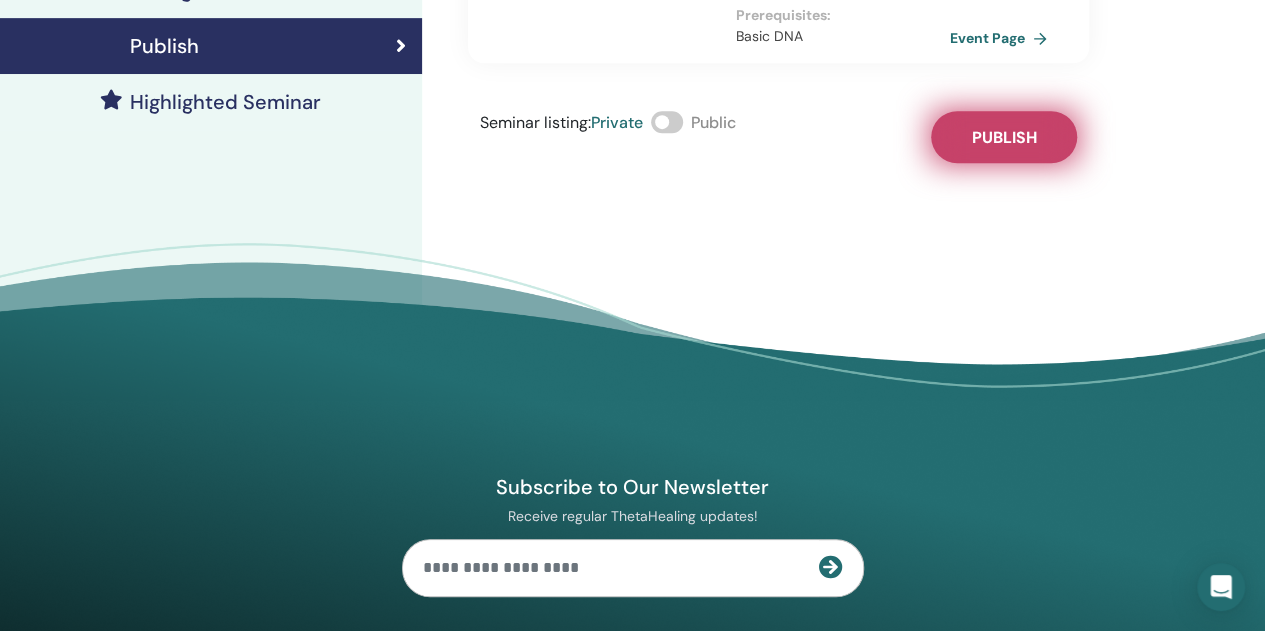 click on "Publish" at bounding box center [1003, 137] 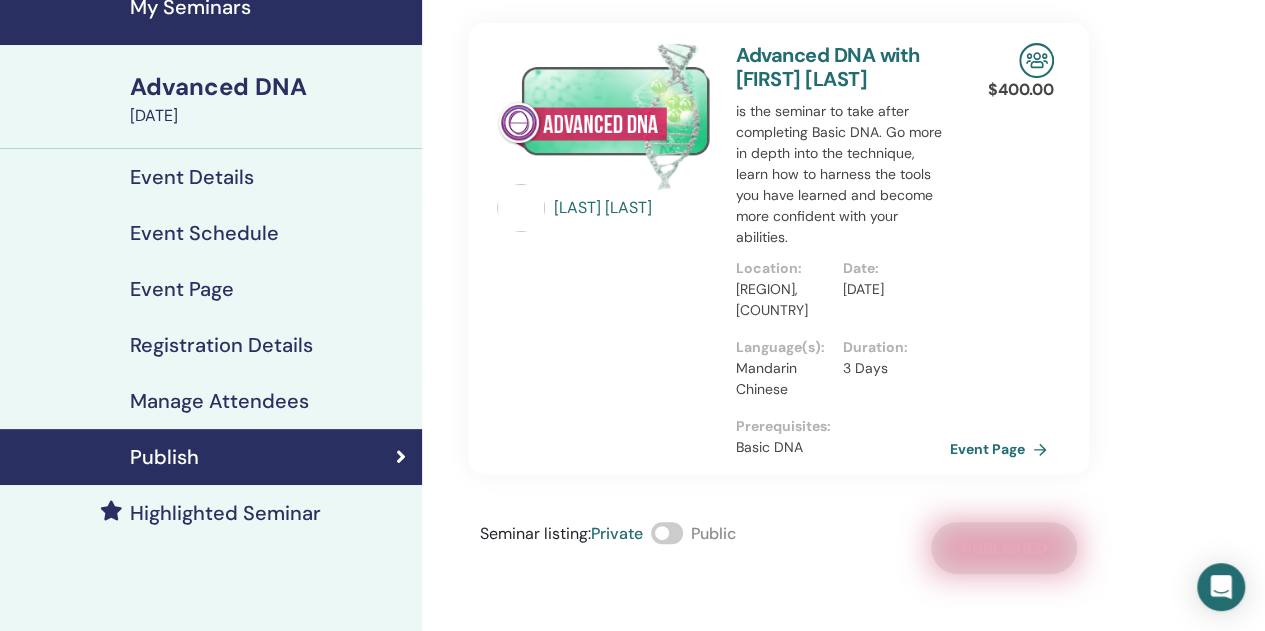 scroll, scrollTop: 0, scrollLeft: 0, axis: both 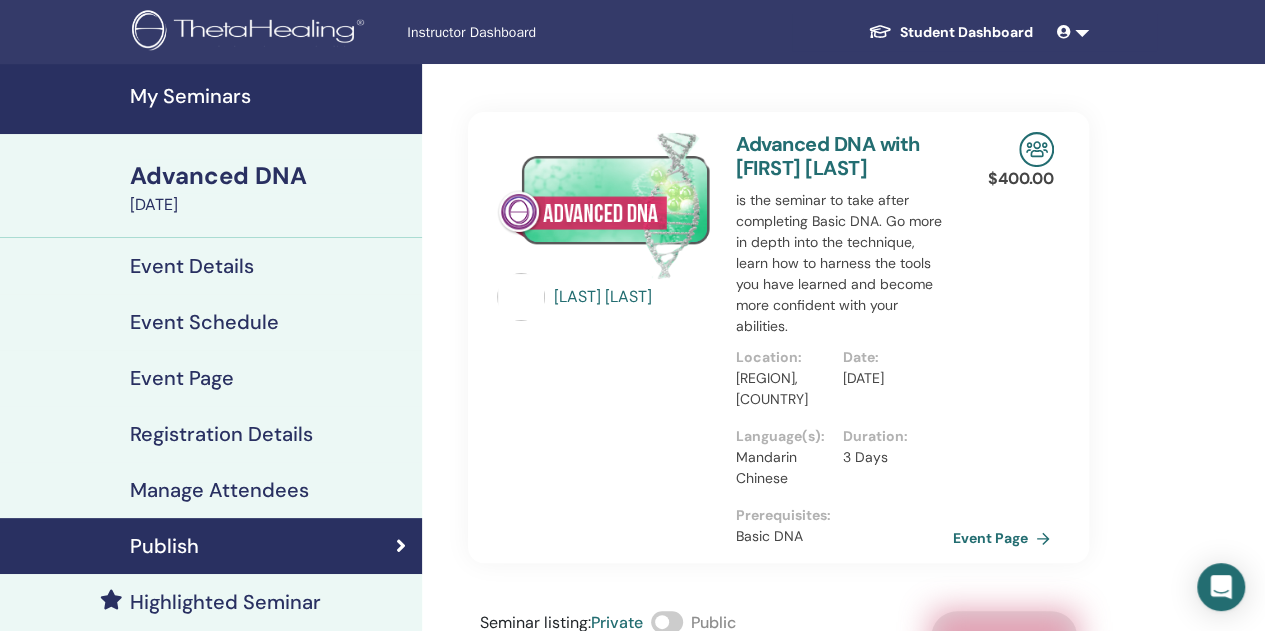 click on "Event Page" at bounding box center (1005, 538) 